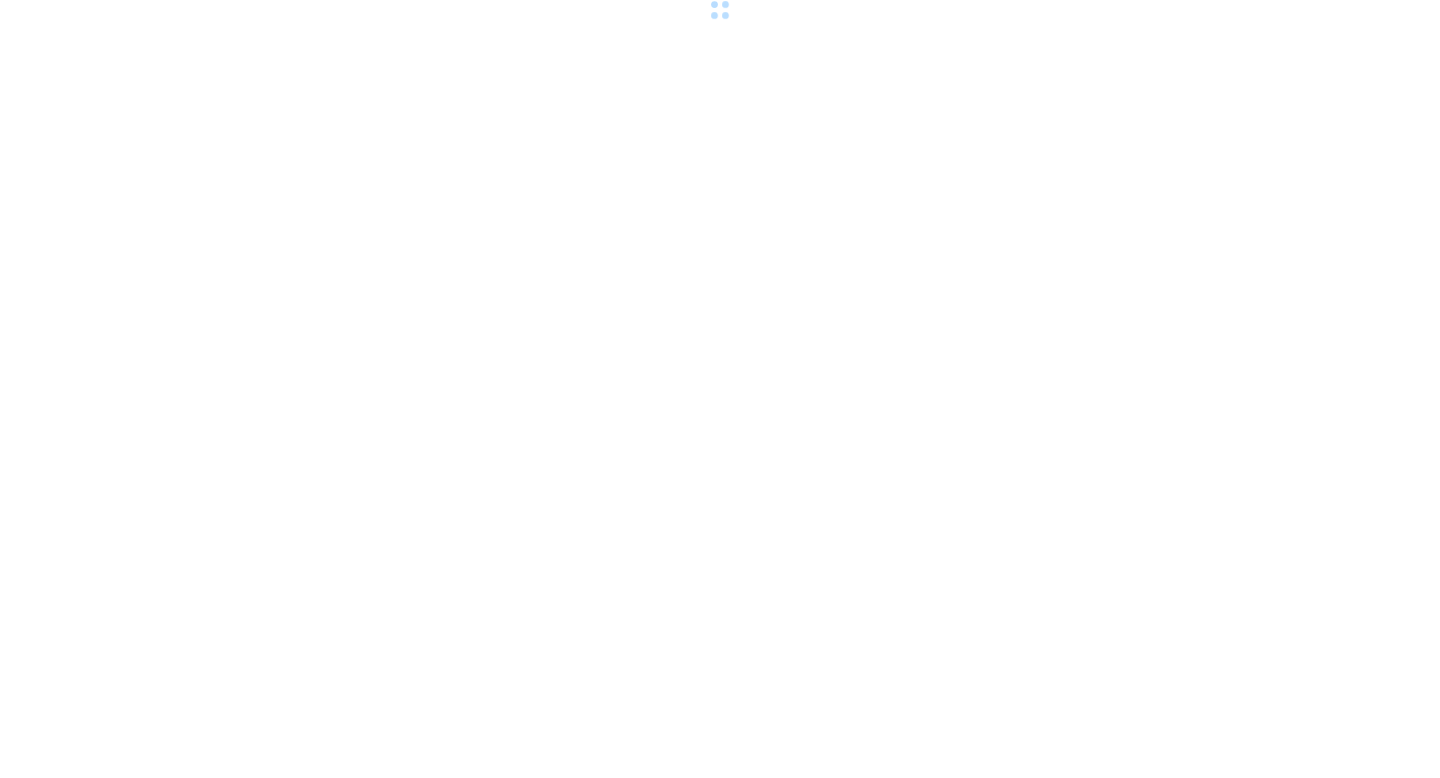 scroll, scrollTop: 0, scrollLeft: 0, axis: both 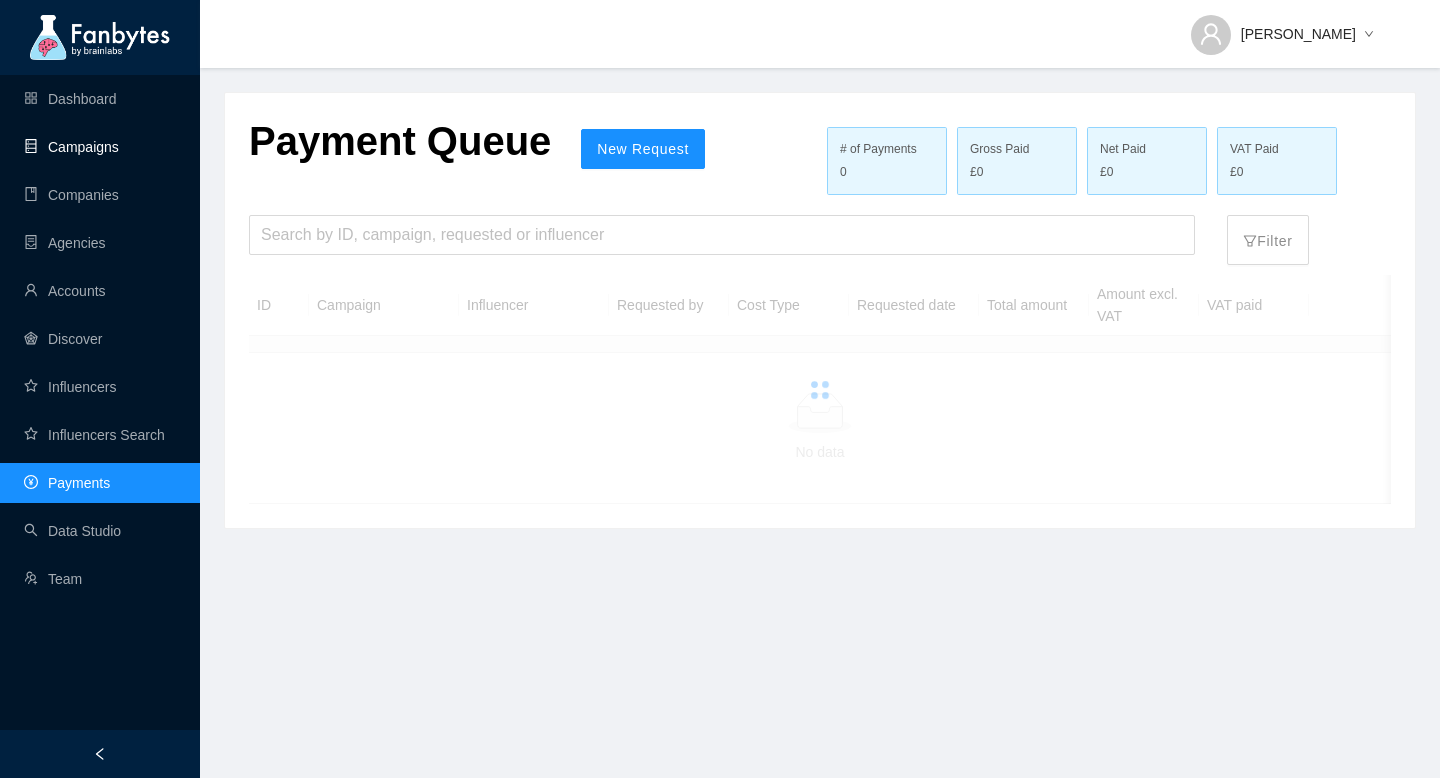 click on "Campaigns" at bounding box center (71, 147) 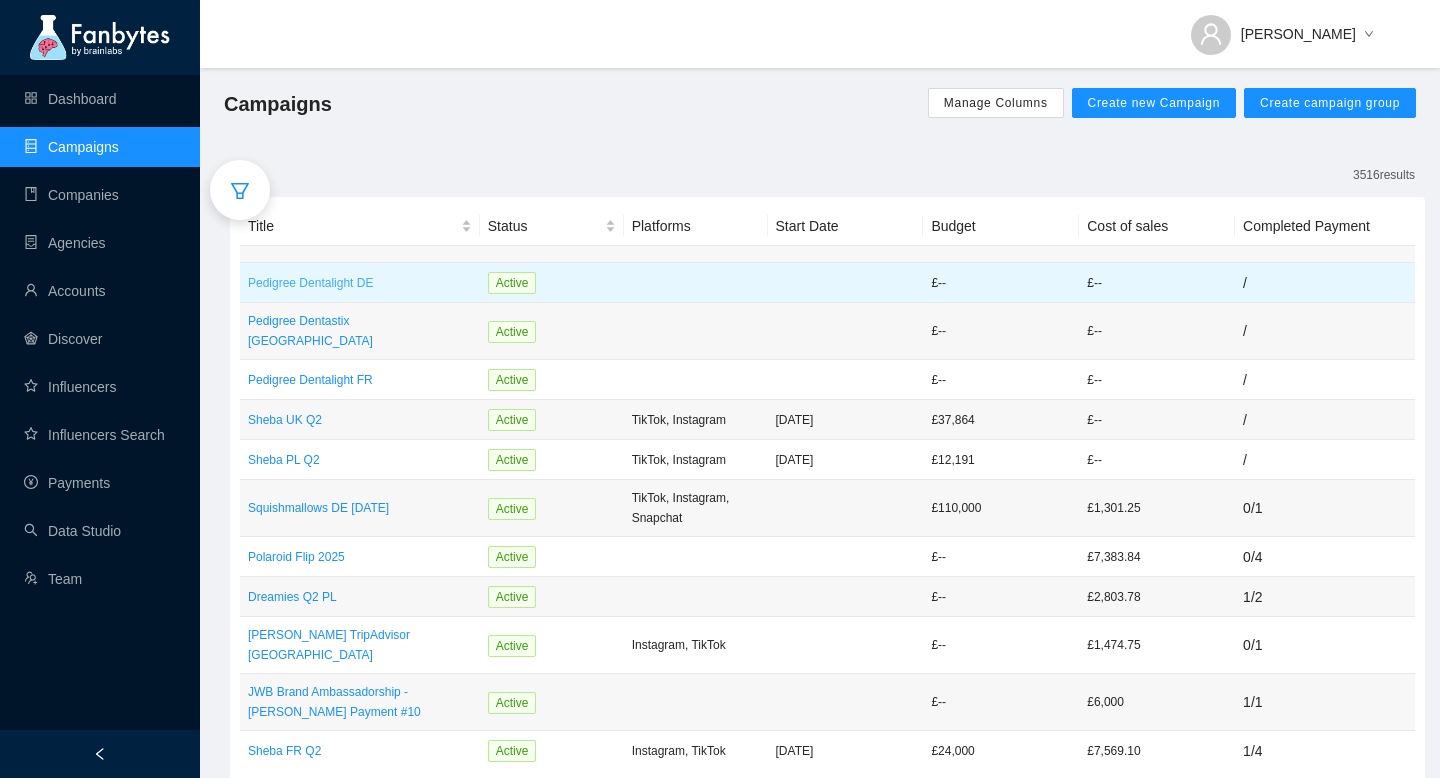 click on "Pedigree Dentalight DE" at bounding box center [360, 283] 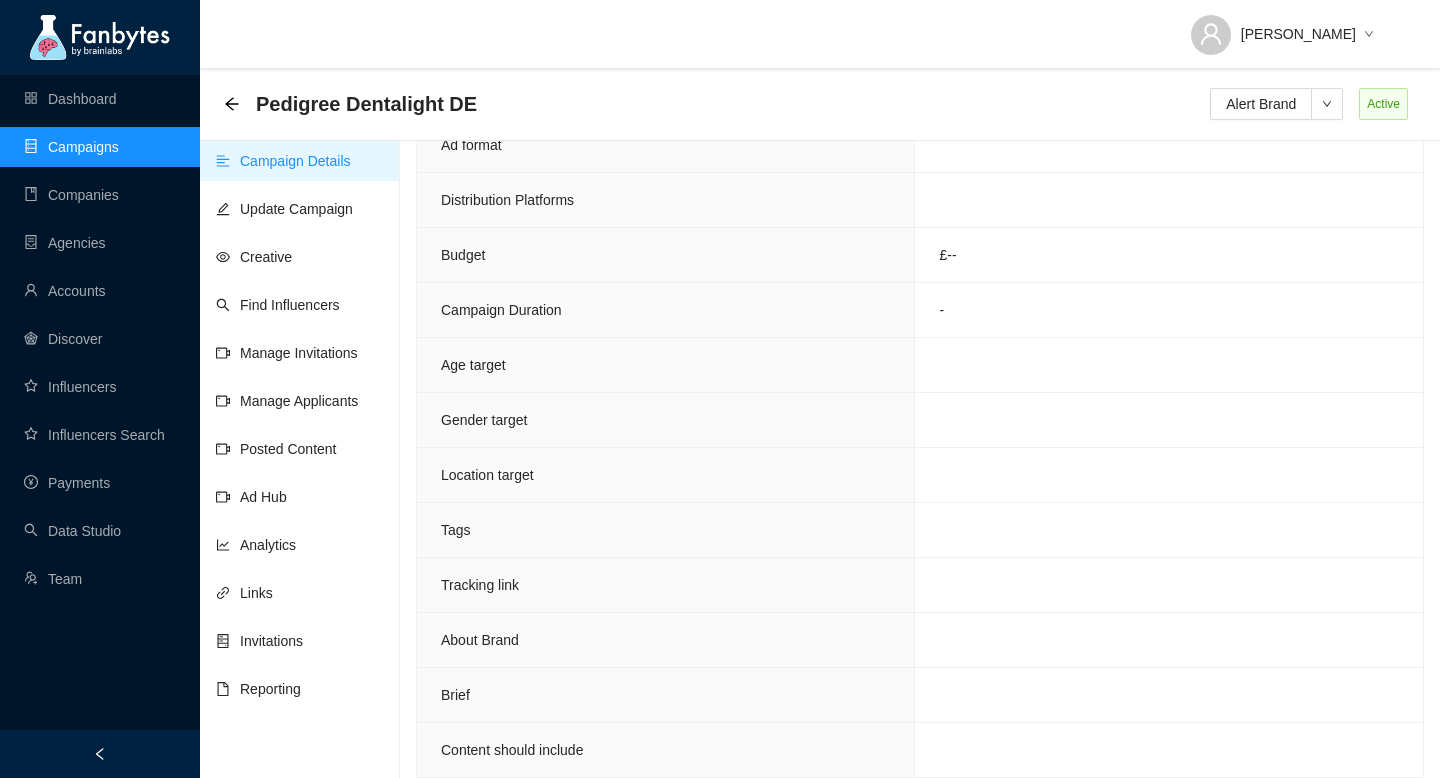 scroll, scrollTop: 577, scrollLeft: 0, axis: vertical 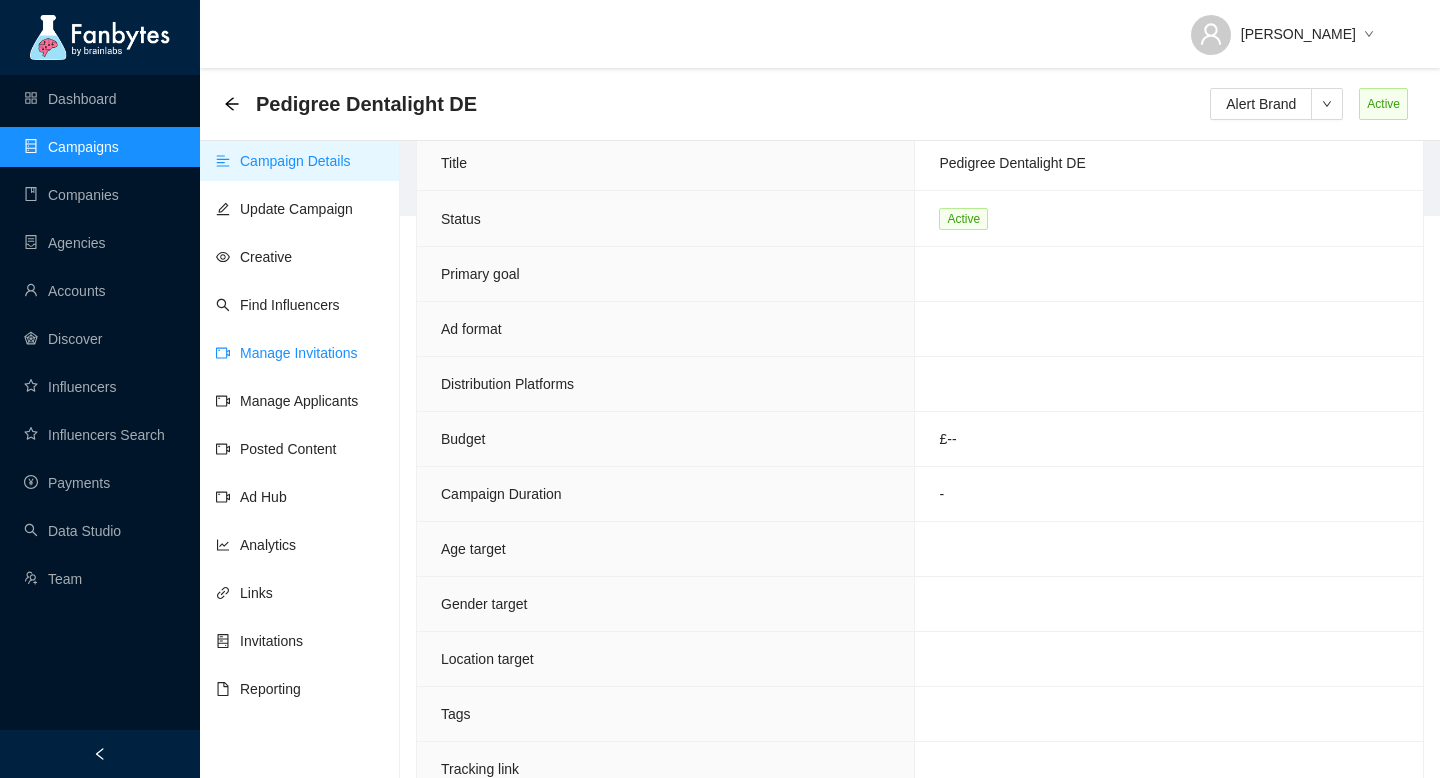 click on "Manage Invitations" at bounding box center [287, 353] 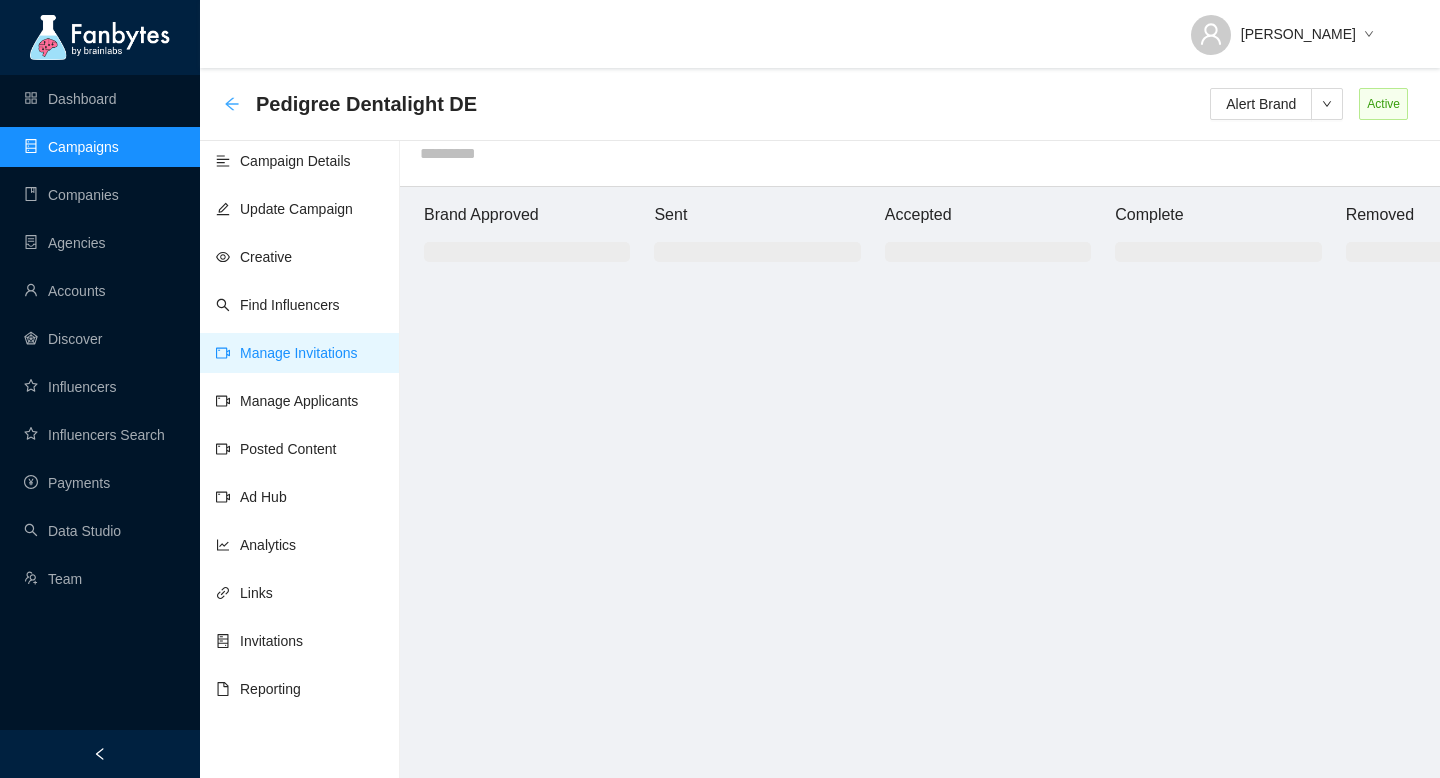 click 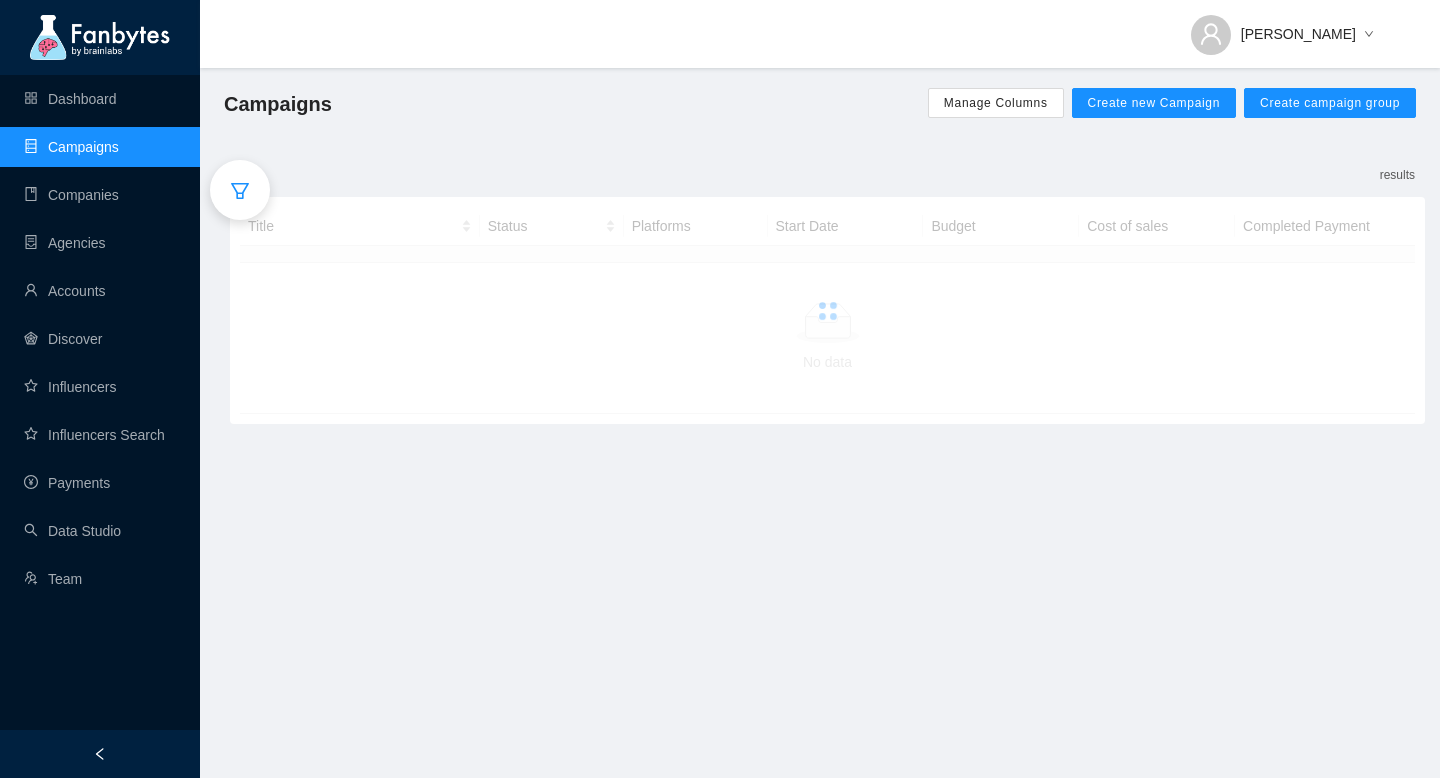 scroll, scrollTop: 0, scrollLeft: 0, axis: both 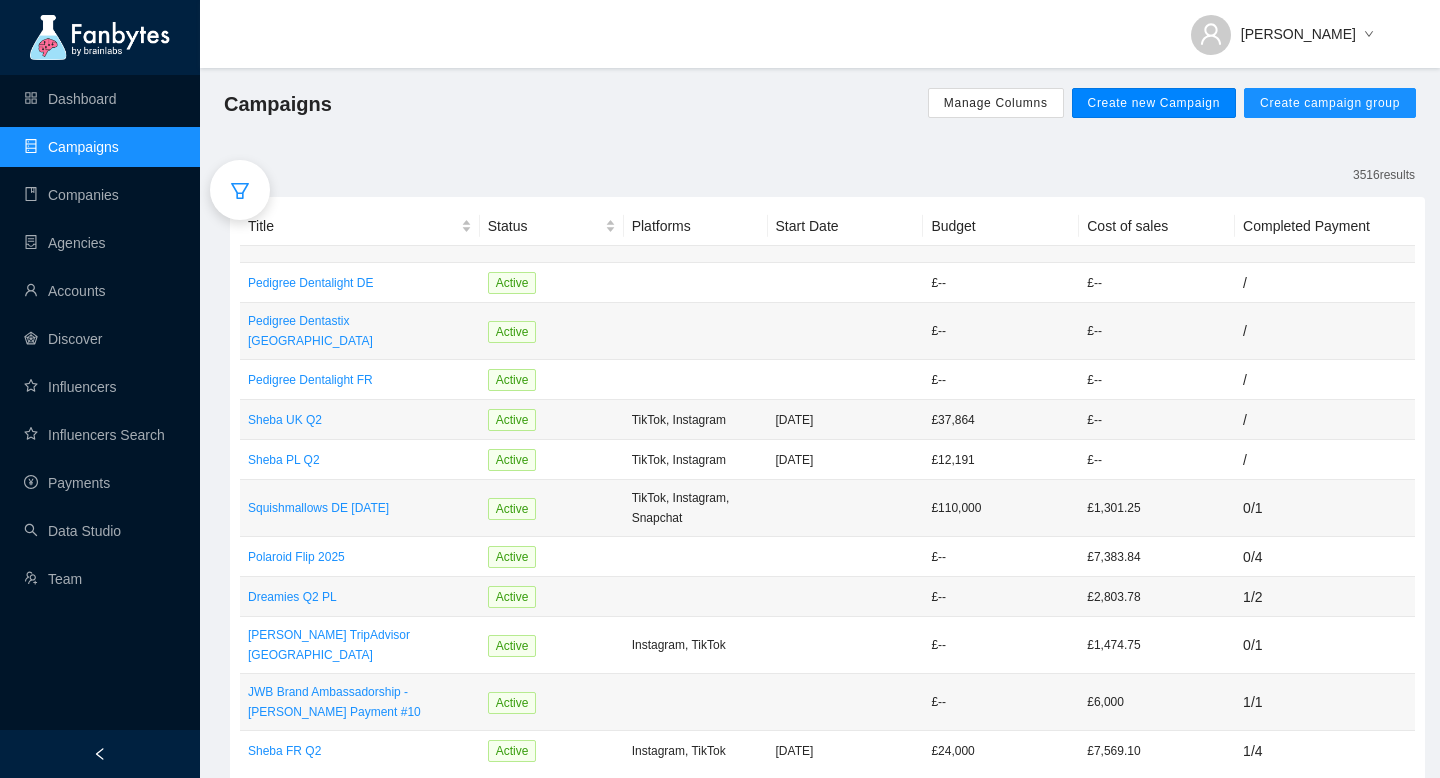 click on "Create new Campaign" at bounding box center [1154, 103] 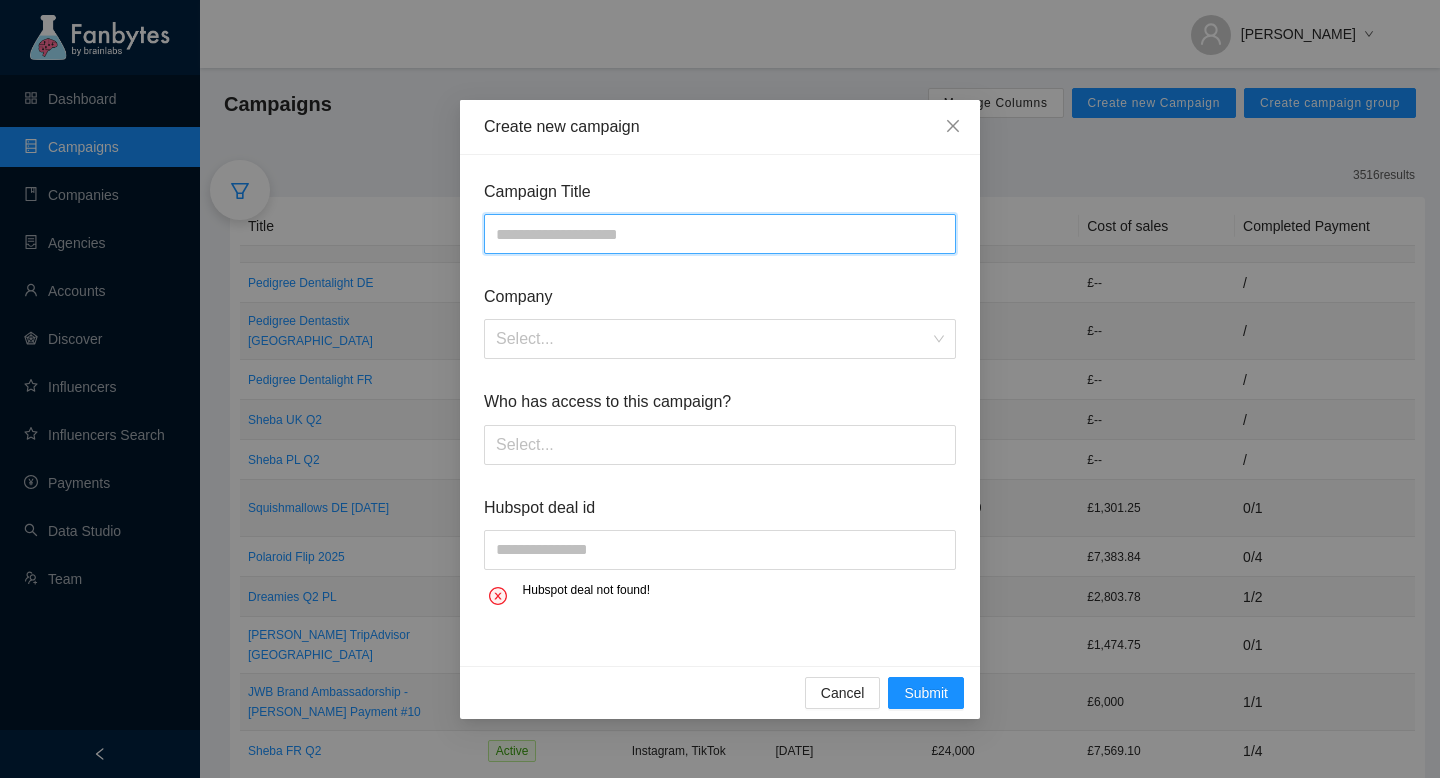 click at bounding box center (720, 234) 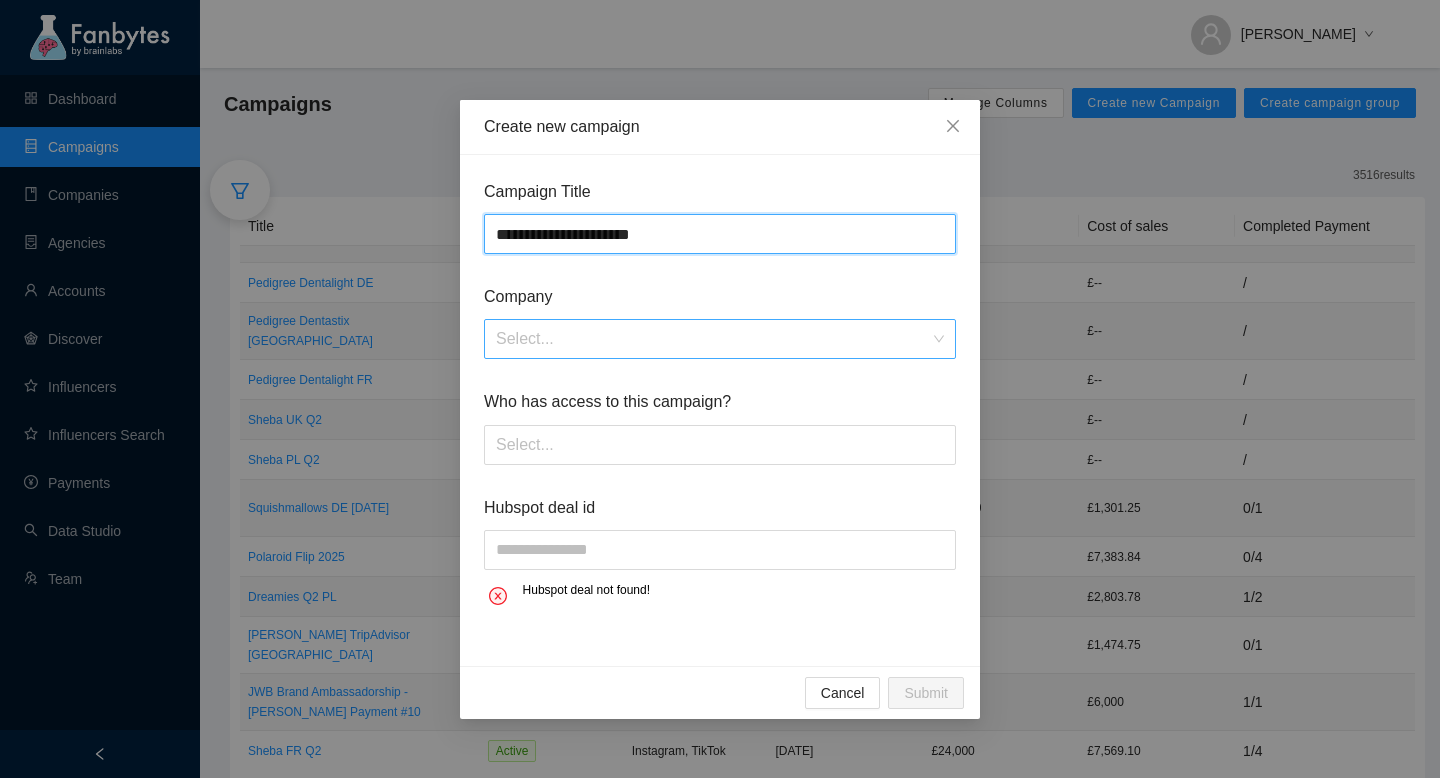type on "**********" 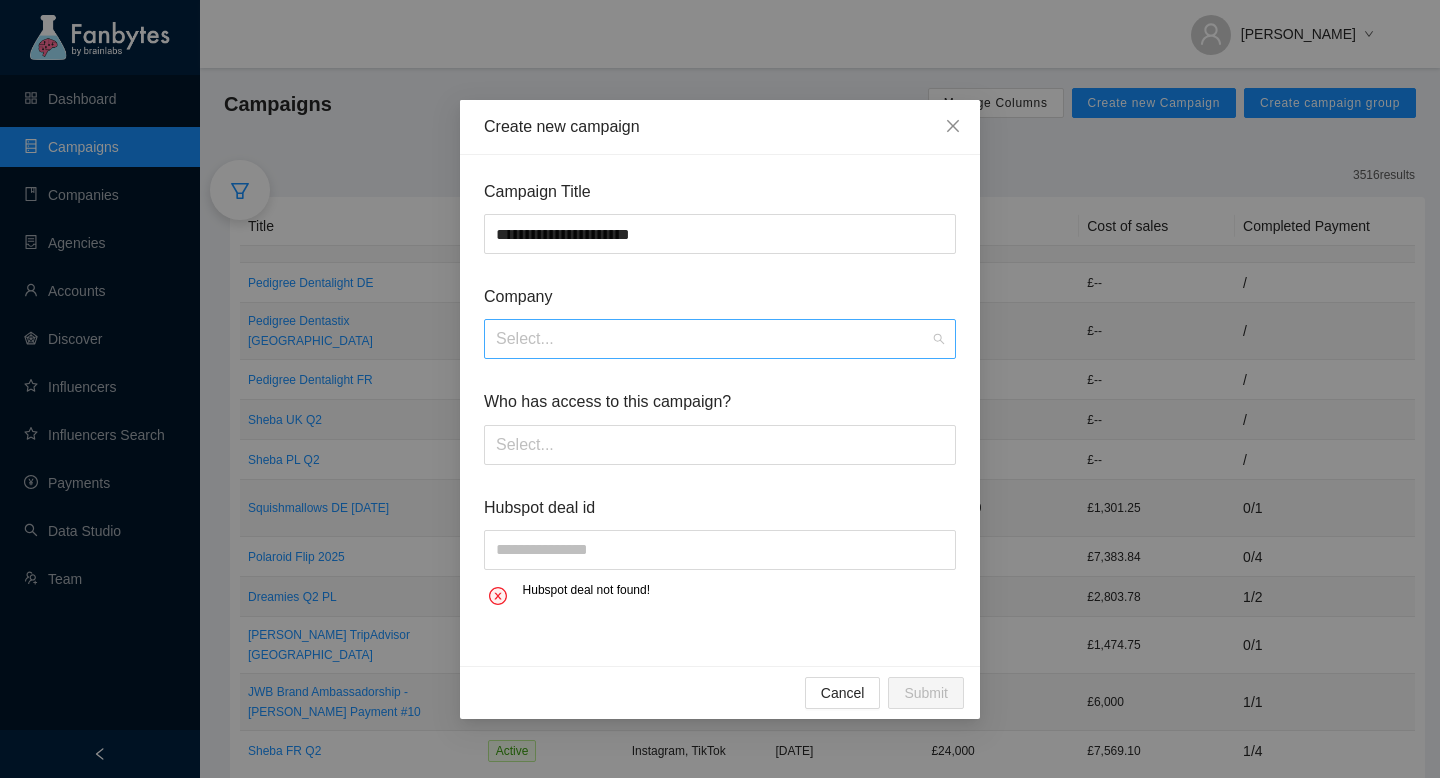 click at bounding box center (713, 339) 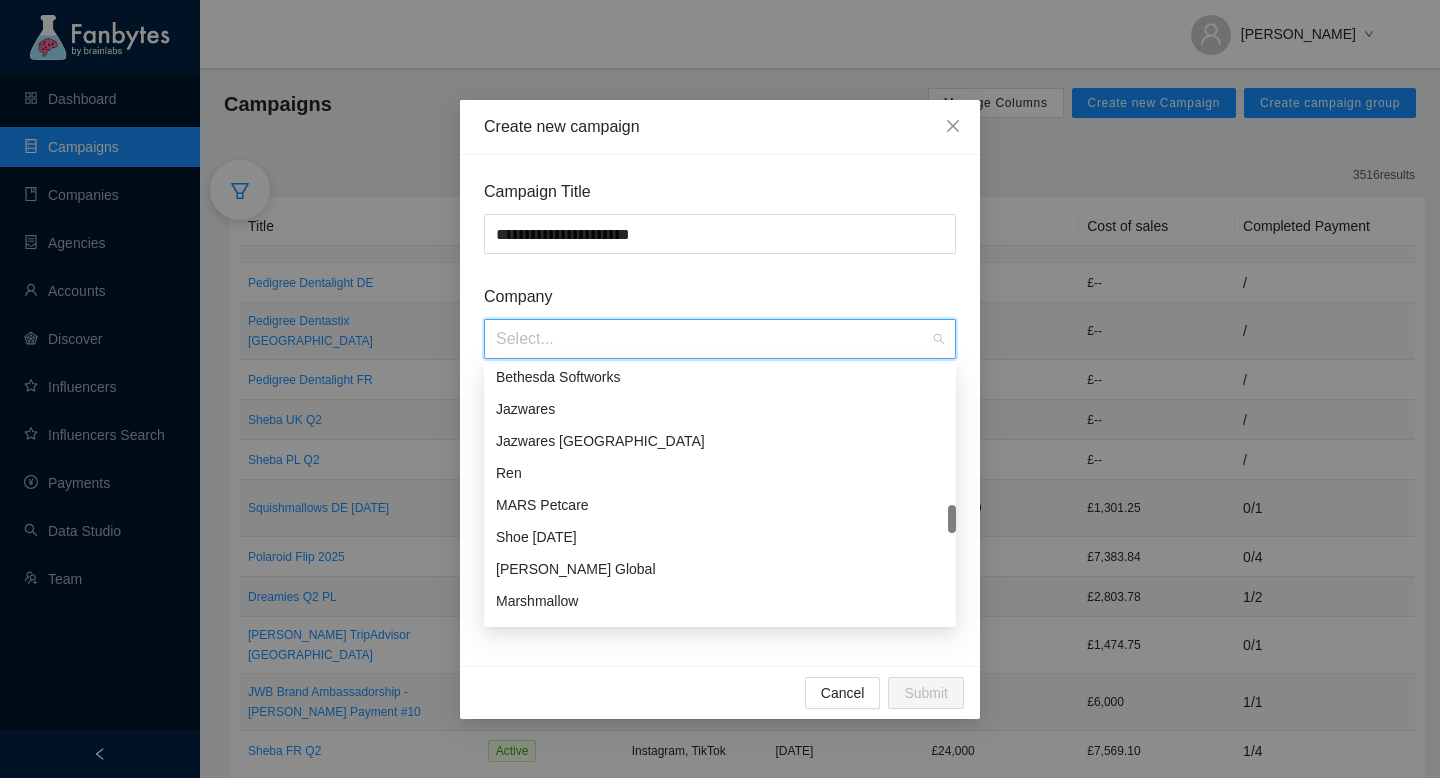 scroll, scrollTop: 392, scrollLeft: 0, axis: vertical 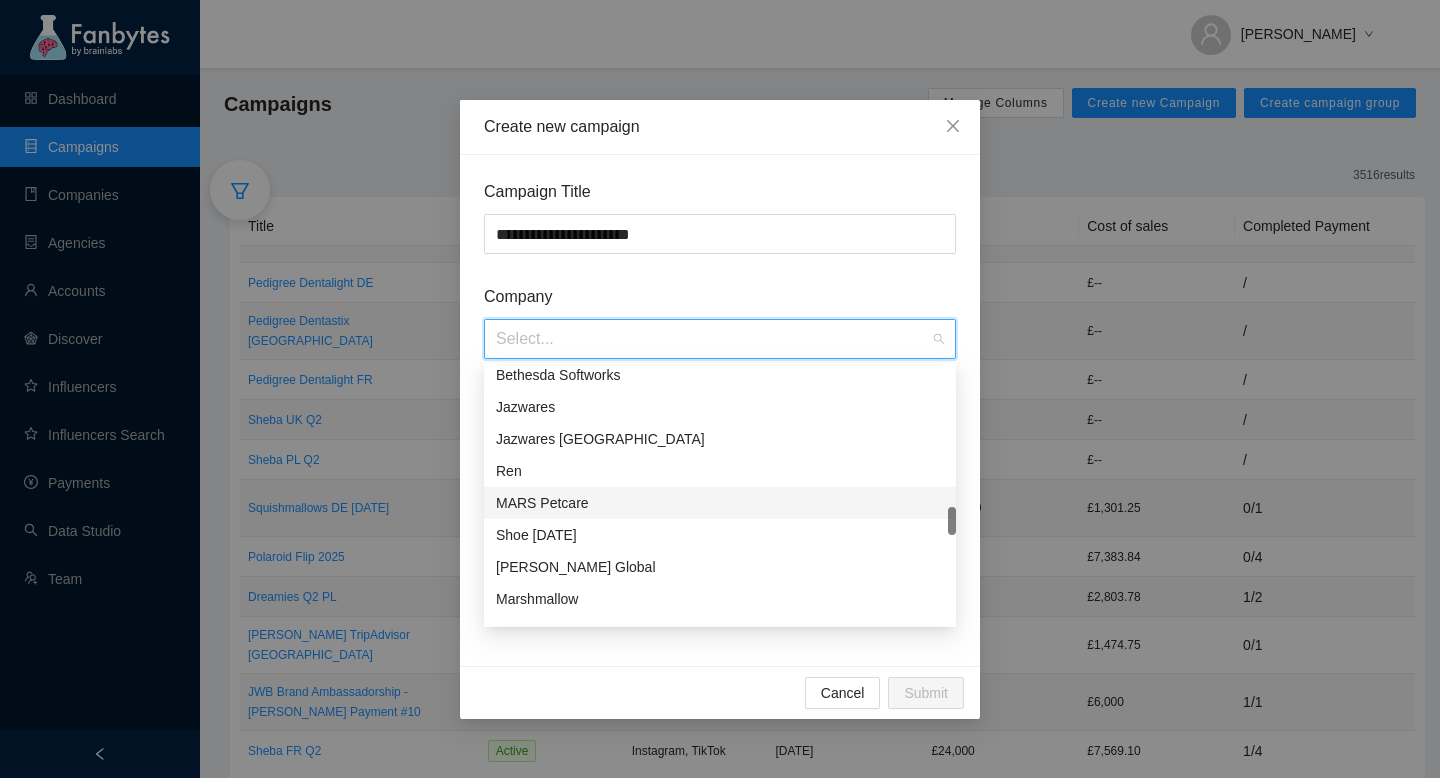 click on "MARS Petcare" at bounding box center (720, 503) 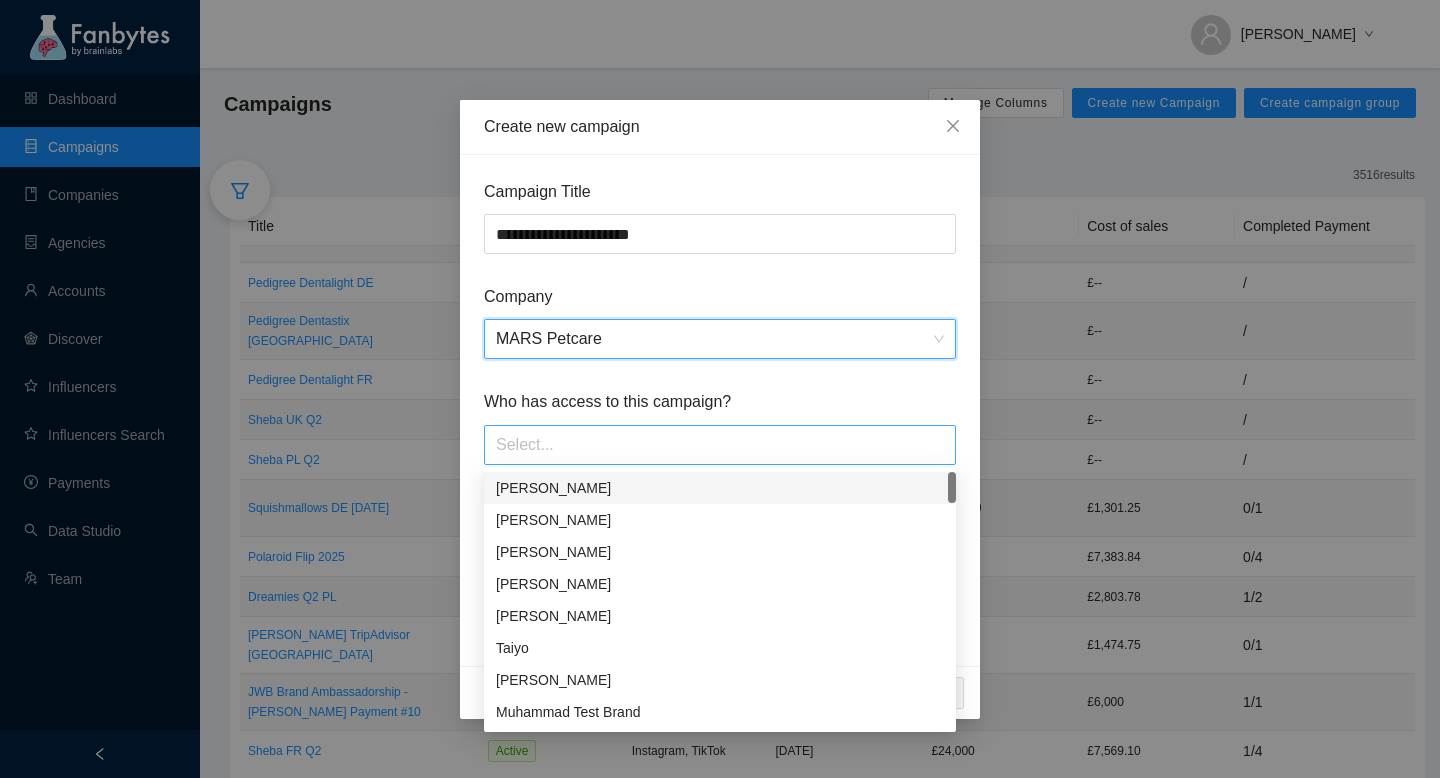click at bounding box center (720, 445) 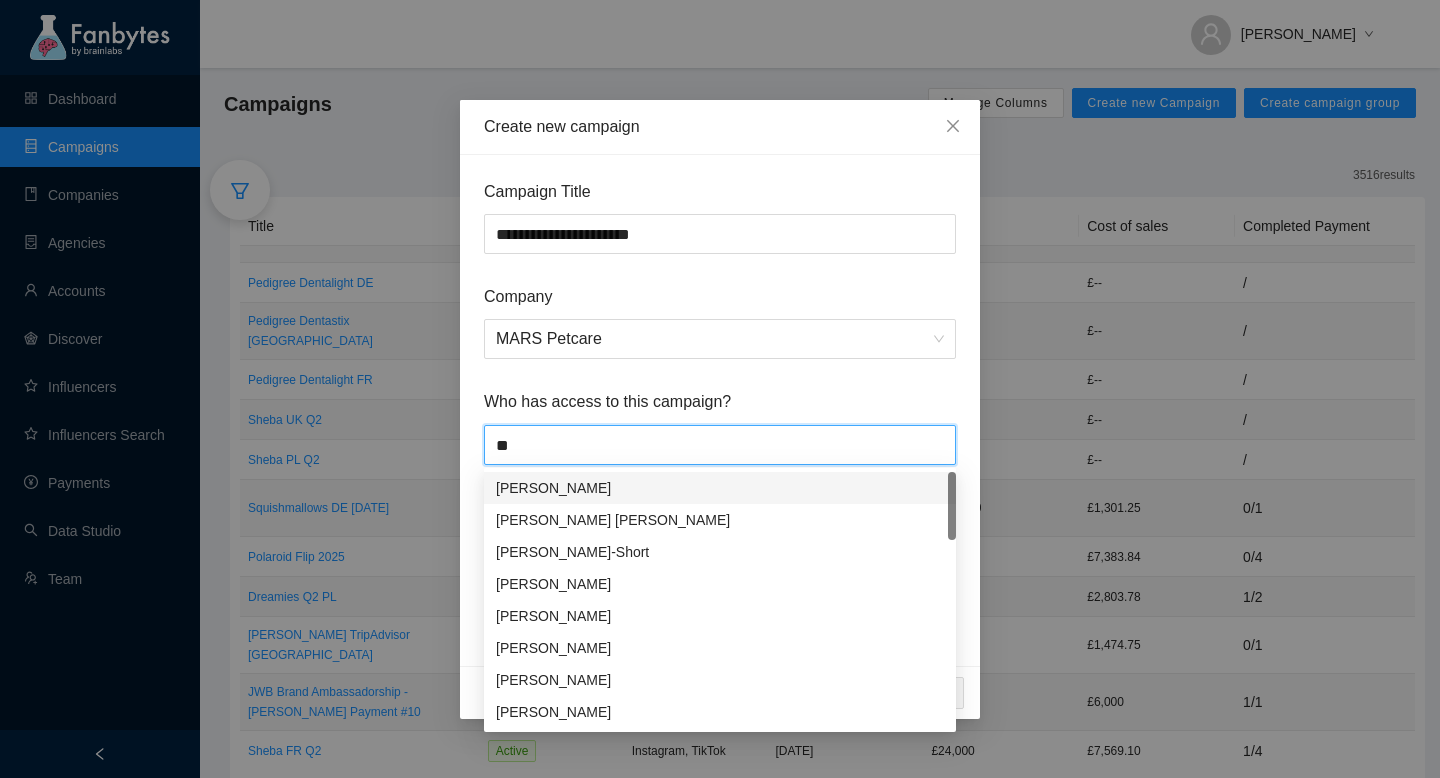 type on "*" 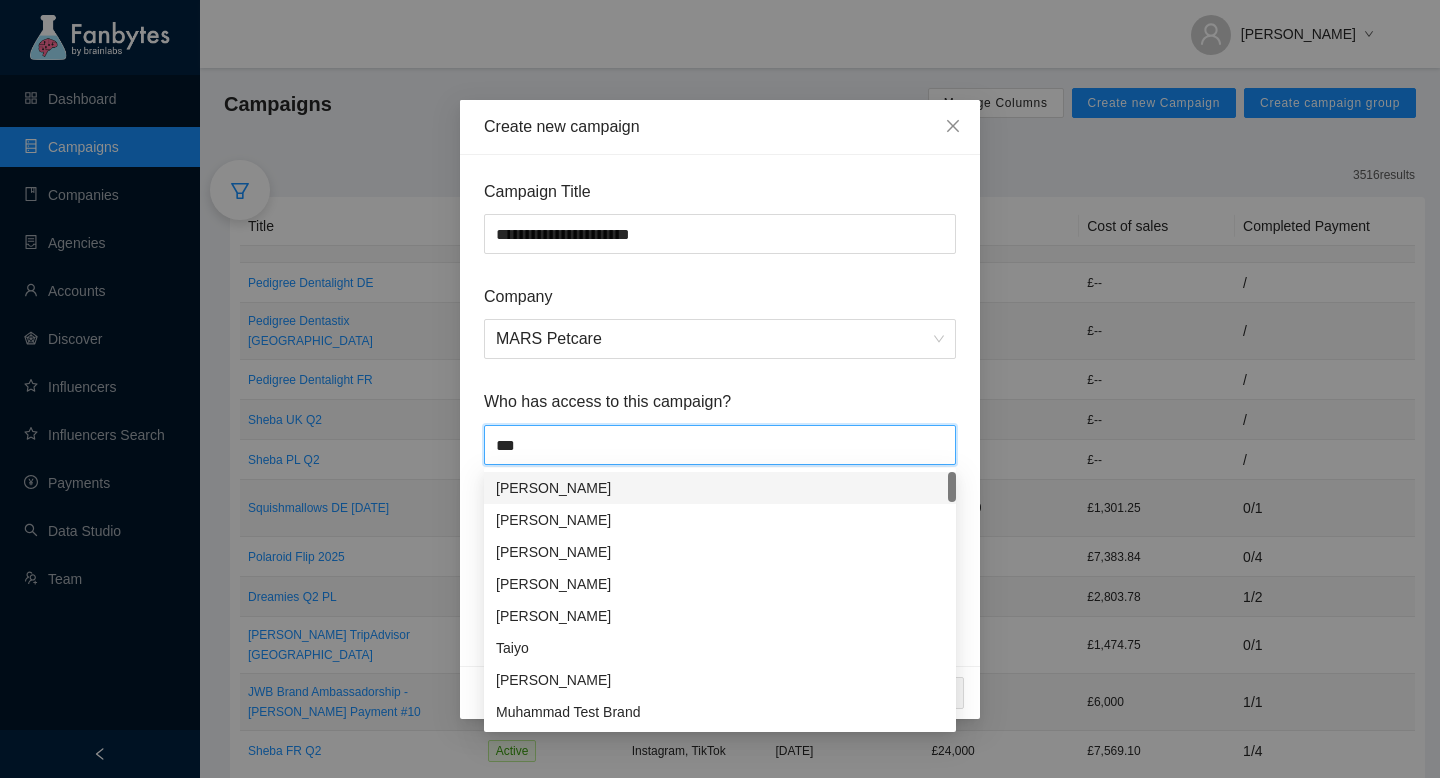 type on "****" 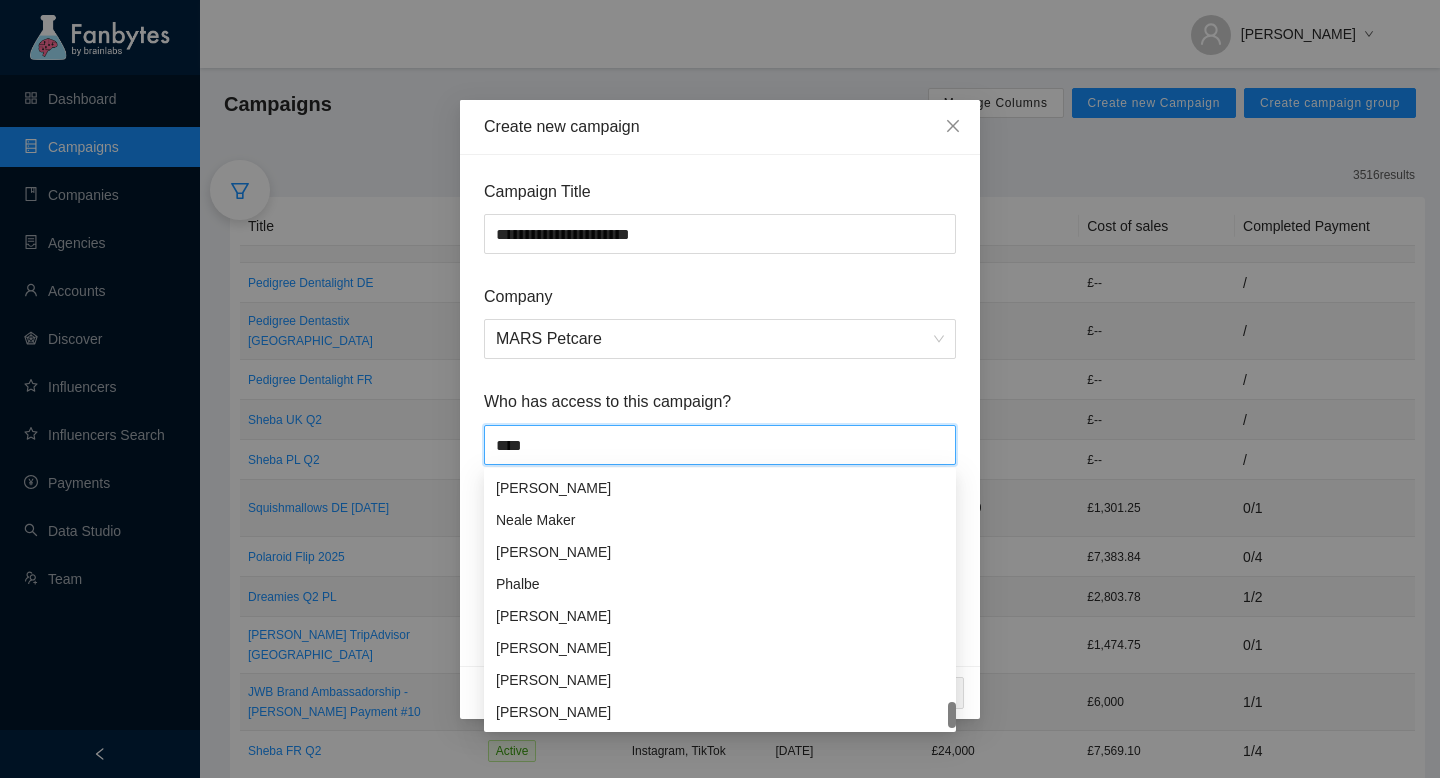 scroll, scrollTop: 704, scrollLeft: 0, axis: vertical 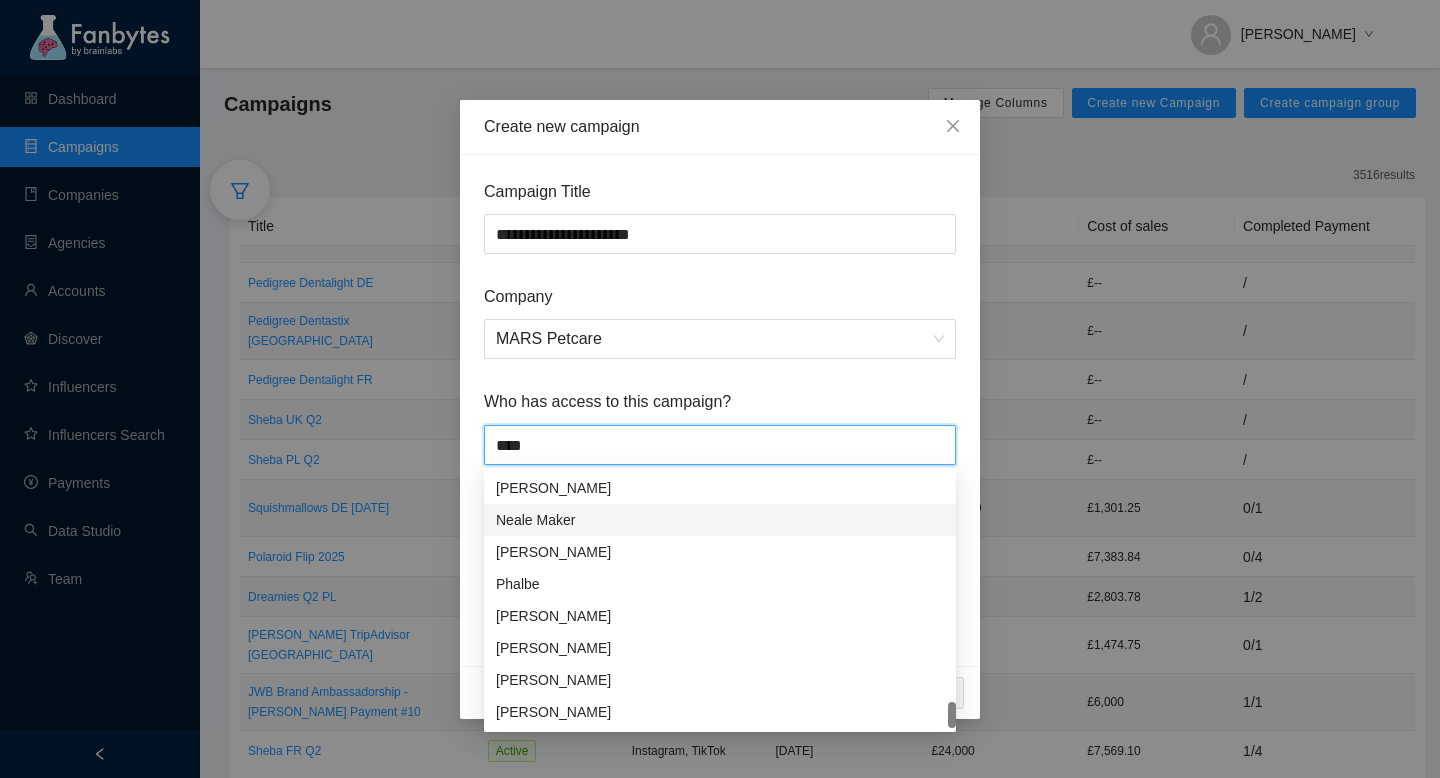 type 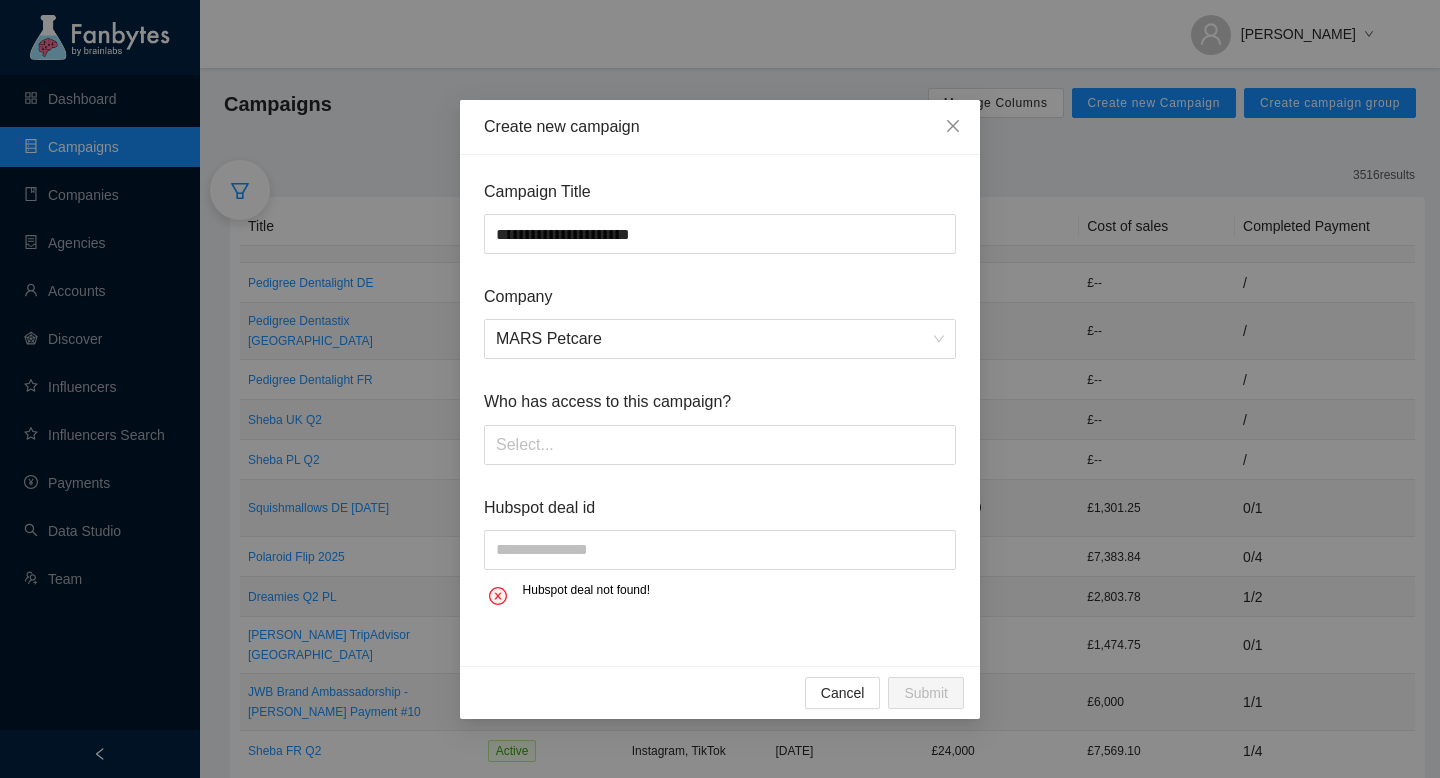 click on "**********" at bounding box center [720, 410] 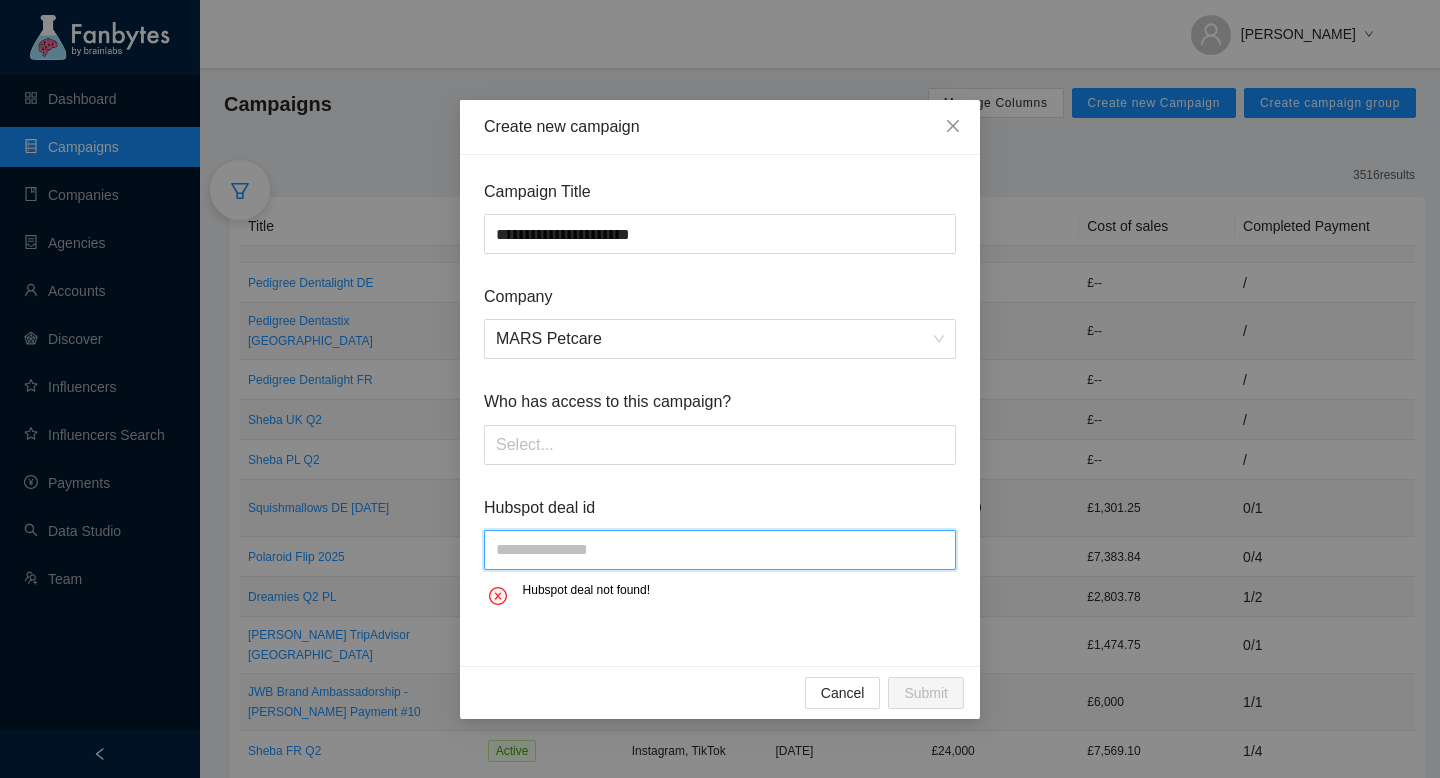 click at bounding box center [720, 550] 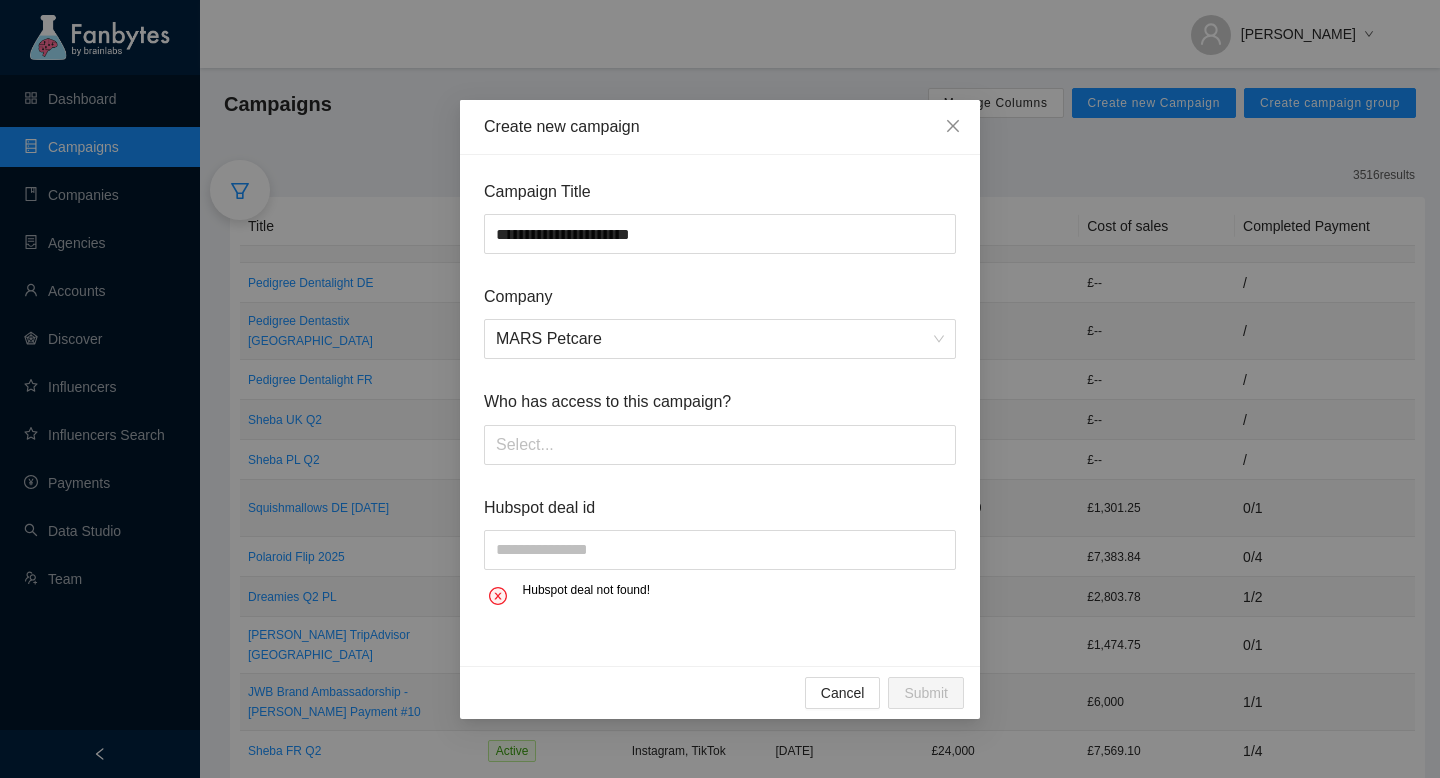 click on "**********" at bounding box center [720, 410] 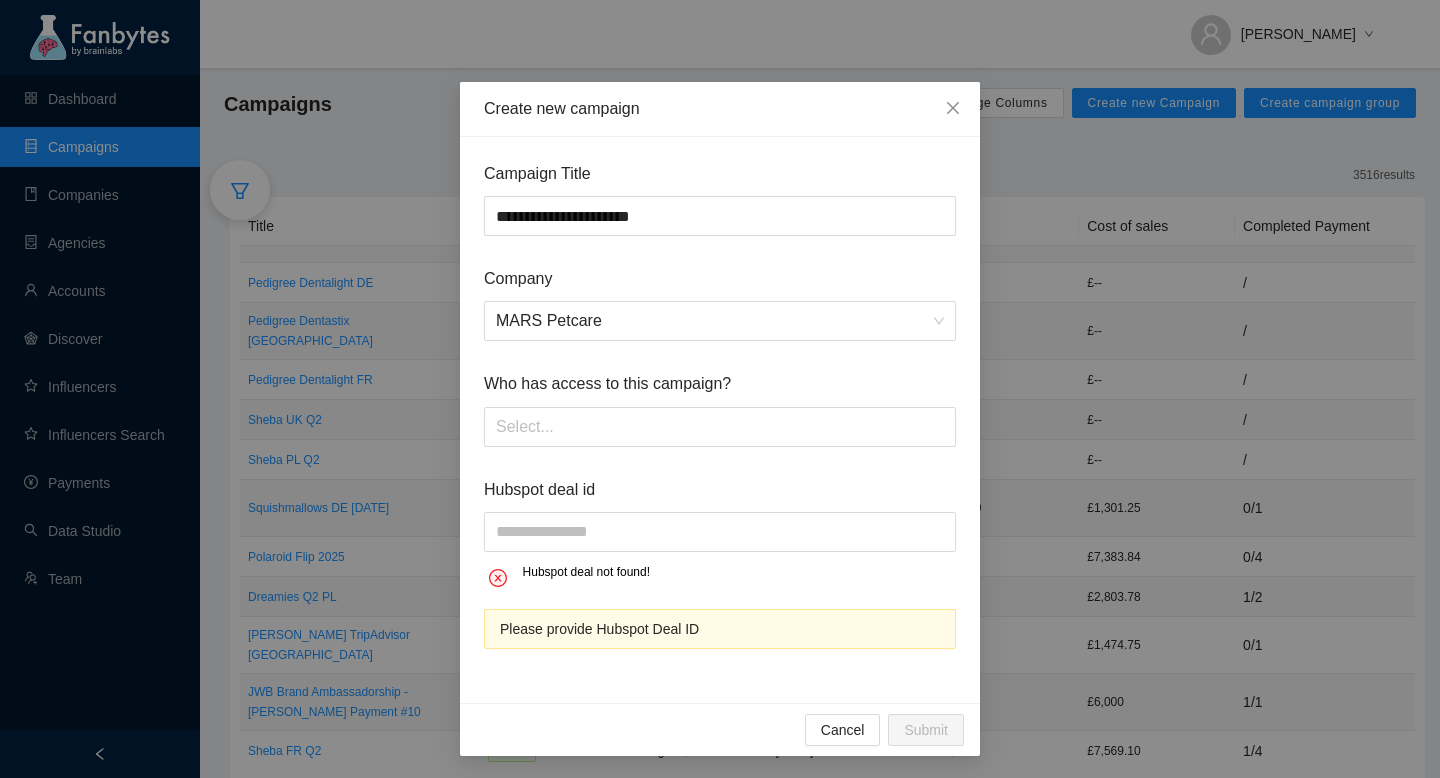scroll, scrollTop: 20, scrollLeft: 0, axis: vertical 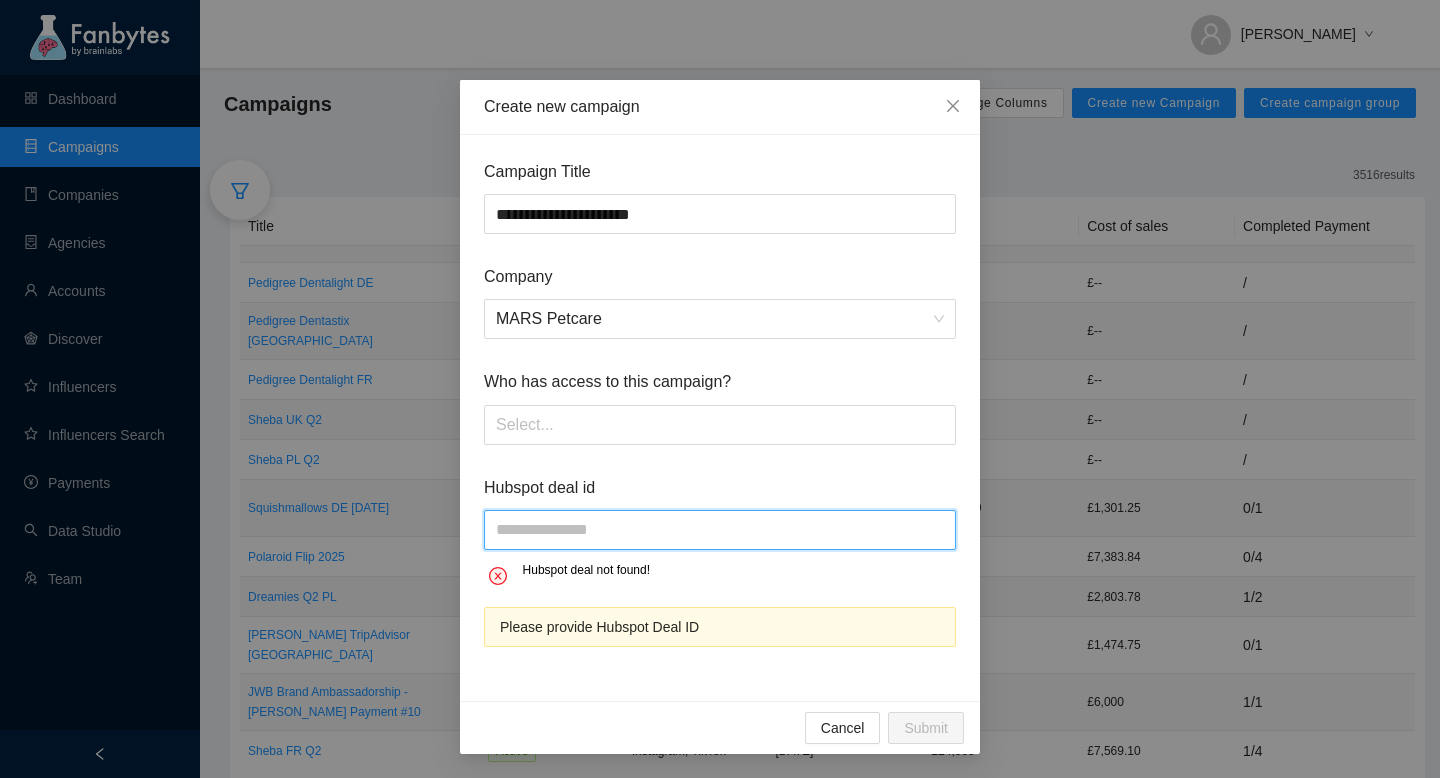 click at bounding box center [720, 530] 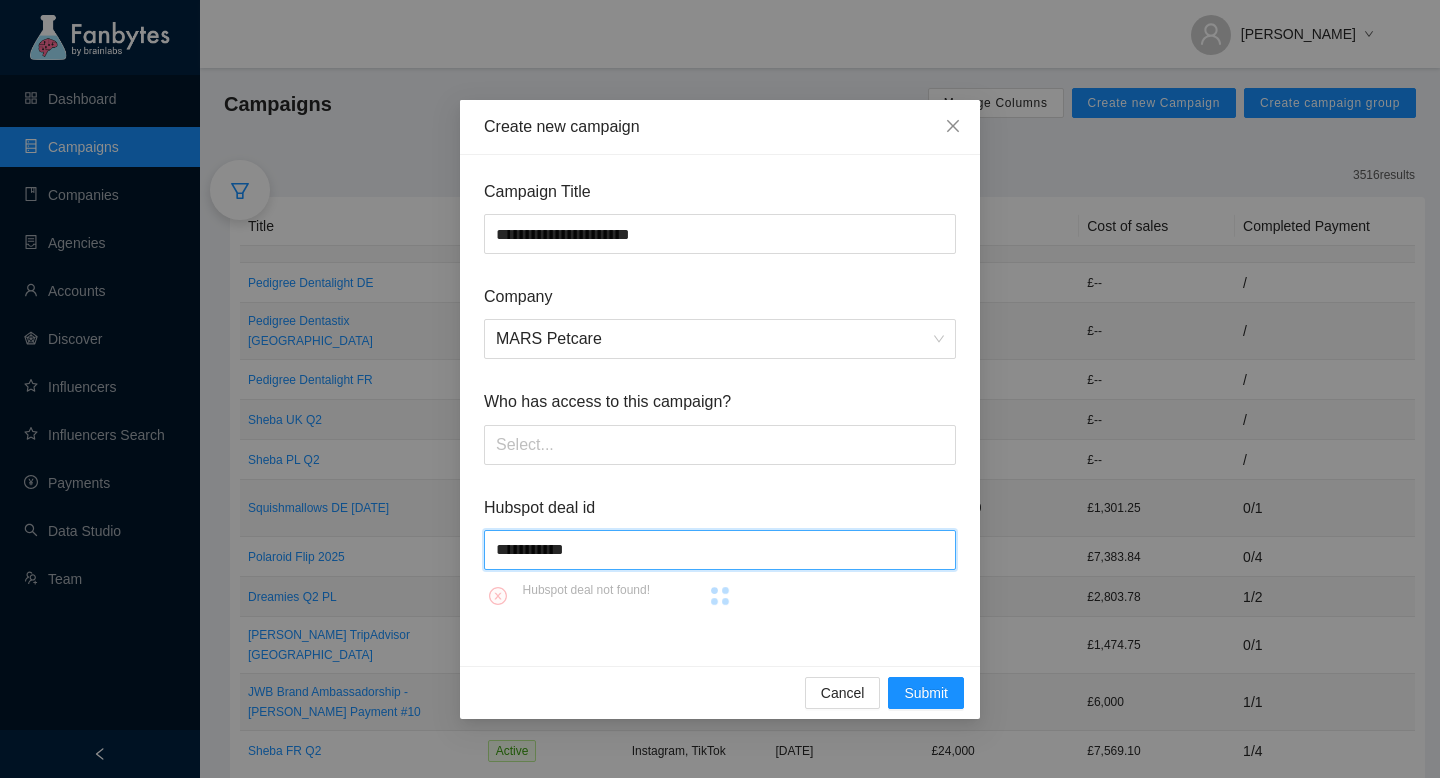 scroll, scrollTop: 0, scrollLeft: 0, axis: both 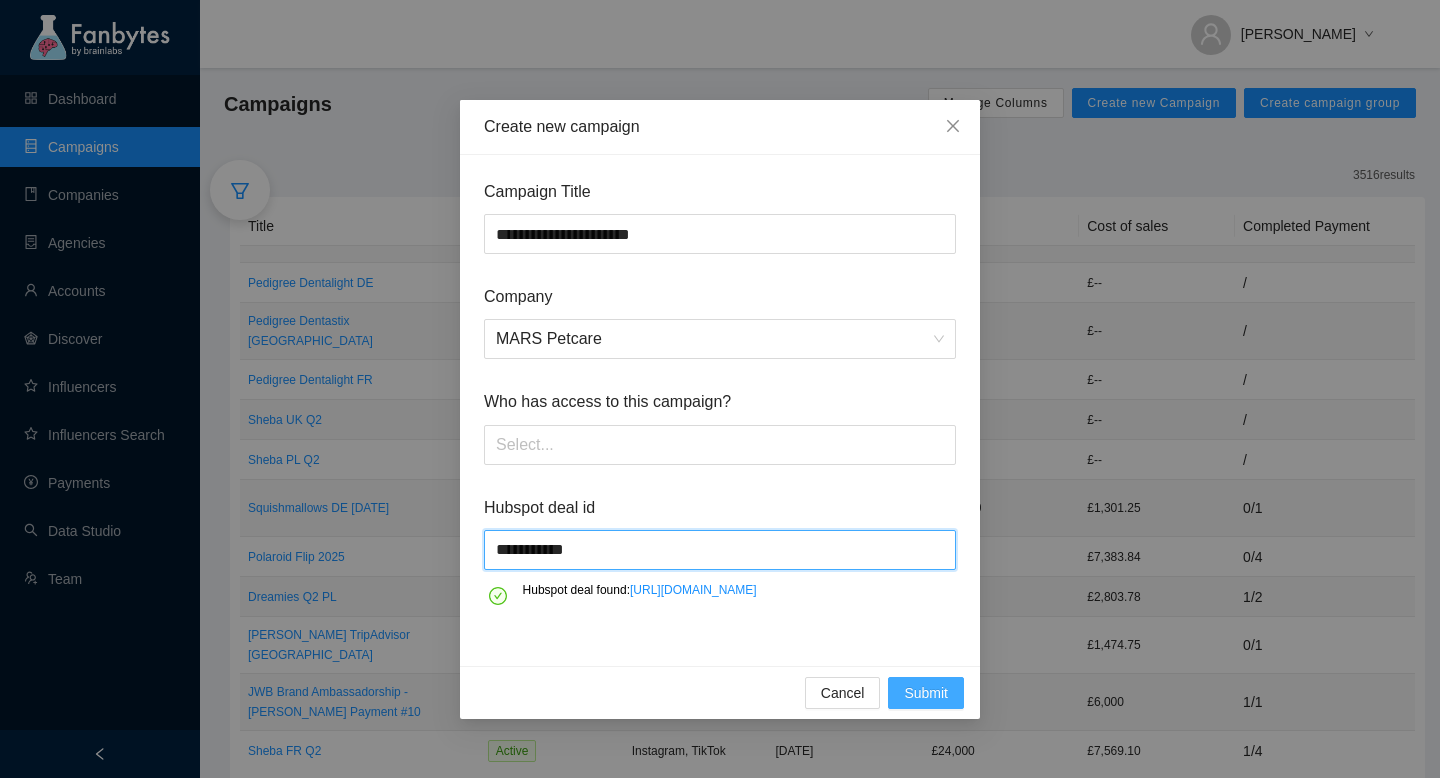 type on "**********" 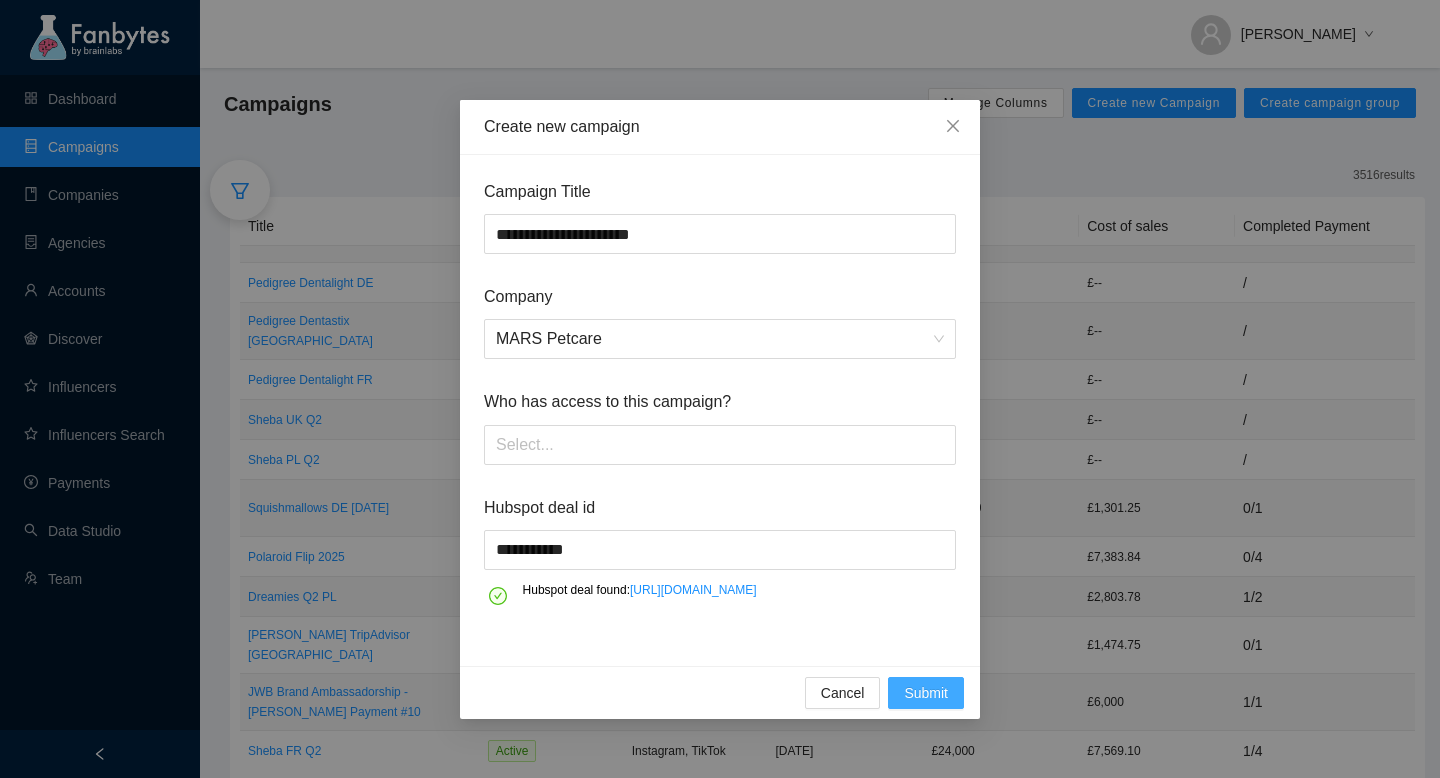 click on "Submit" at bounding box center [926, 693] 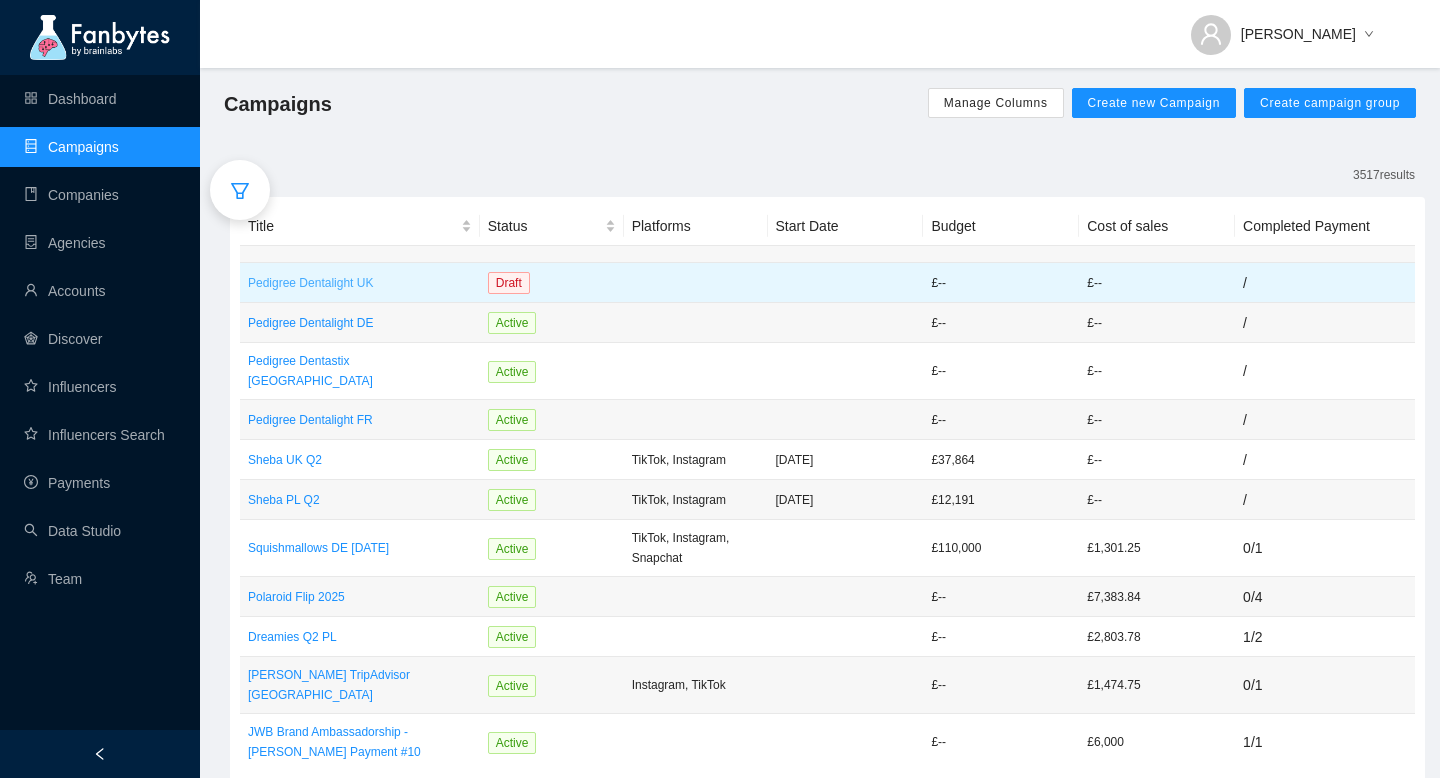 click on "Pedigree Dentalight UK" at bounding box center [360, 283] 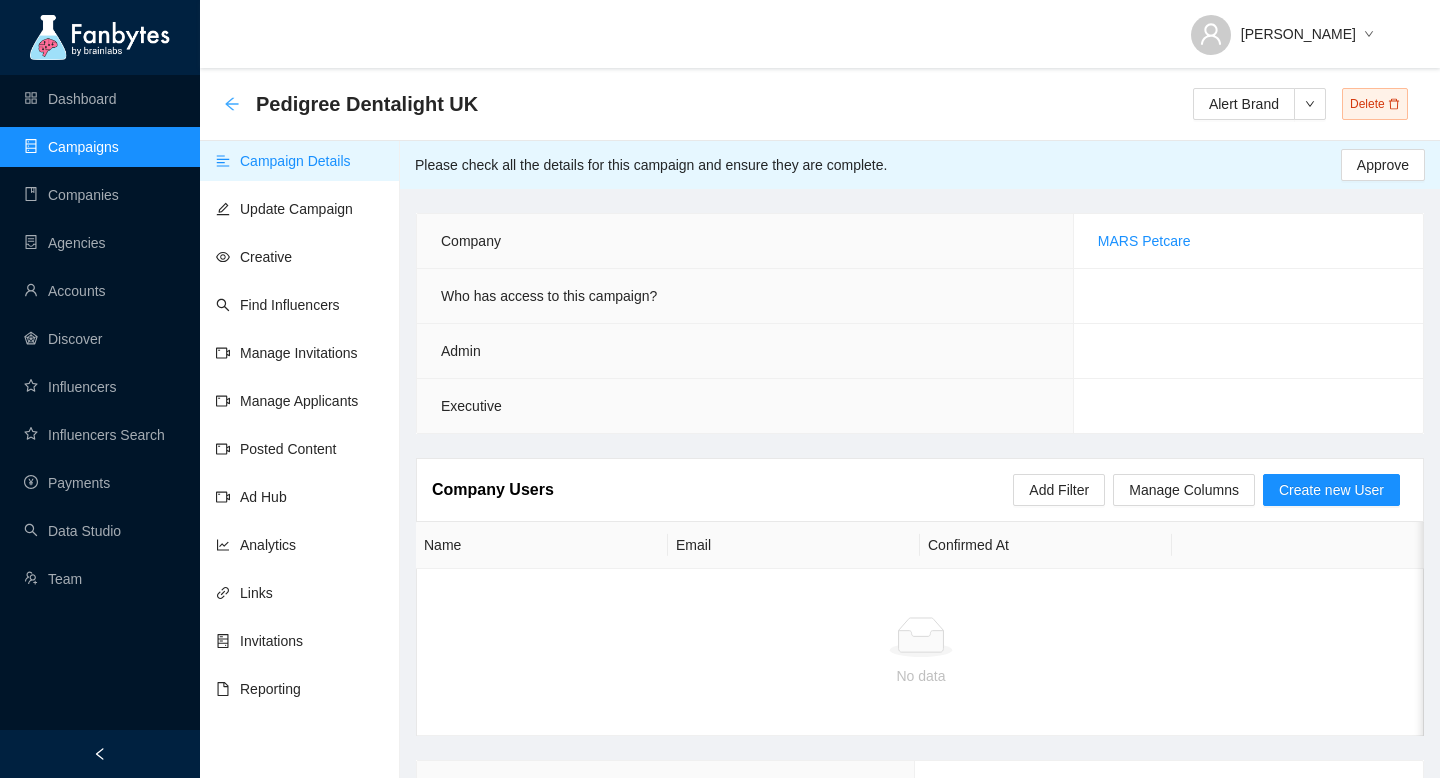 click 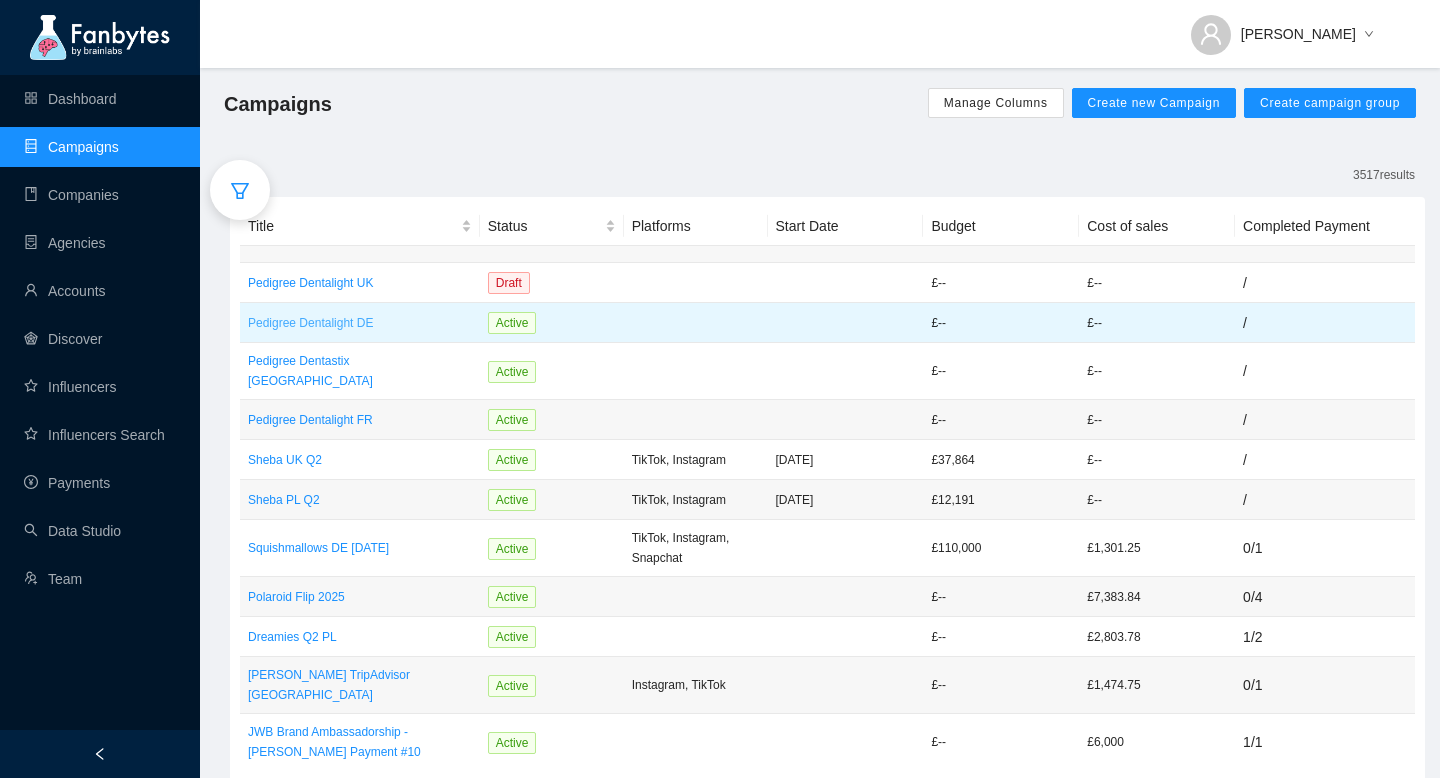 click on "Pedigree Dentalight DE" at bounding box center (360, 323) 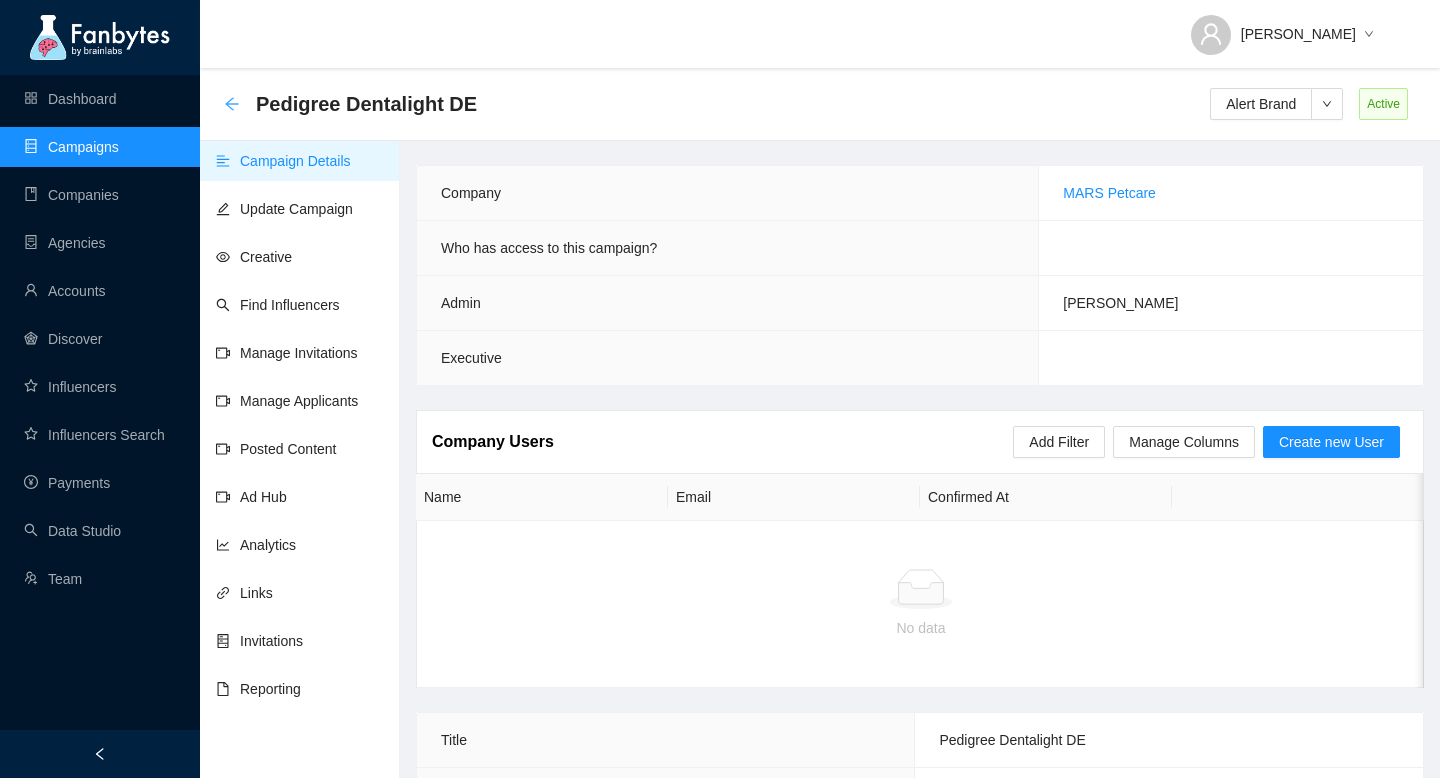click 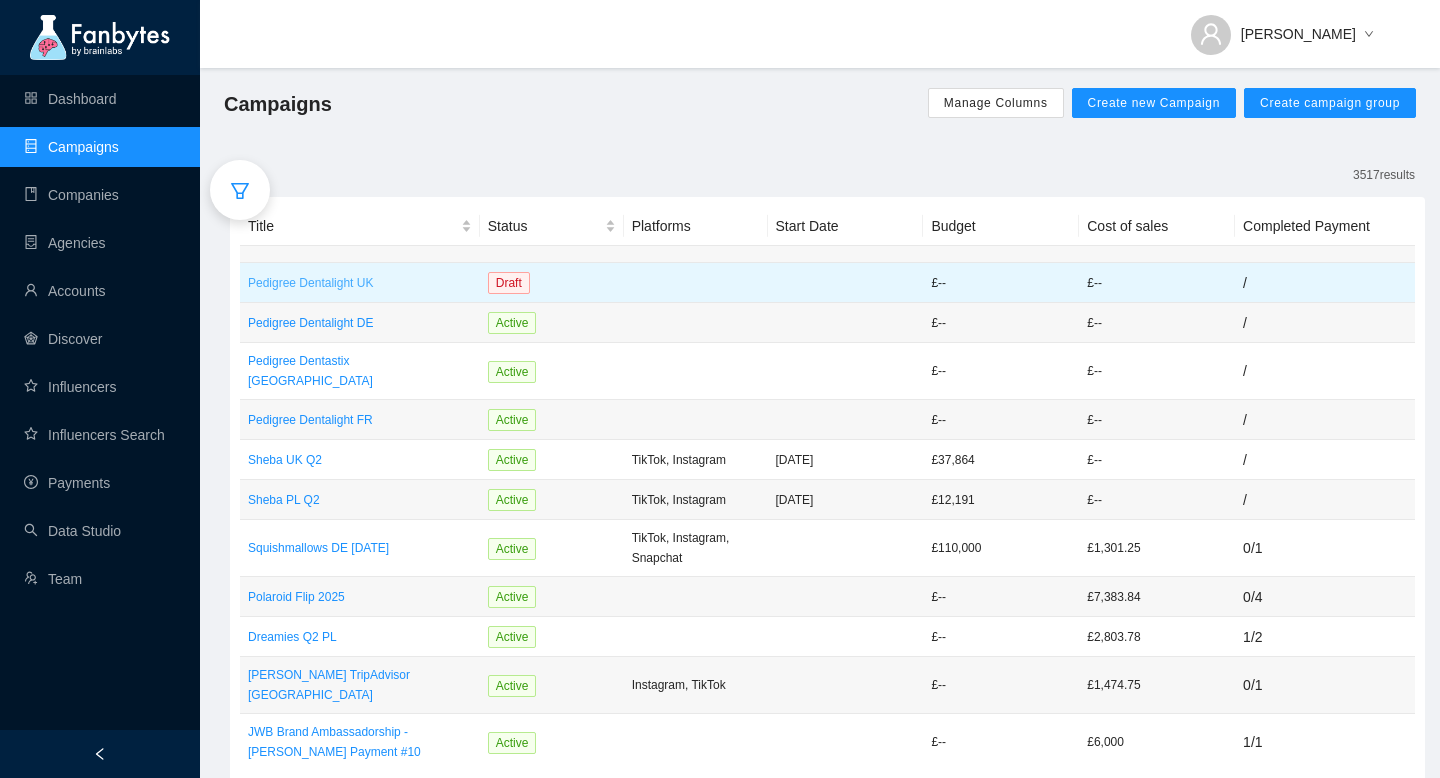 click on "Pedigree Dentalight UK" at bounding box center [360, 283] 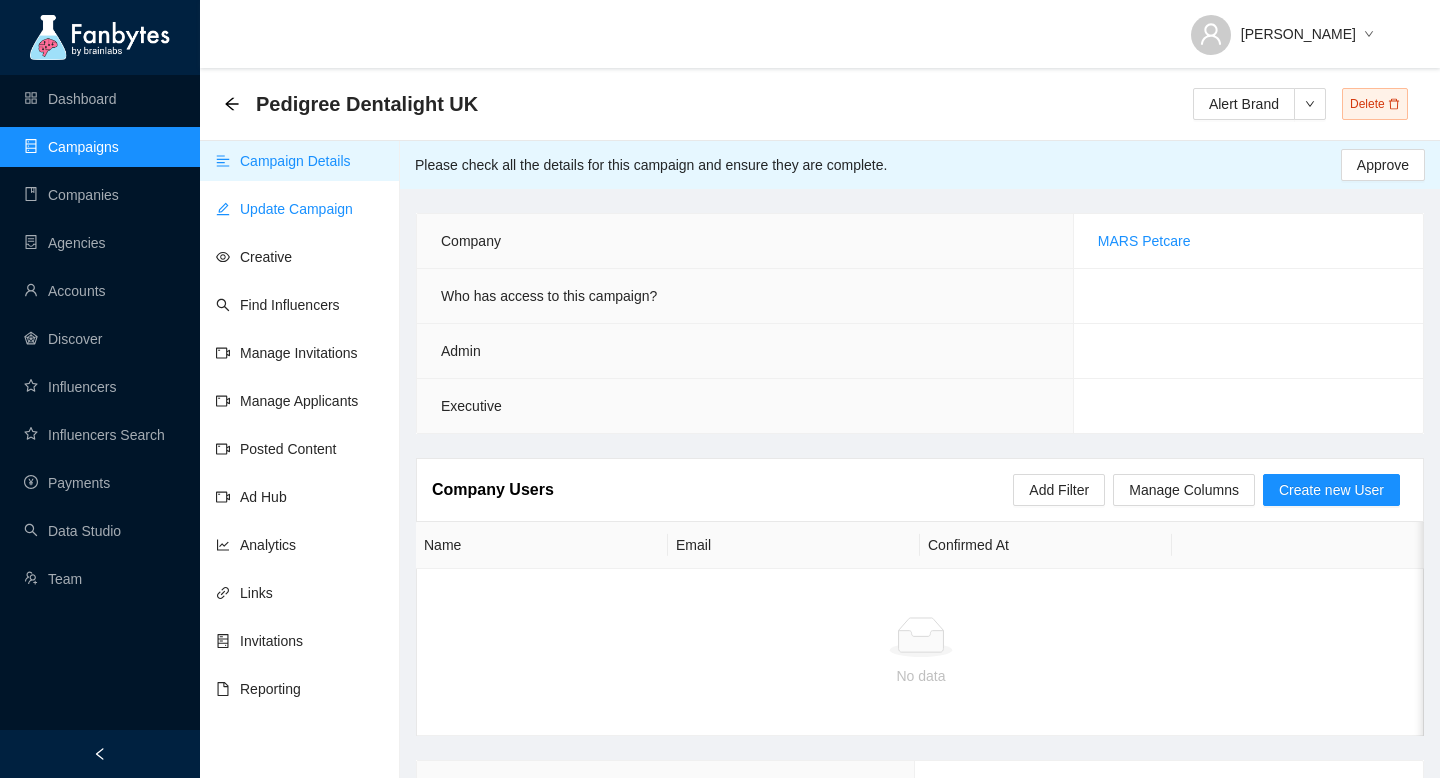 click on "Update Campaign" at bounding box center (284, 209) 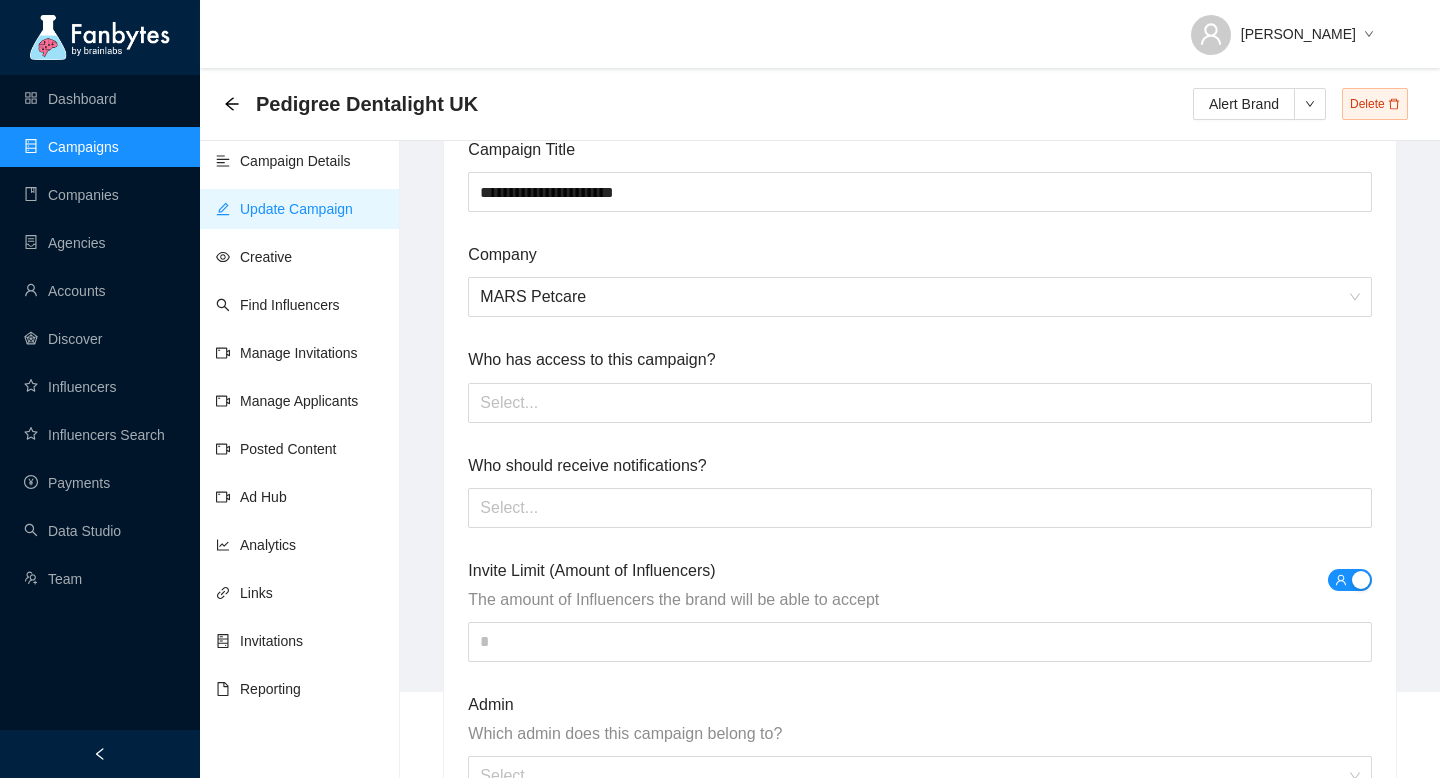 scroll, scrollTop: 119, scrollLeft: 0, axis: vertical 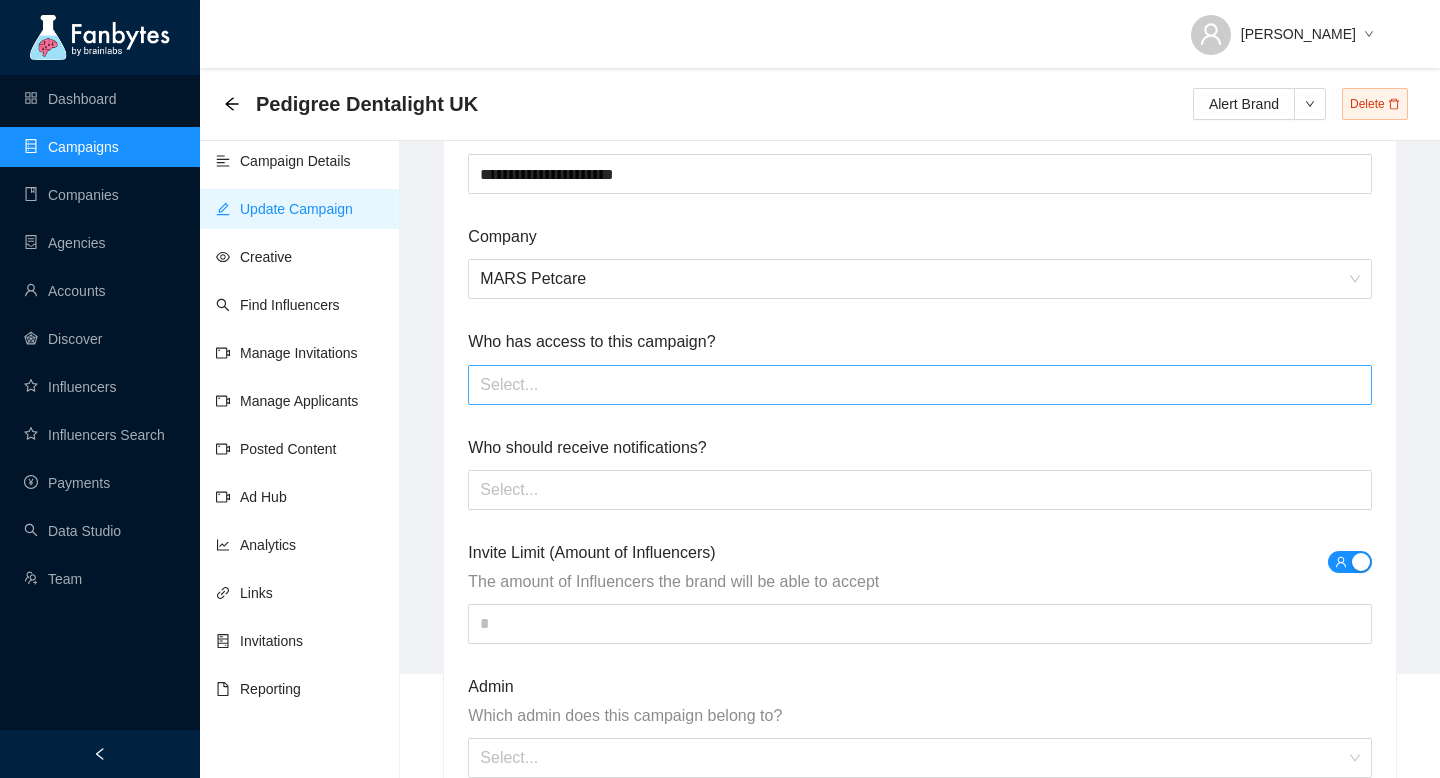 click at bounding box center (919, 385) 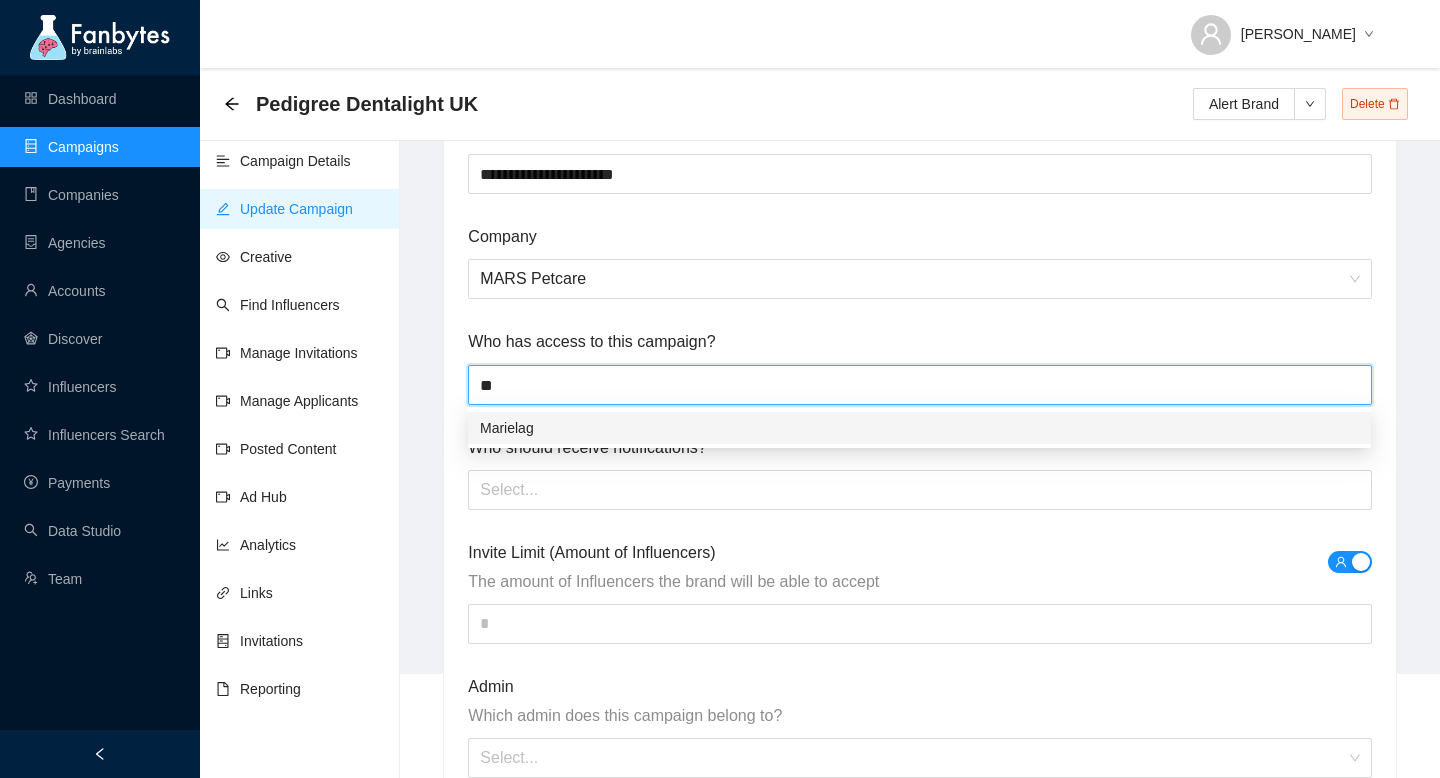 type on "*" 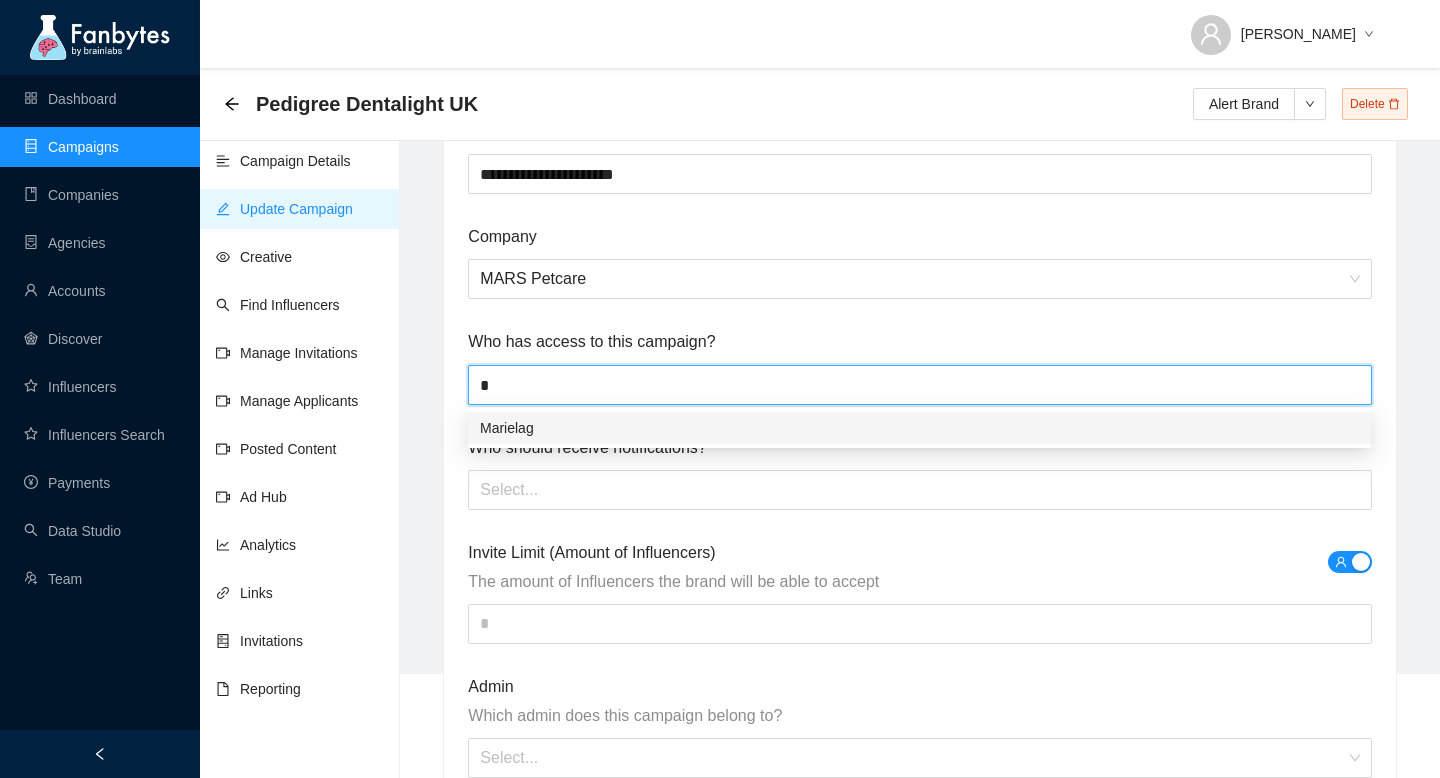 type 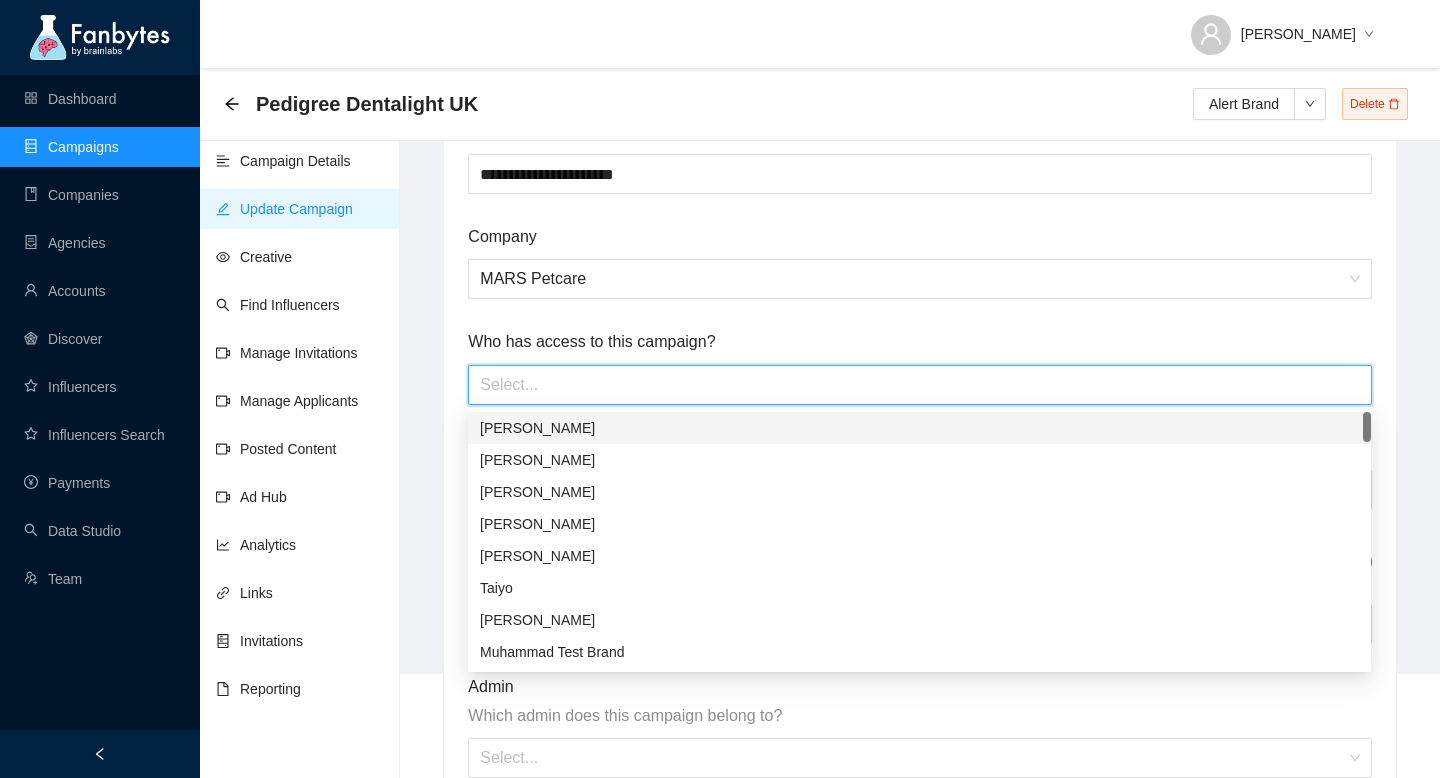 click on "**********" at bounding box center [919, 1766] 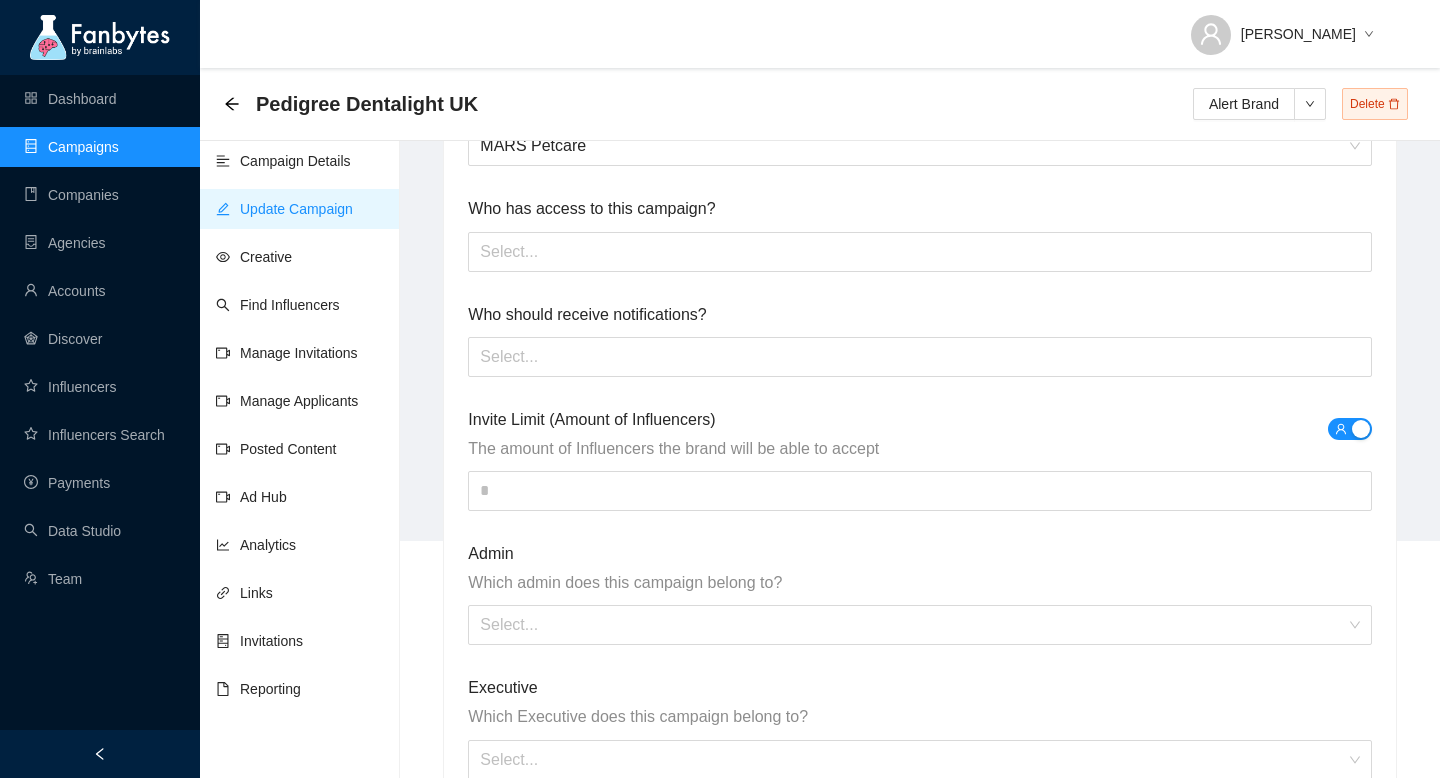 scroll, scrollTop: 274, scrollLeft: 0, axis: vertical 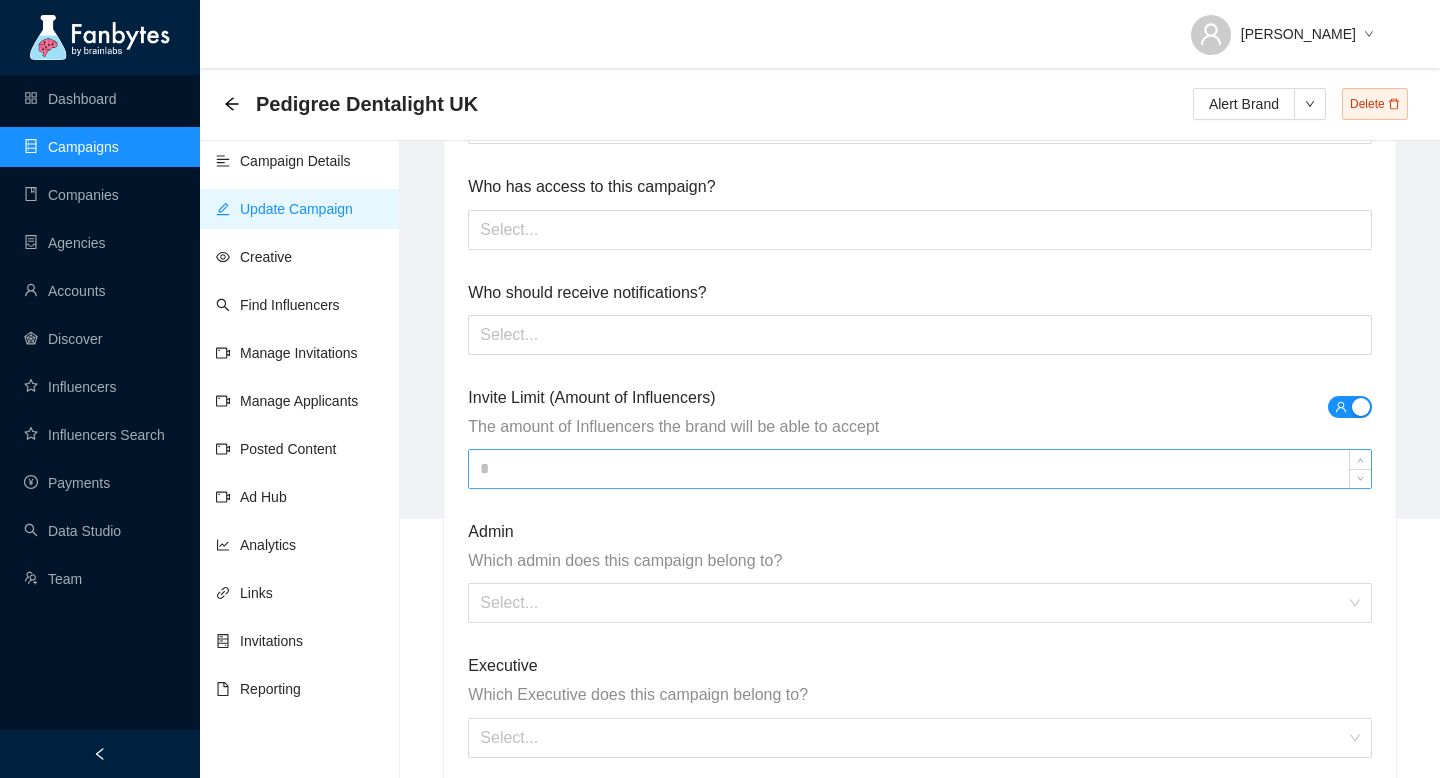 click at bounding box center (919, 469) 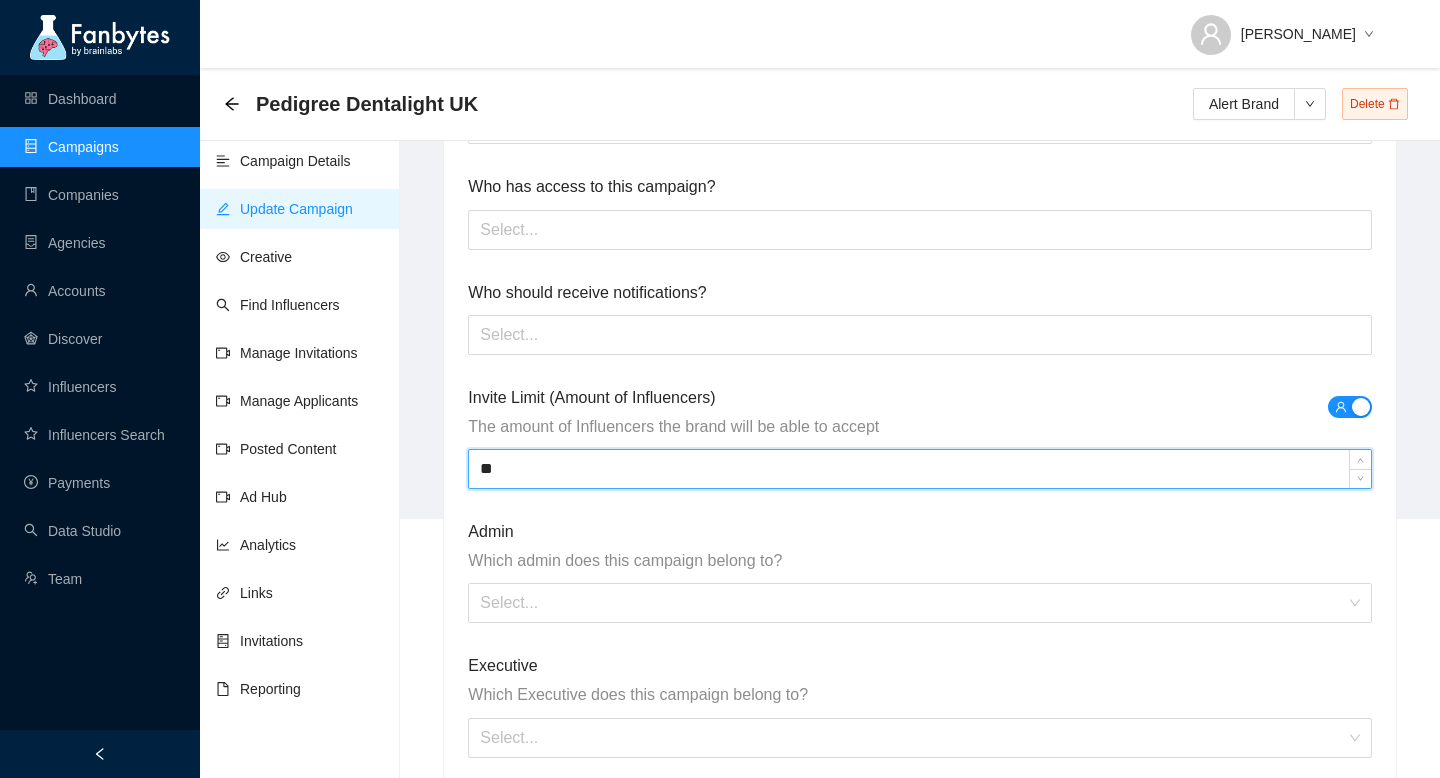 type on "**" 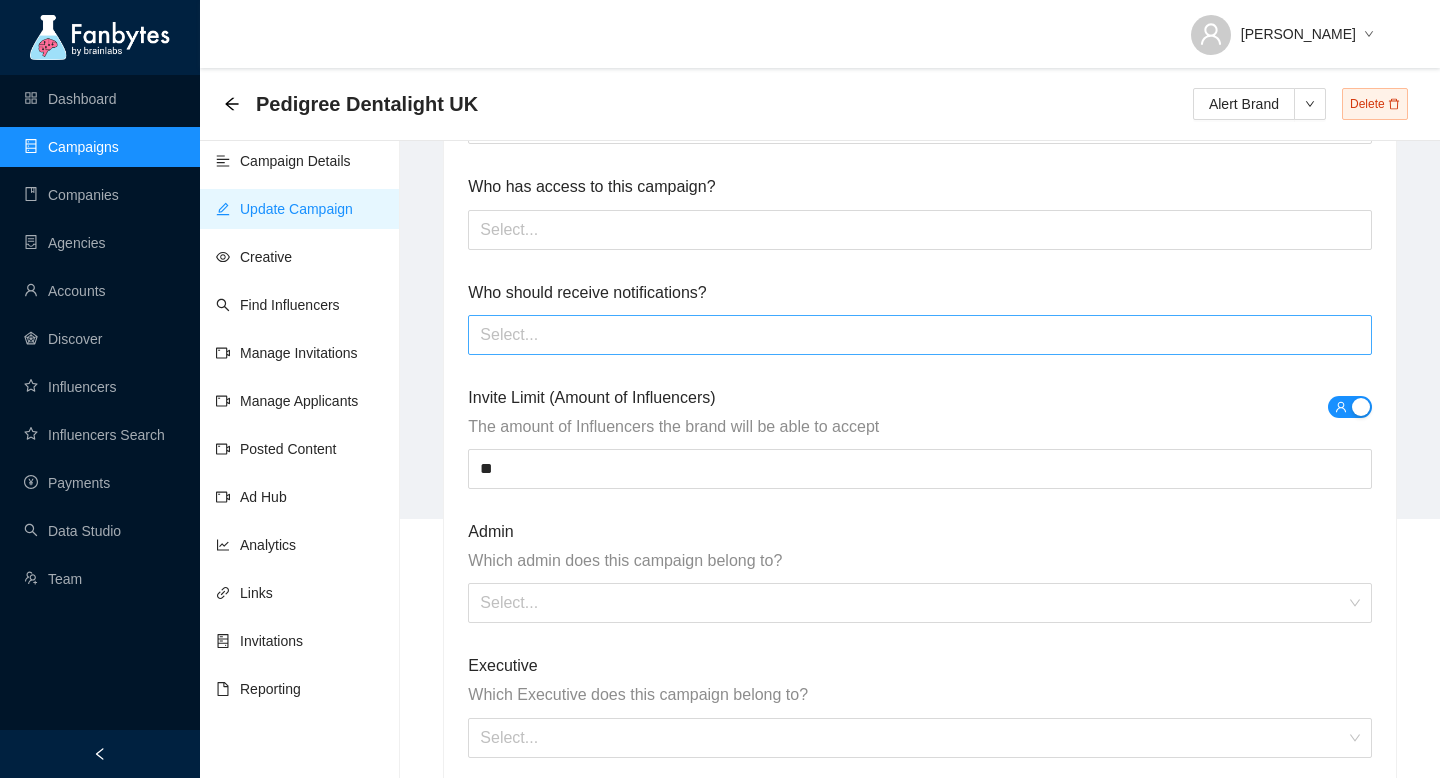 click at bounding box center [919, 335] 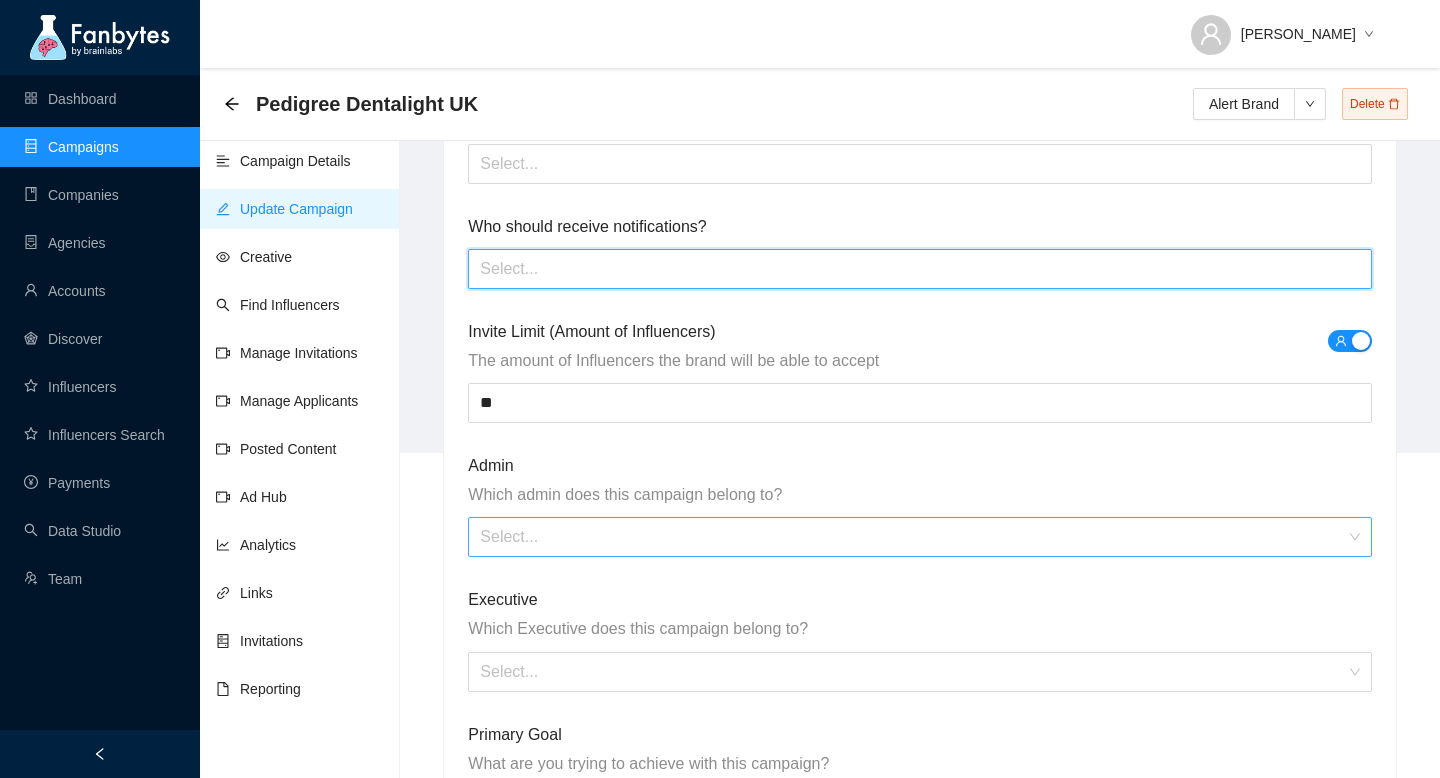 scroll, scrollTop: 357, scrollLeft: 0, axis: vertical 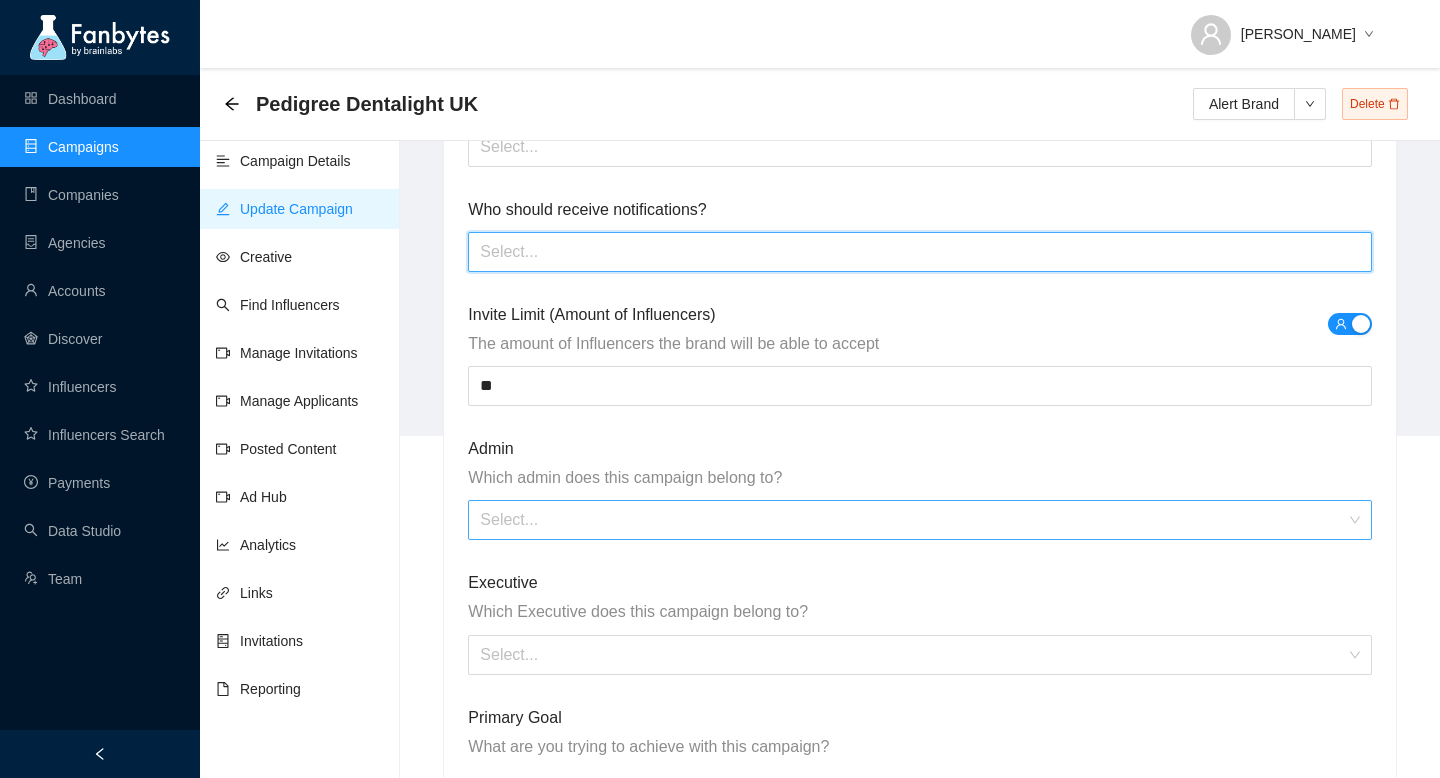 click at bounding box center [912, 520] 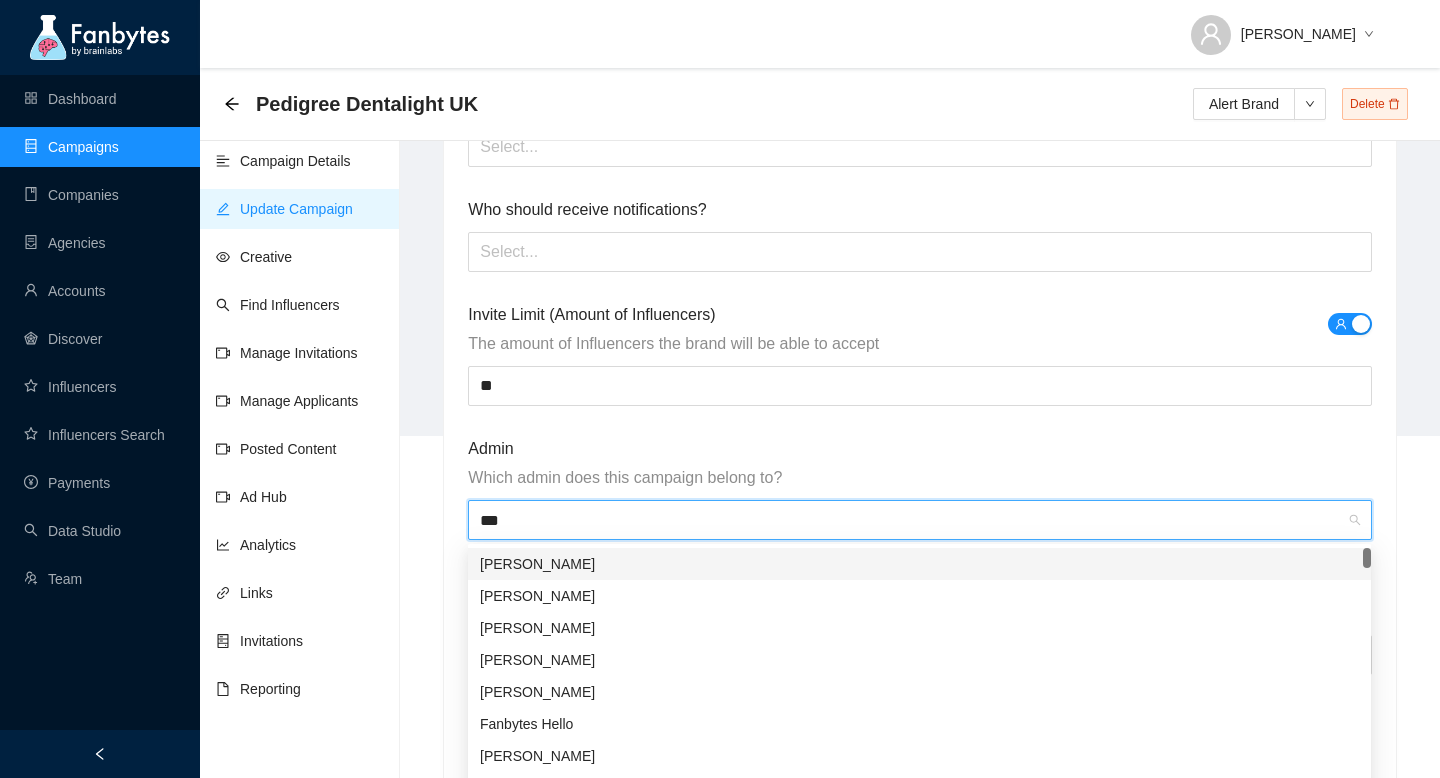 type on "****" 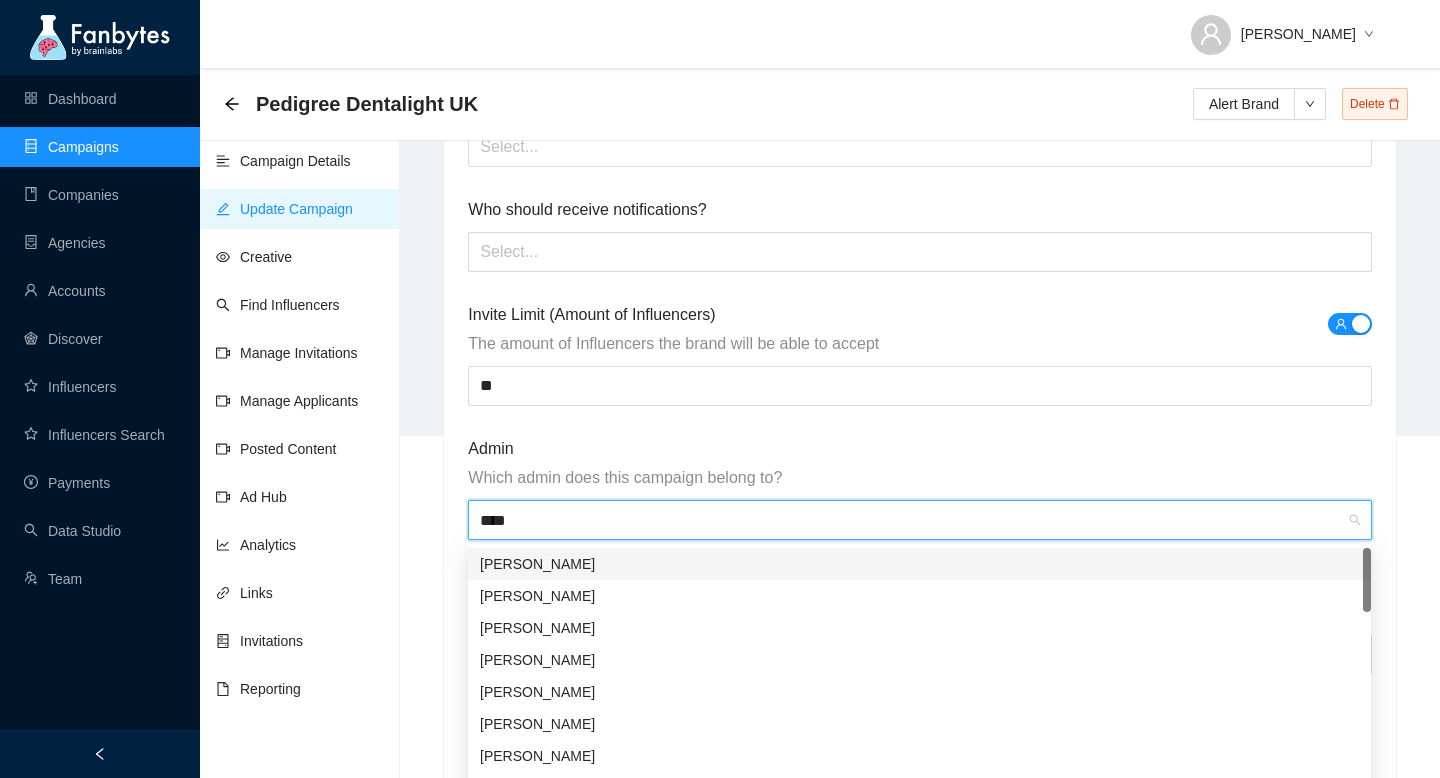 click on "[PERSON_NAME]" at bounding box center (919, 564) 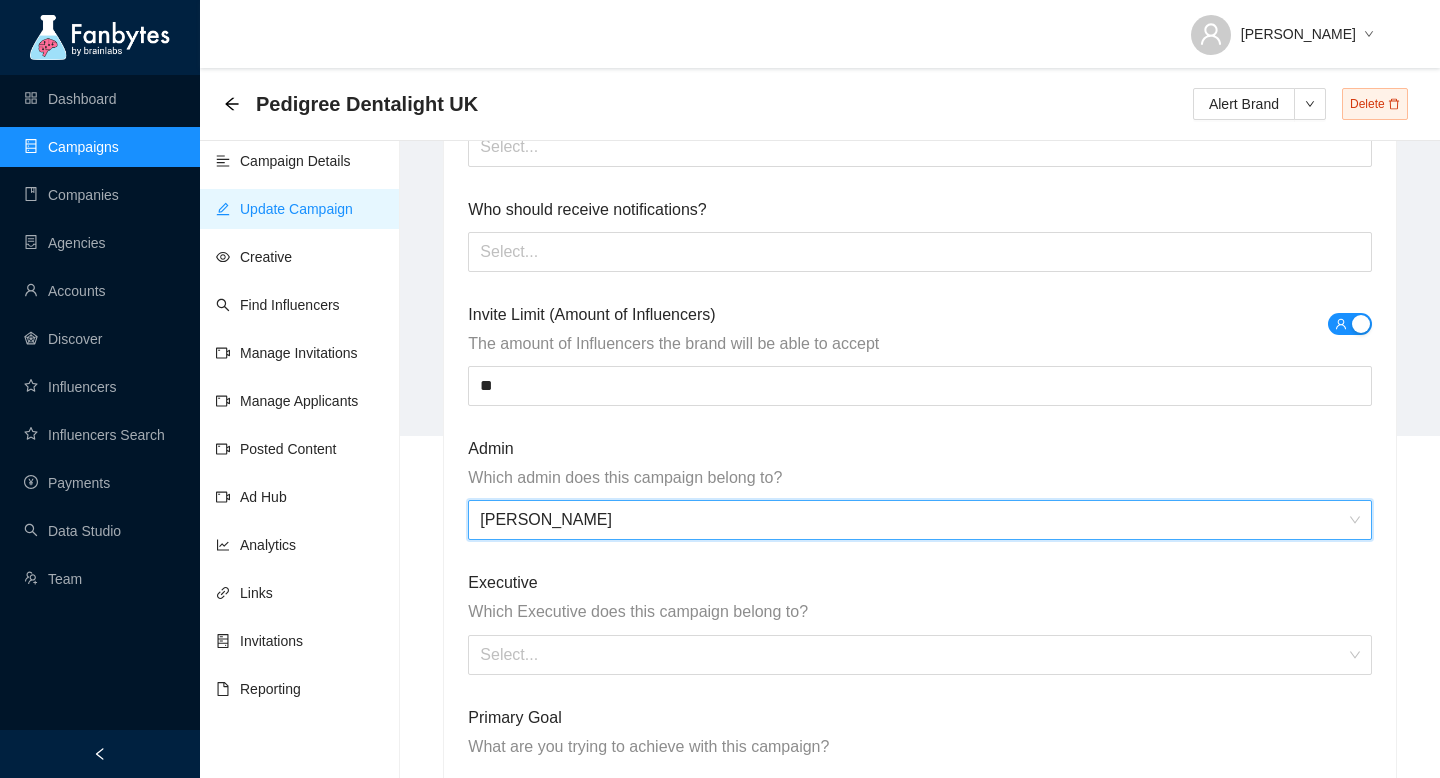 click on "[PERSON_NAME]" at bounding box center (919, 520) 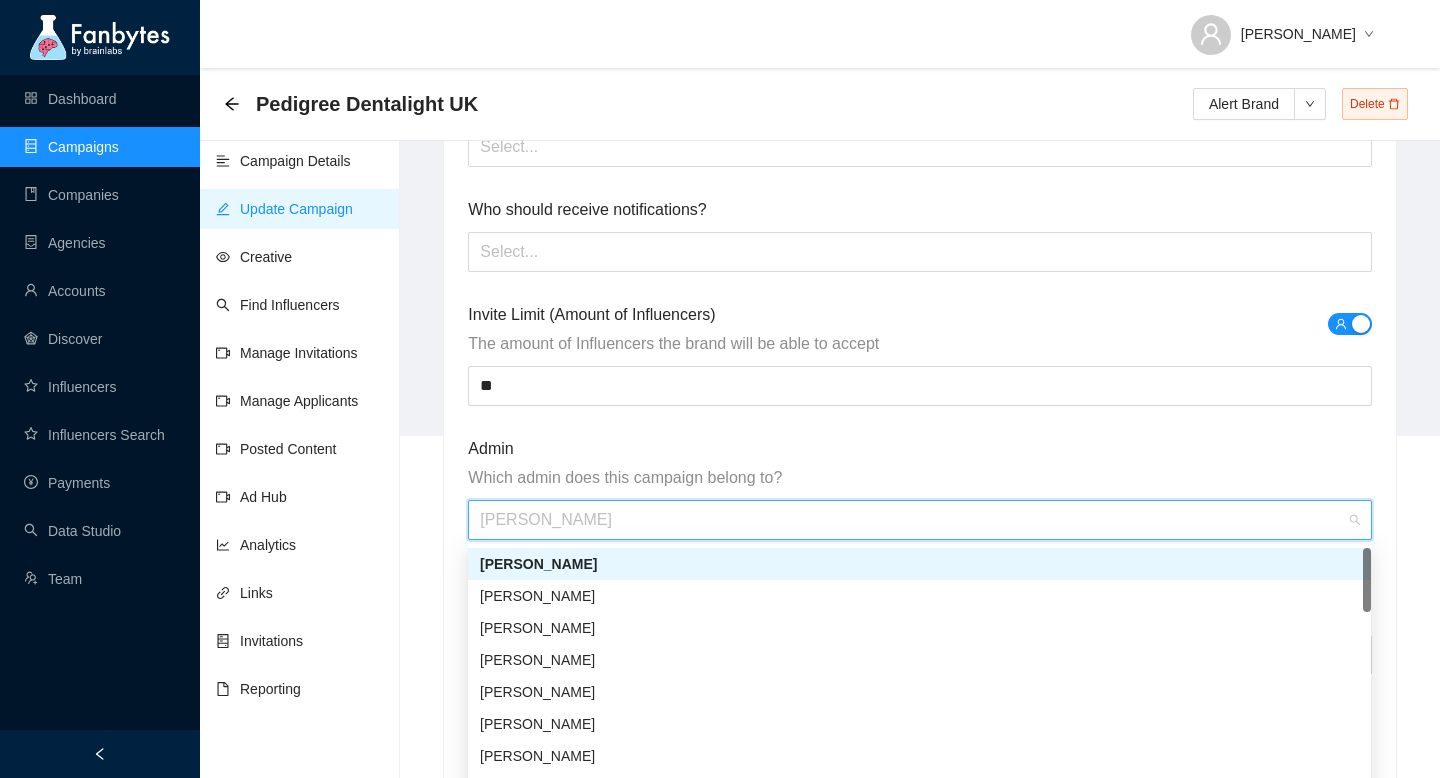 click on "[PERSON_NAME]" at bounding box center (919, 520) 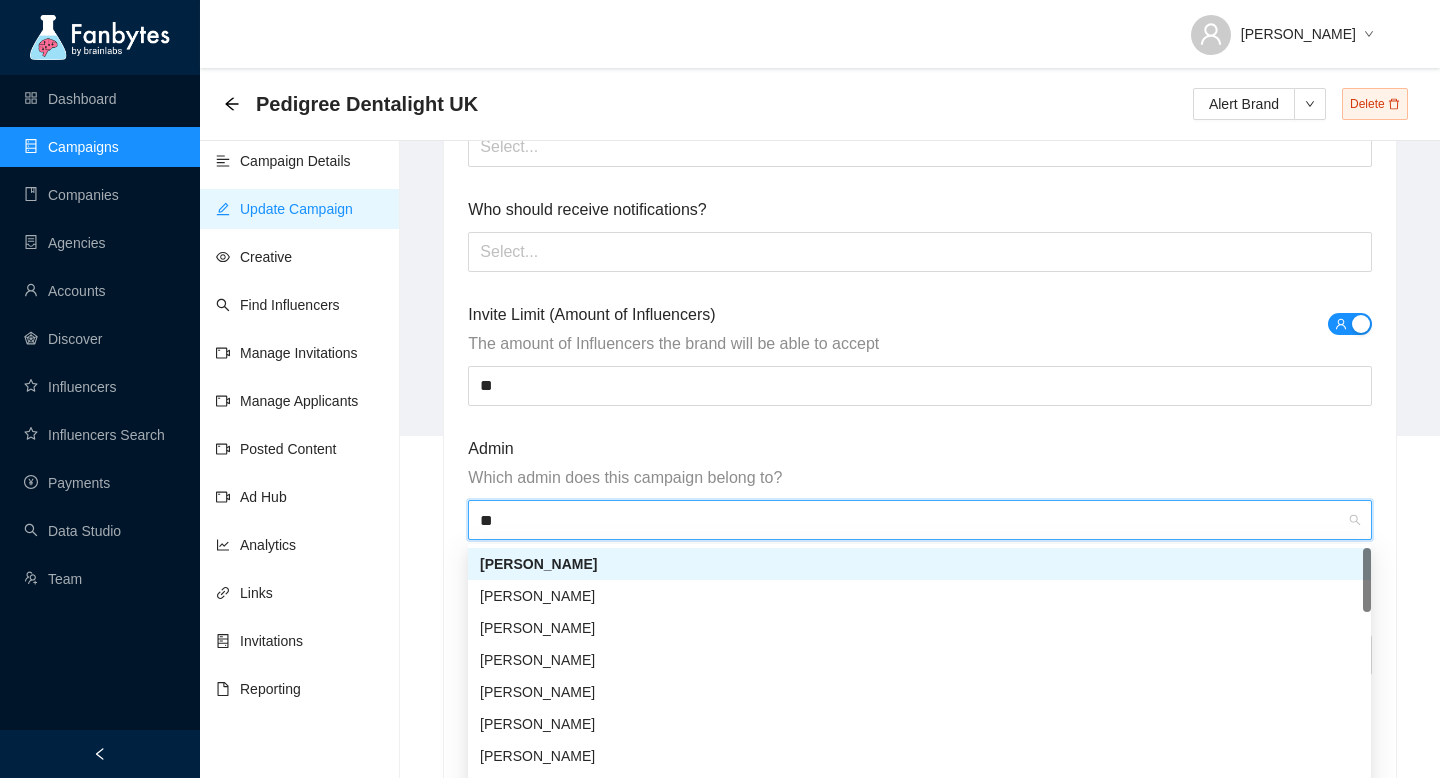 type on "***" 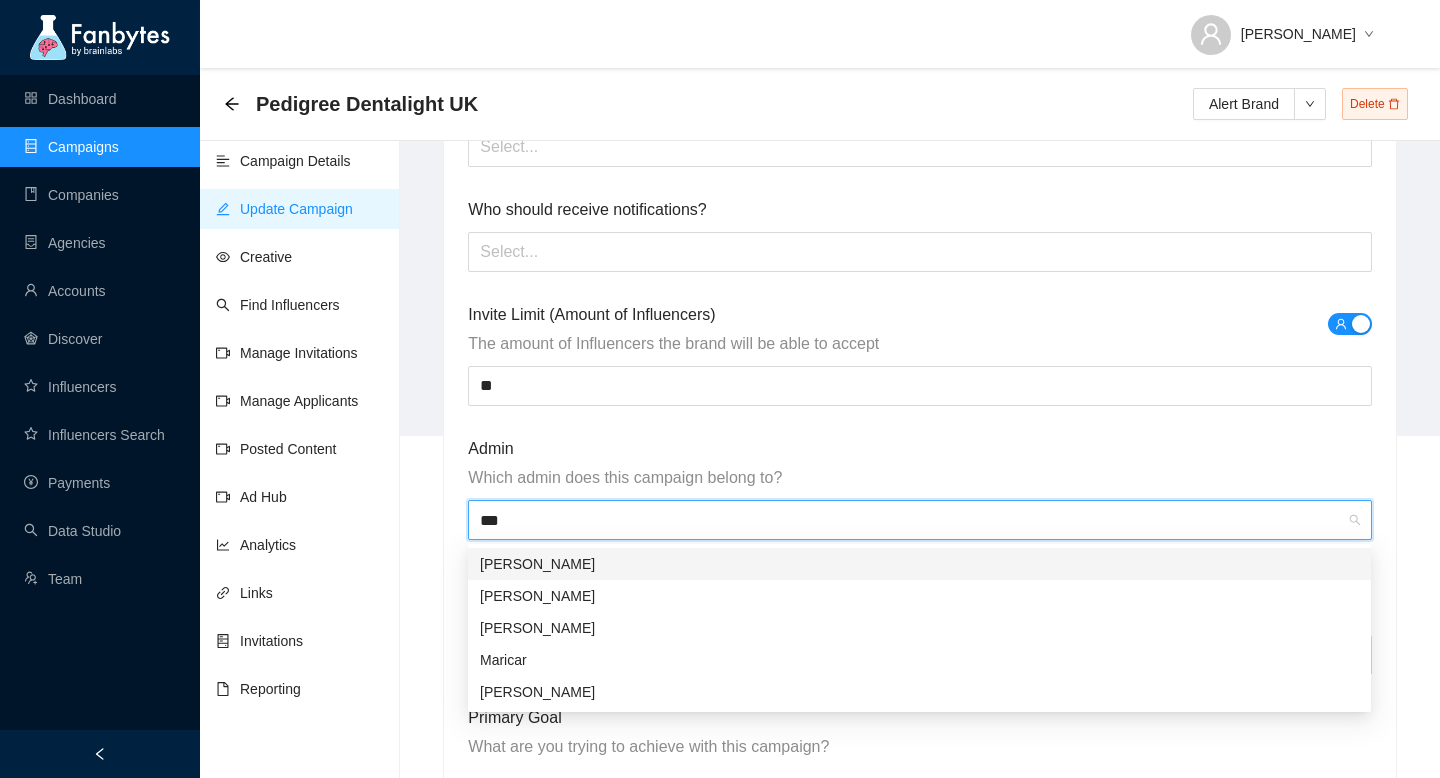 click on "[PERSON_NAME]" at bounding box center (919, 564) 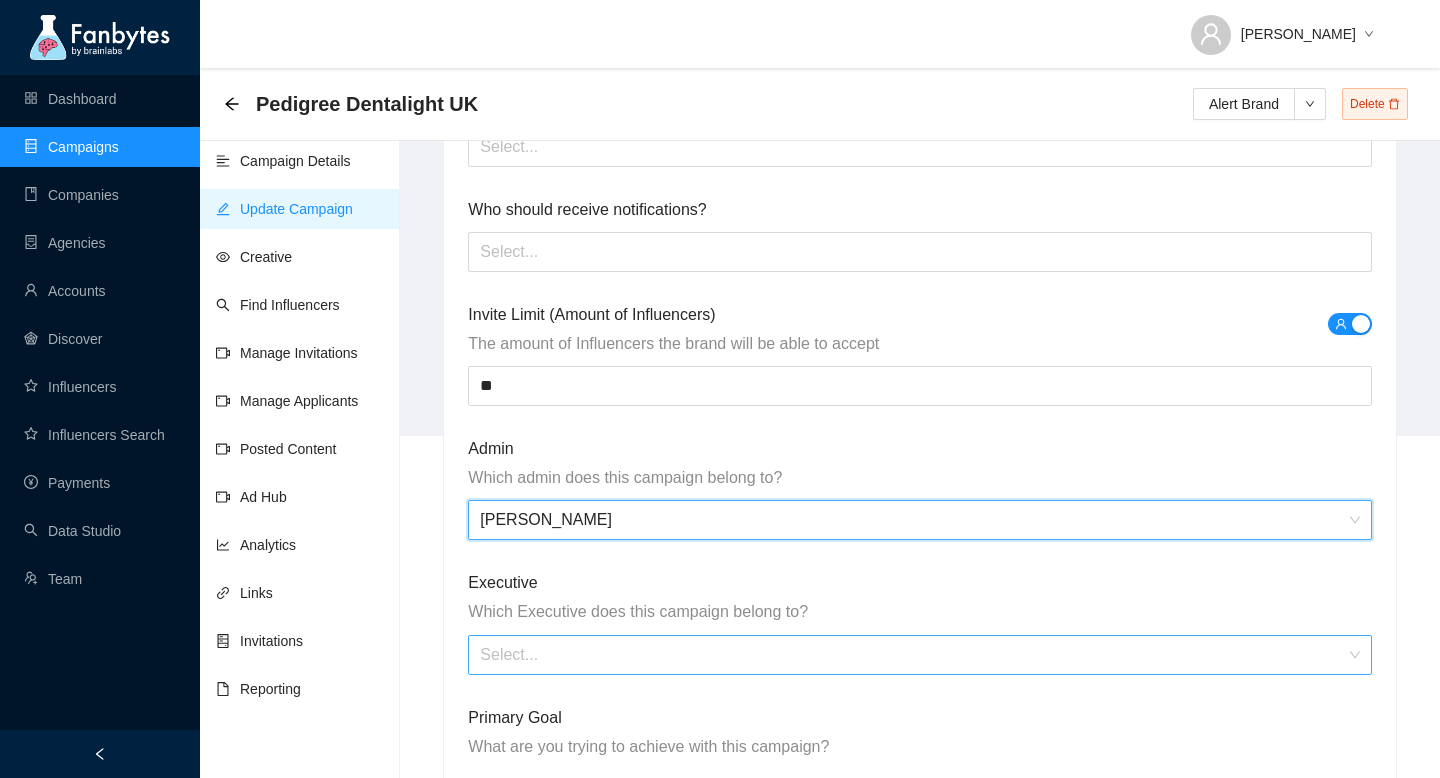 click at bounding box center (912, 655) 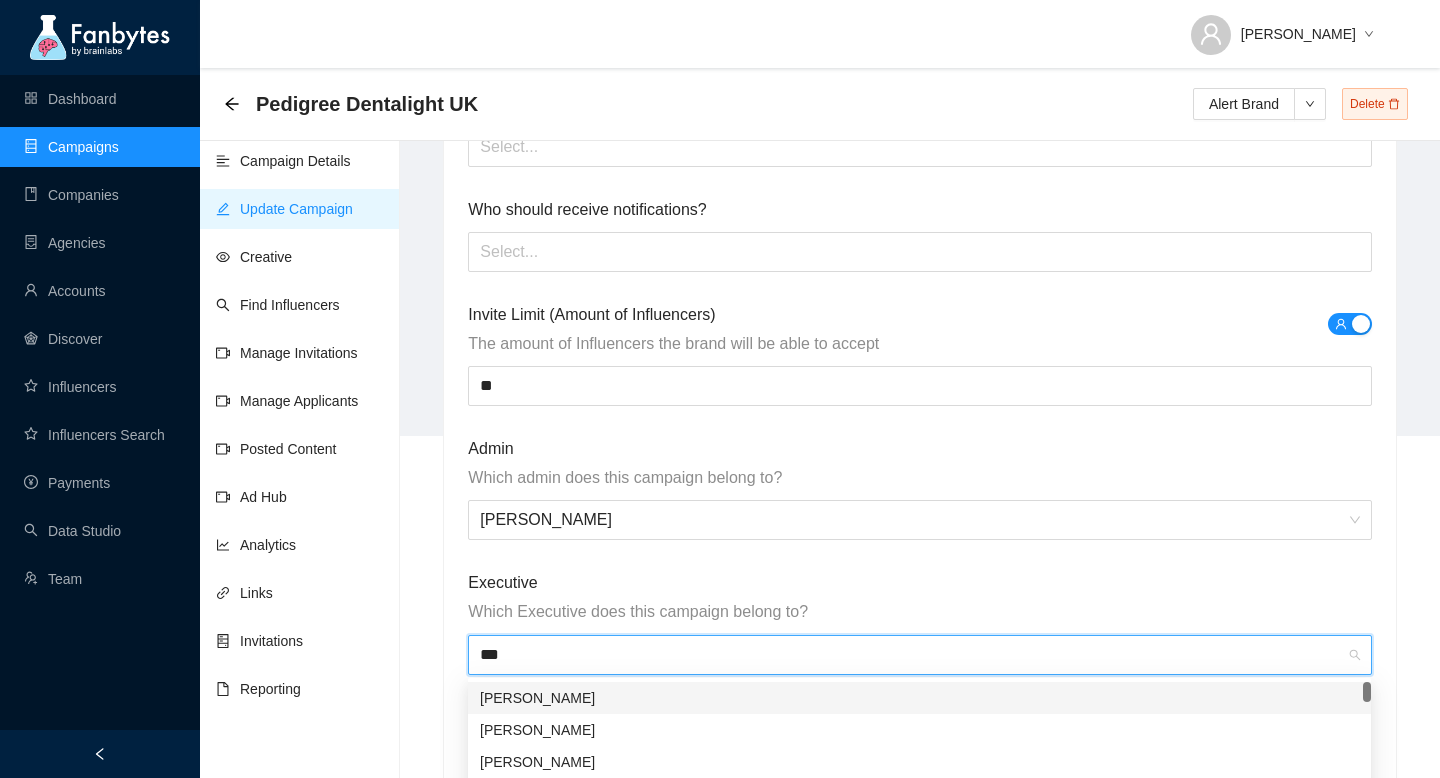 type on "****" 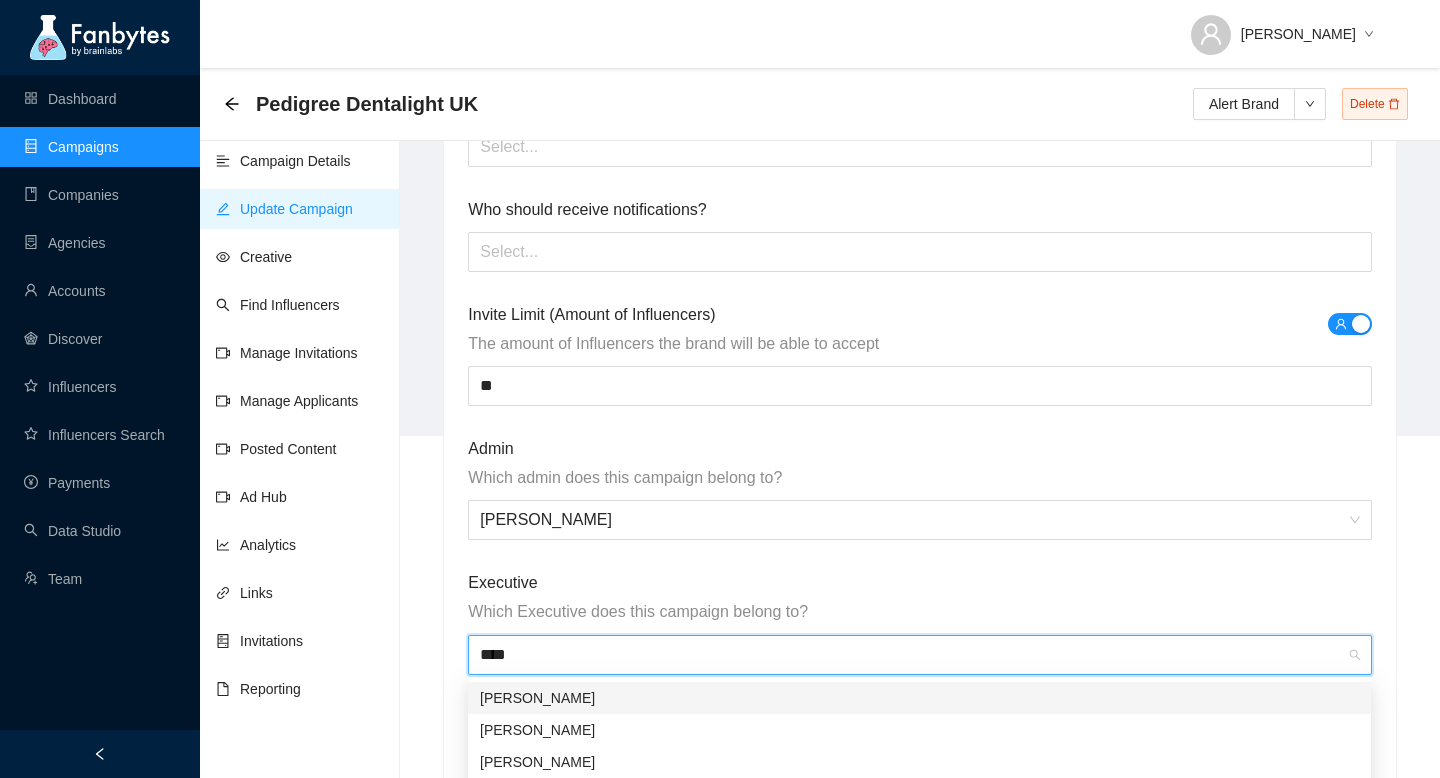 click on "[PERSON_NAME]" at bounding box center [919, 698] 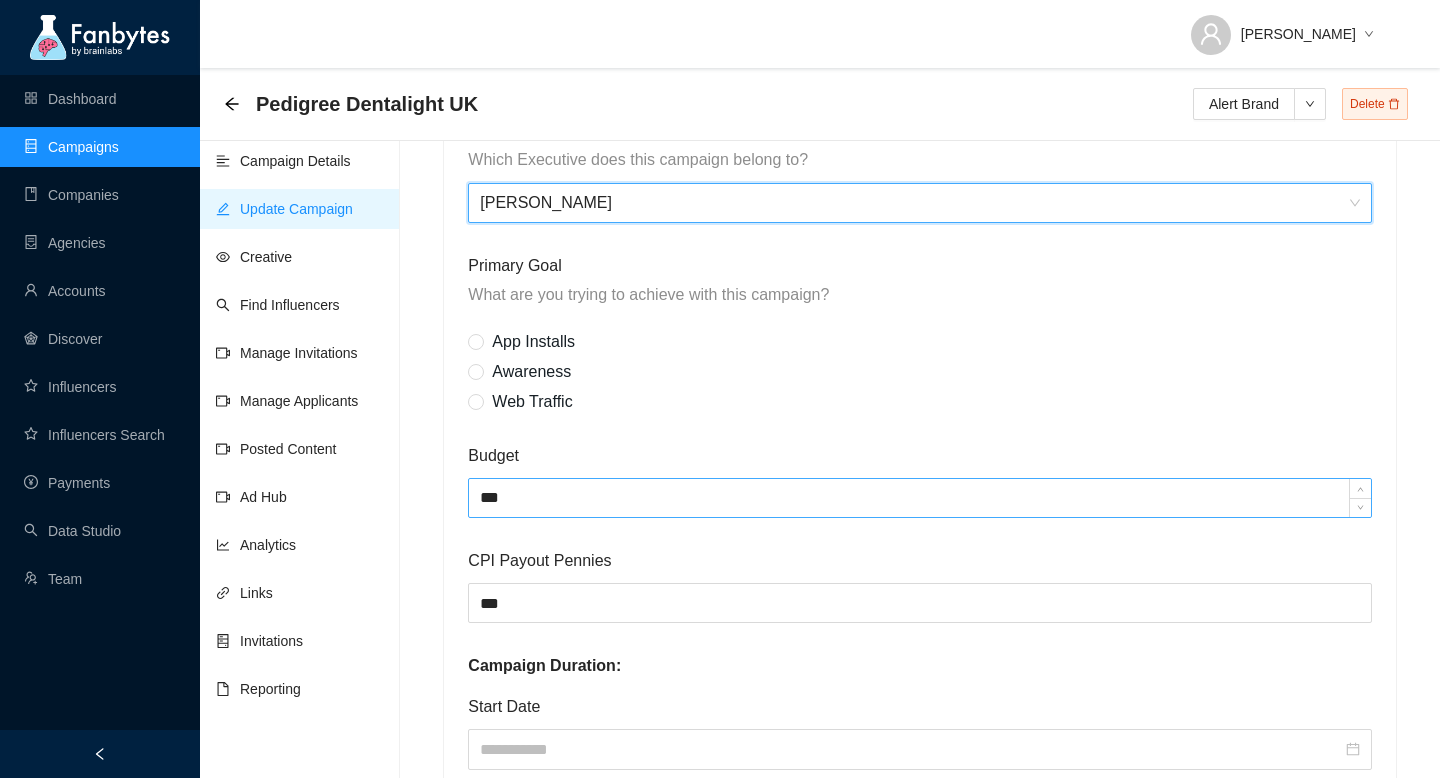 scroll, scrollTop: 853, scrollLeft: 0, axis: vertical 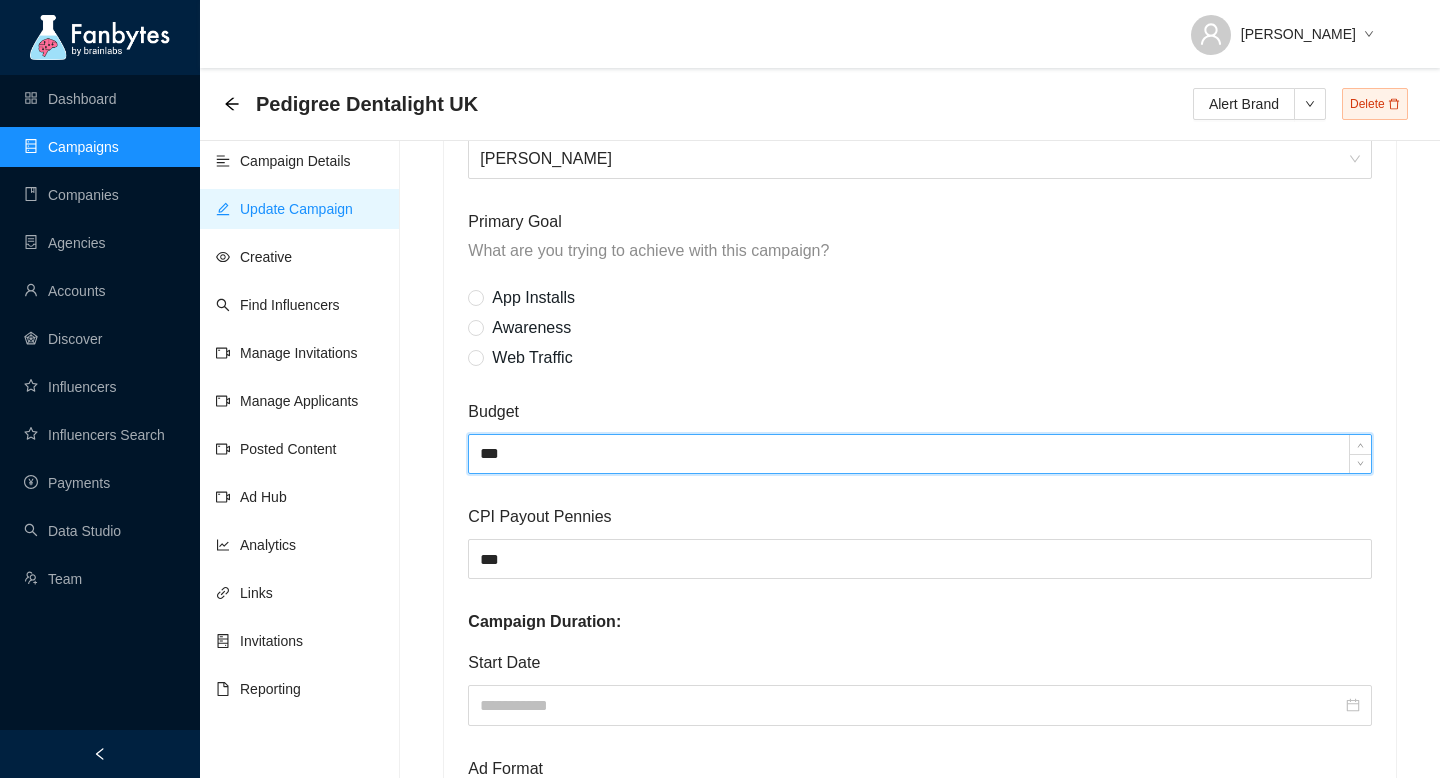 click on "***" at bounding box center [919, 454] 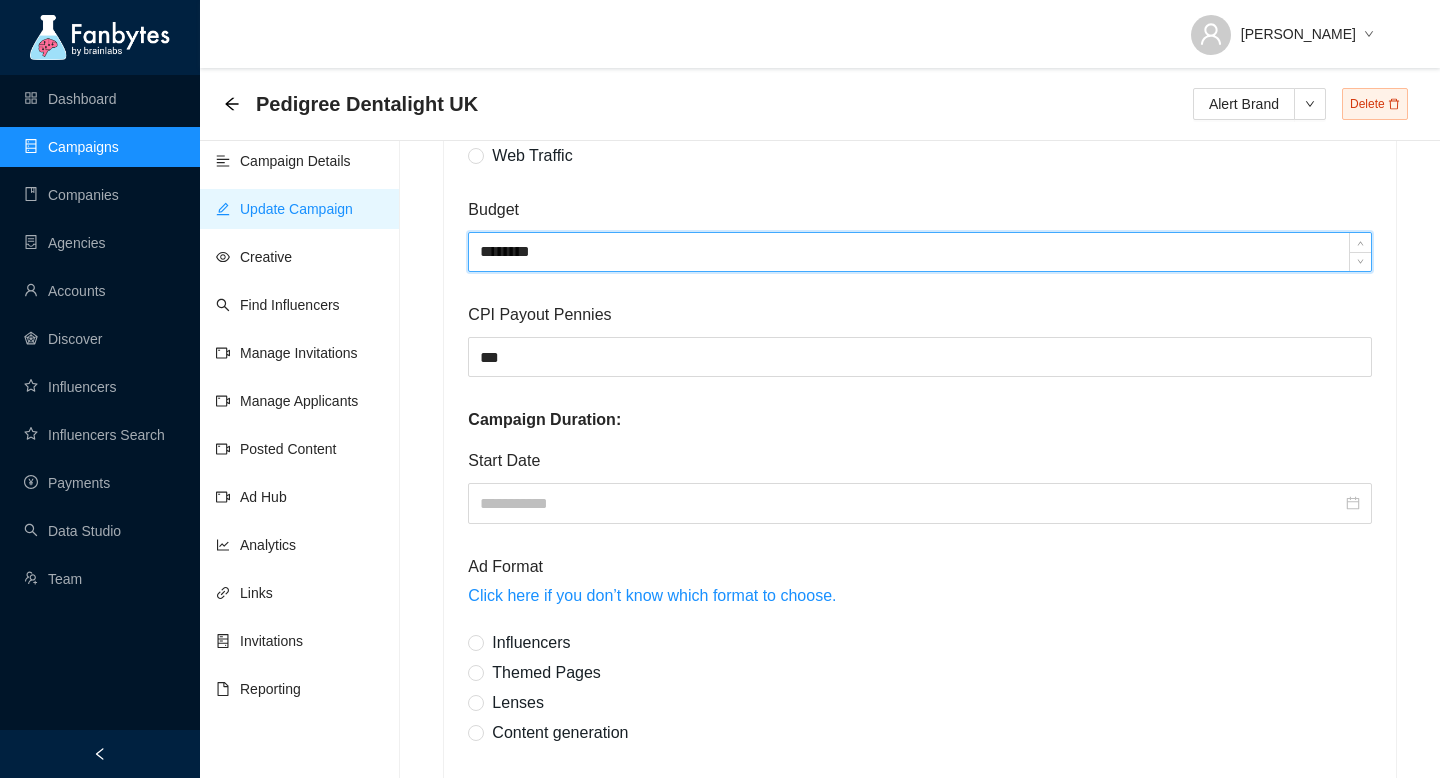 scroll, scrollTop: 1057, scrollLeft: 0, axis: vertical 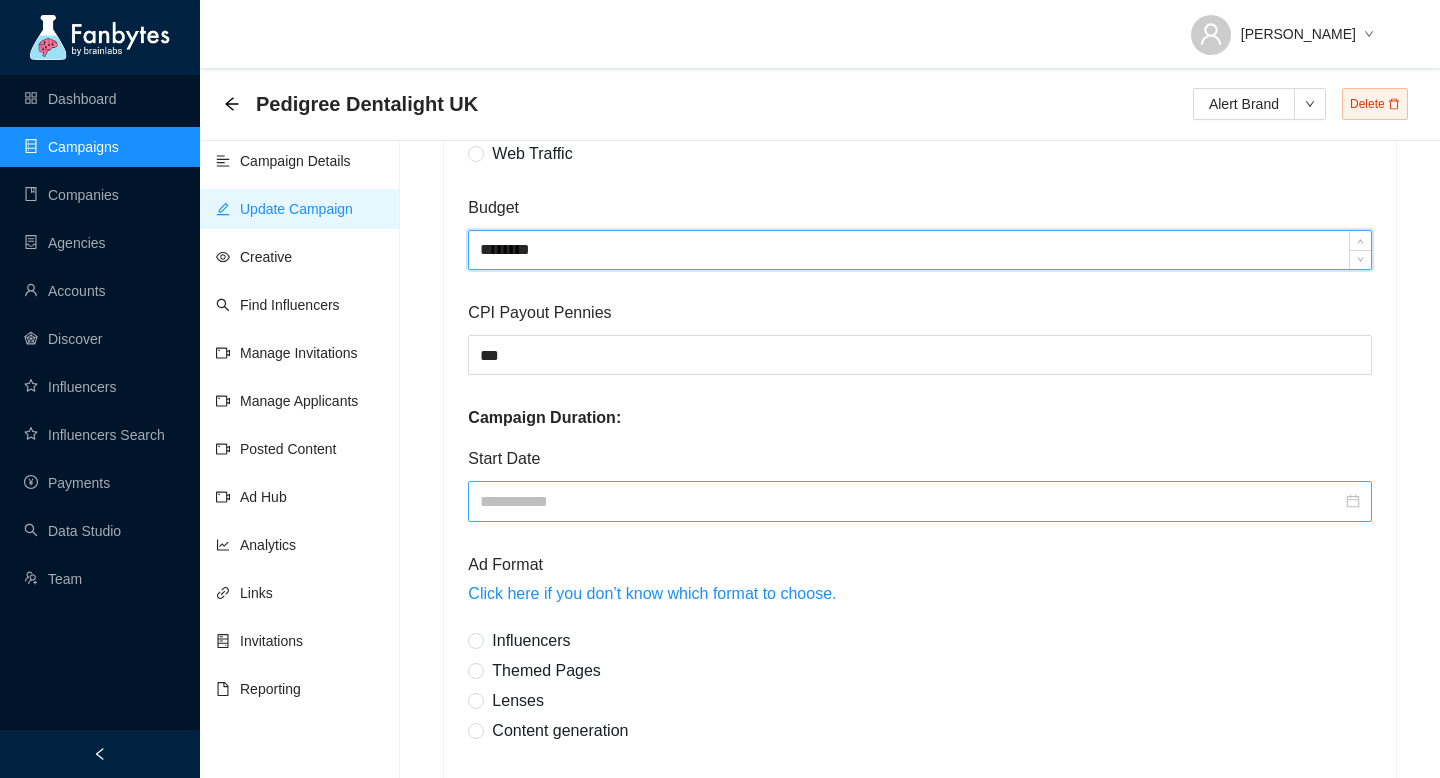 type on "********" 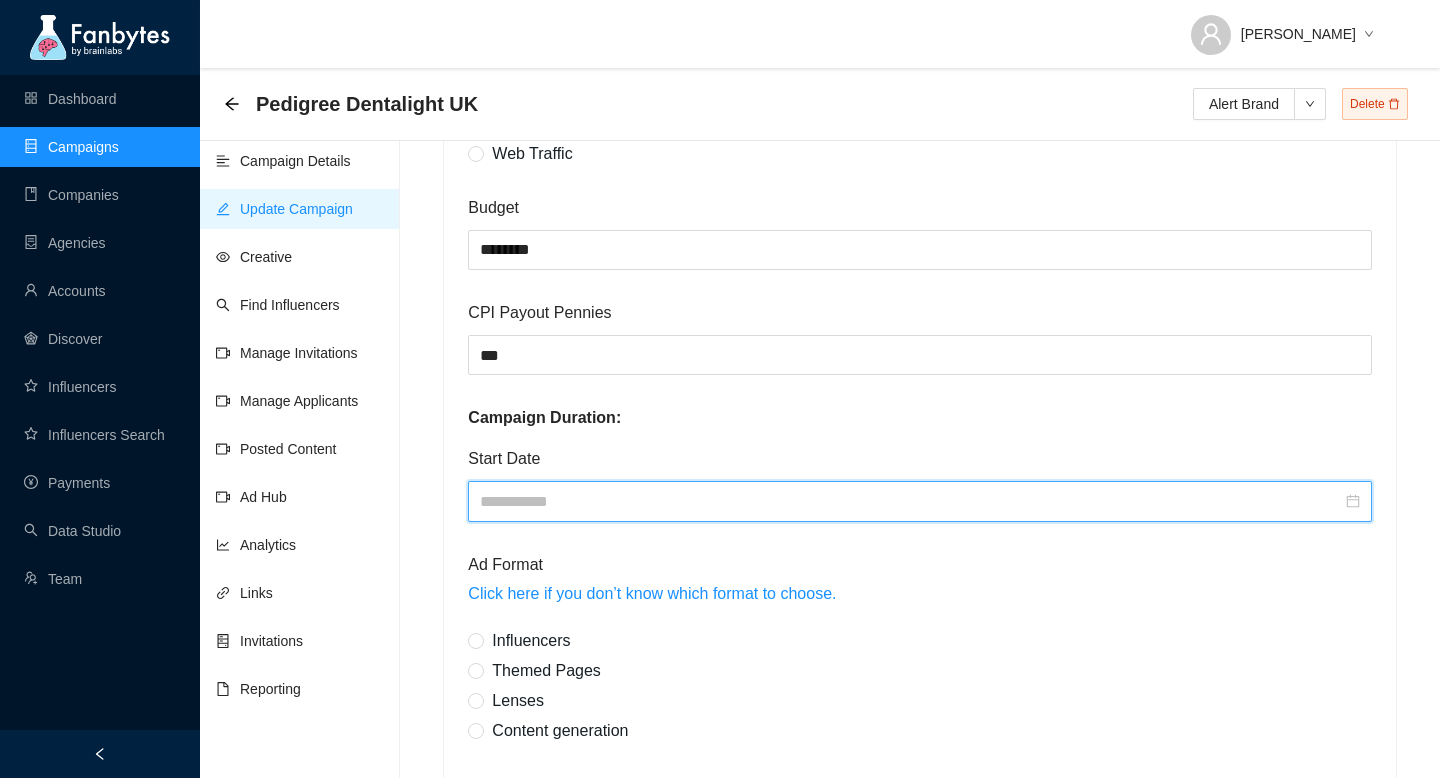 click at bounding box center (910, 501) 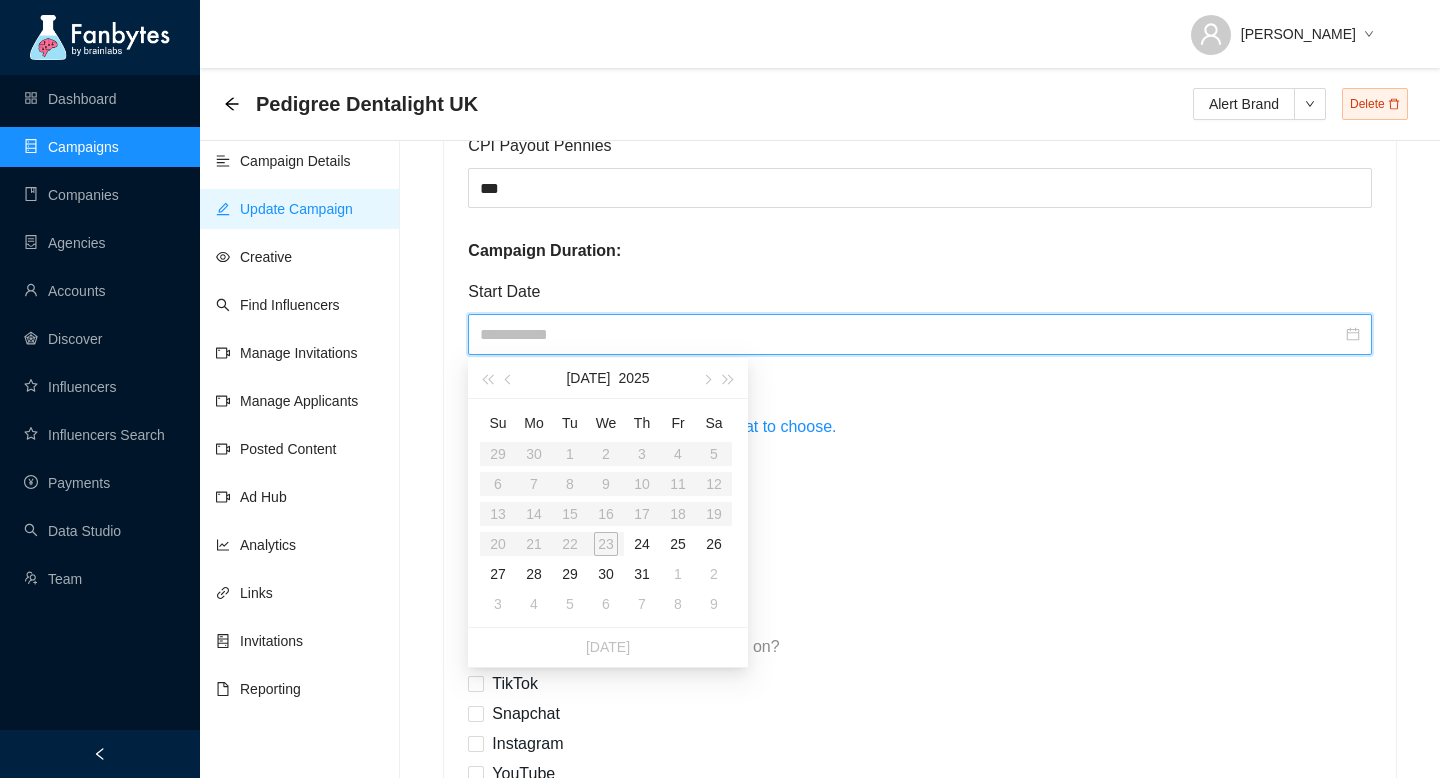 scroll, scrollTop: 1226, scrollLeft: 0, axis: vertical 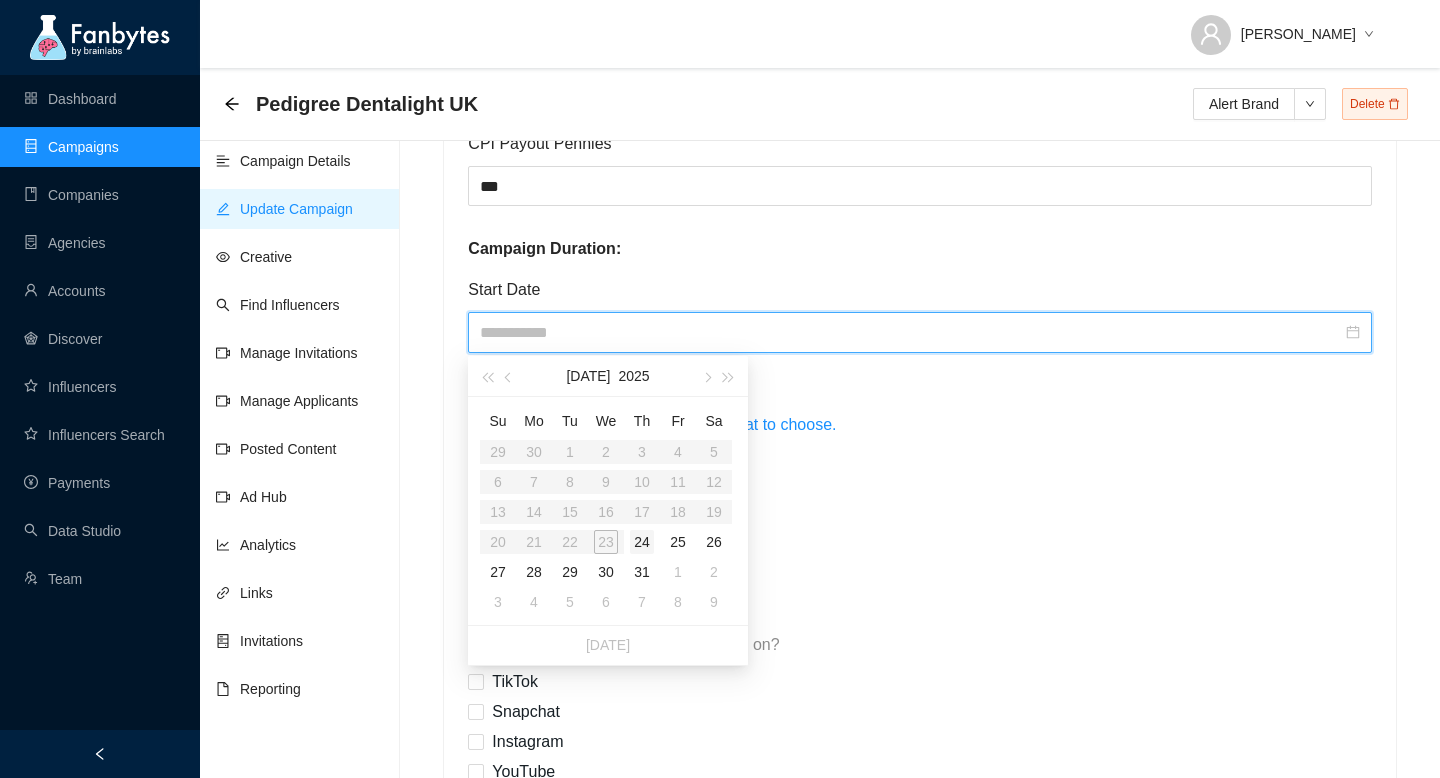 type on "**********" 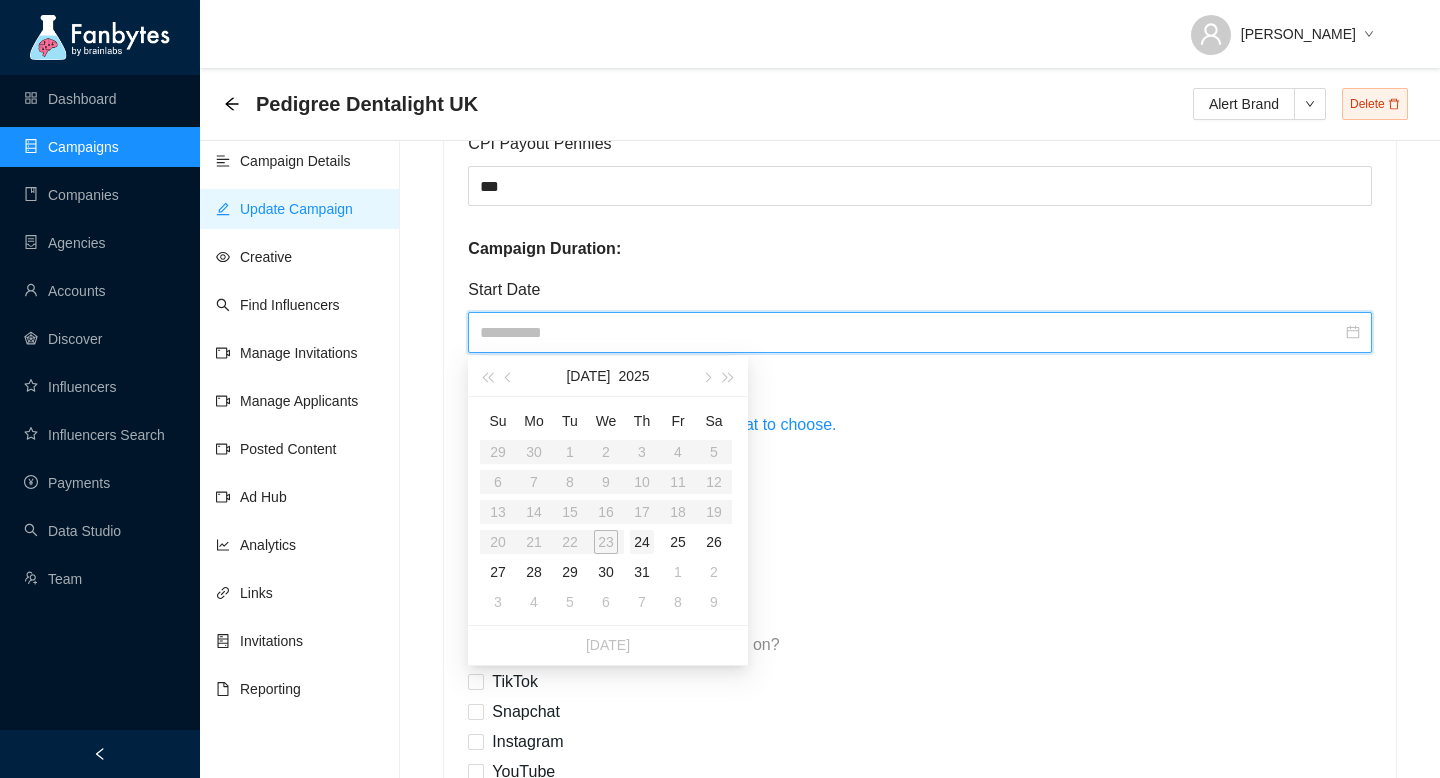 click on "24" at bounding box center [642, 542] 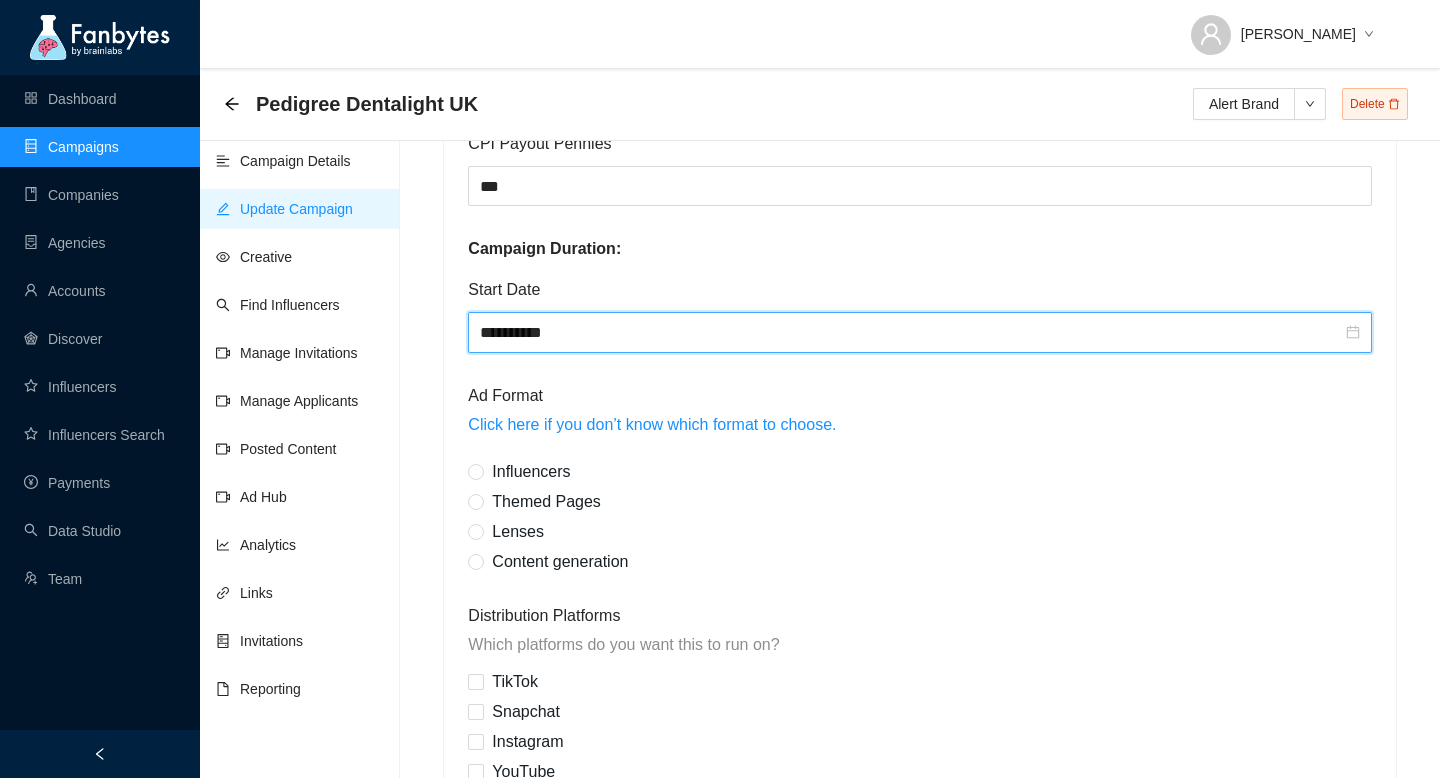 scroll, scrollTop: 1346, scrollLeft: 0, axis: vertical 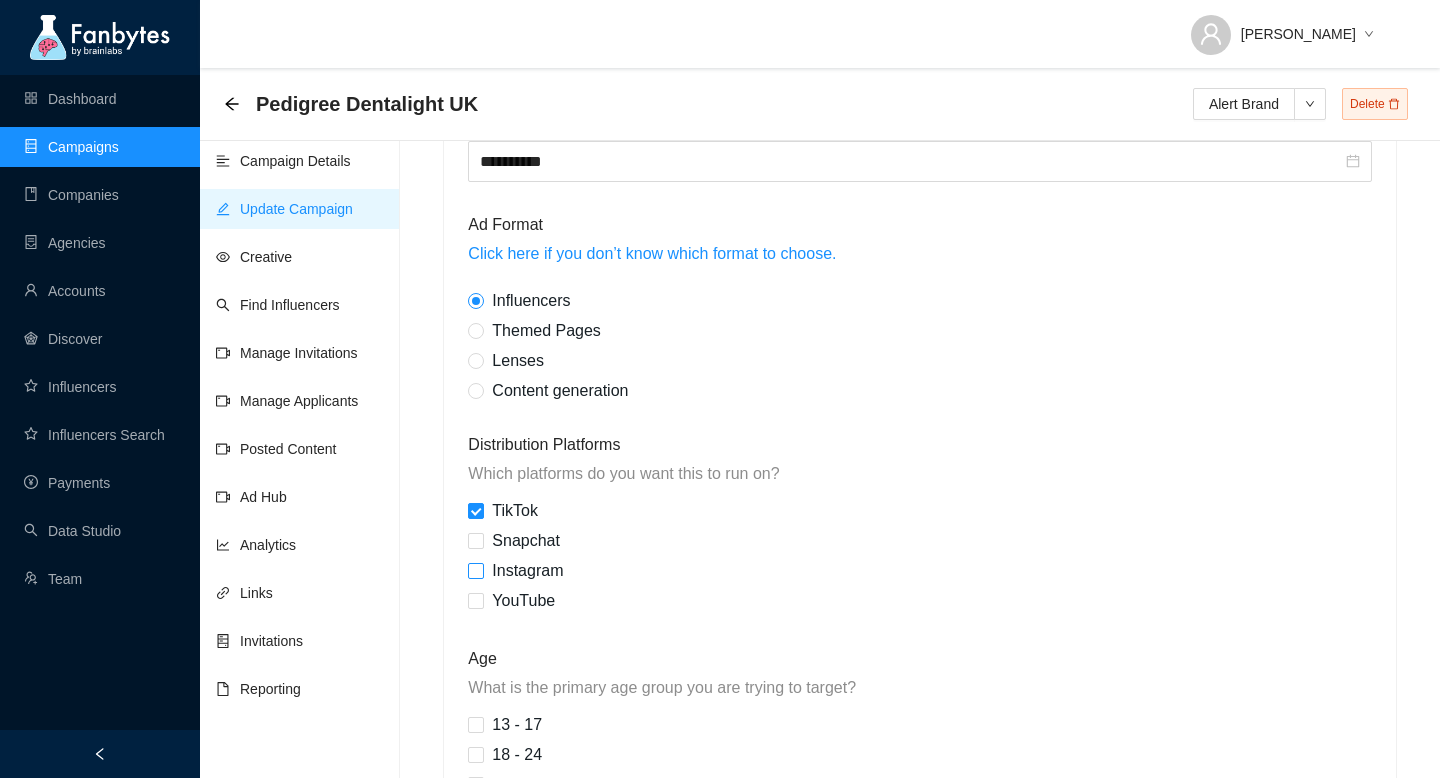 click on "Instagram" at bounding box center [519, 571] 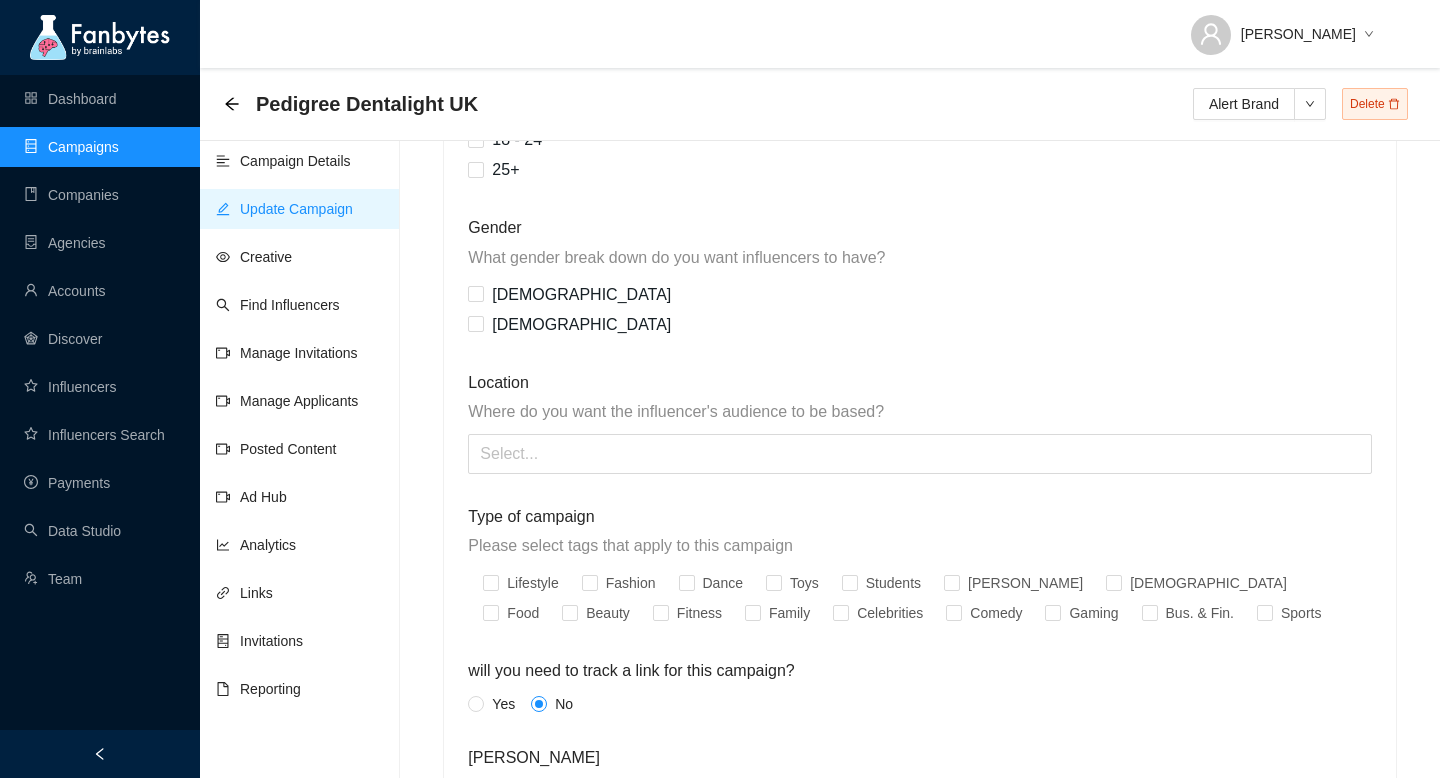 scroll, scrollTop: 2013, scrollLeft: 0, axis: vertical 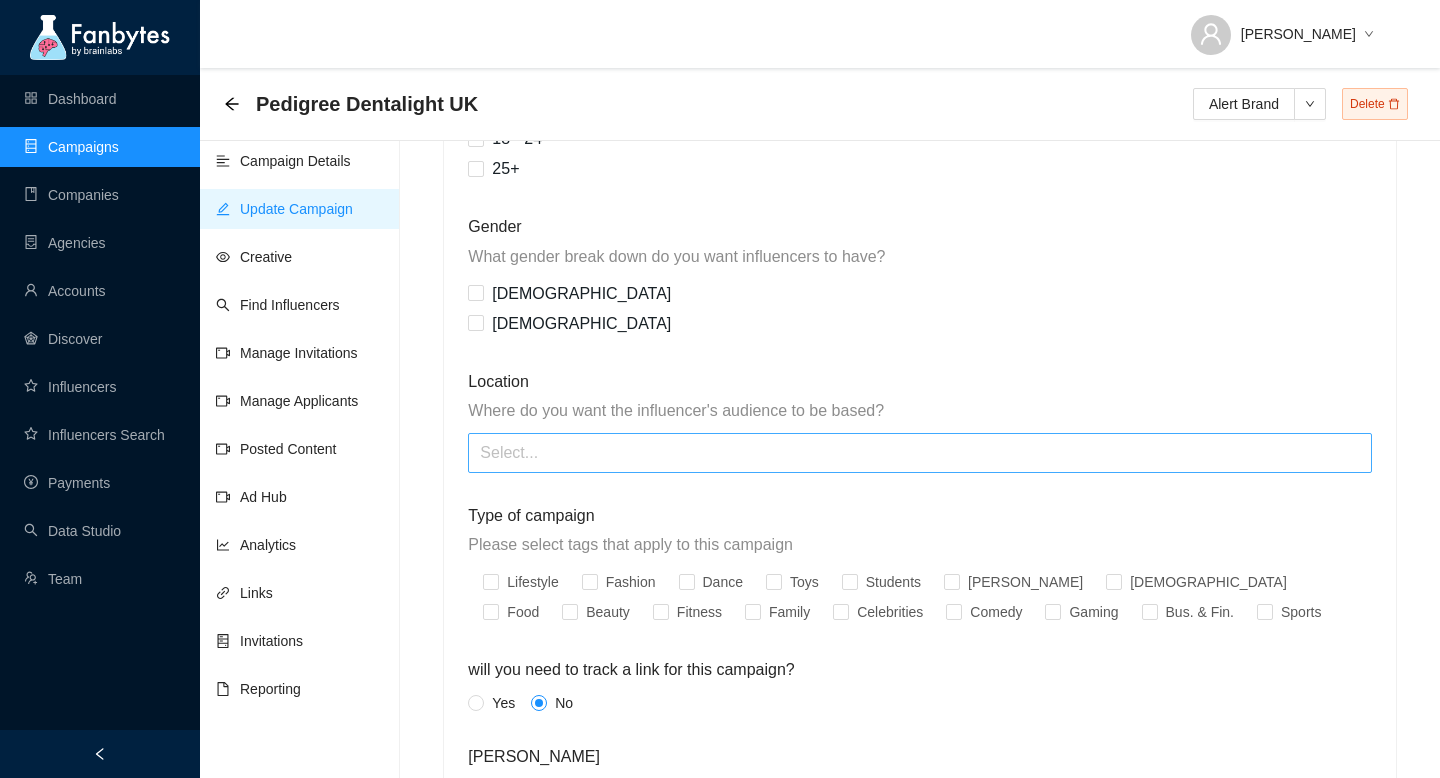 click at bounding box center (919, 453) 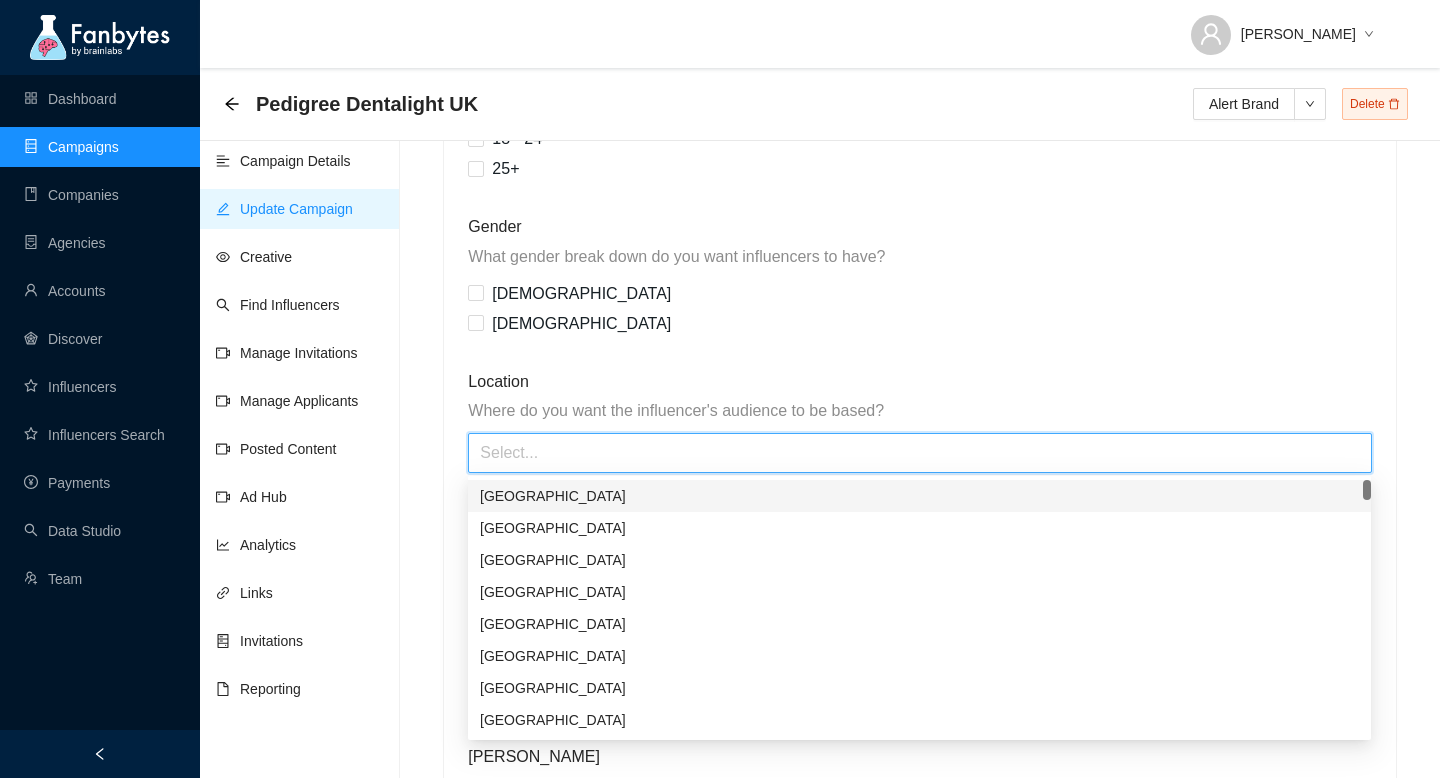click on "[GEOGRAPHIC_DATA]" at bounding box center [919, 496] 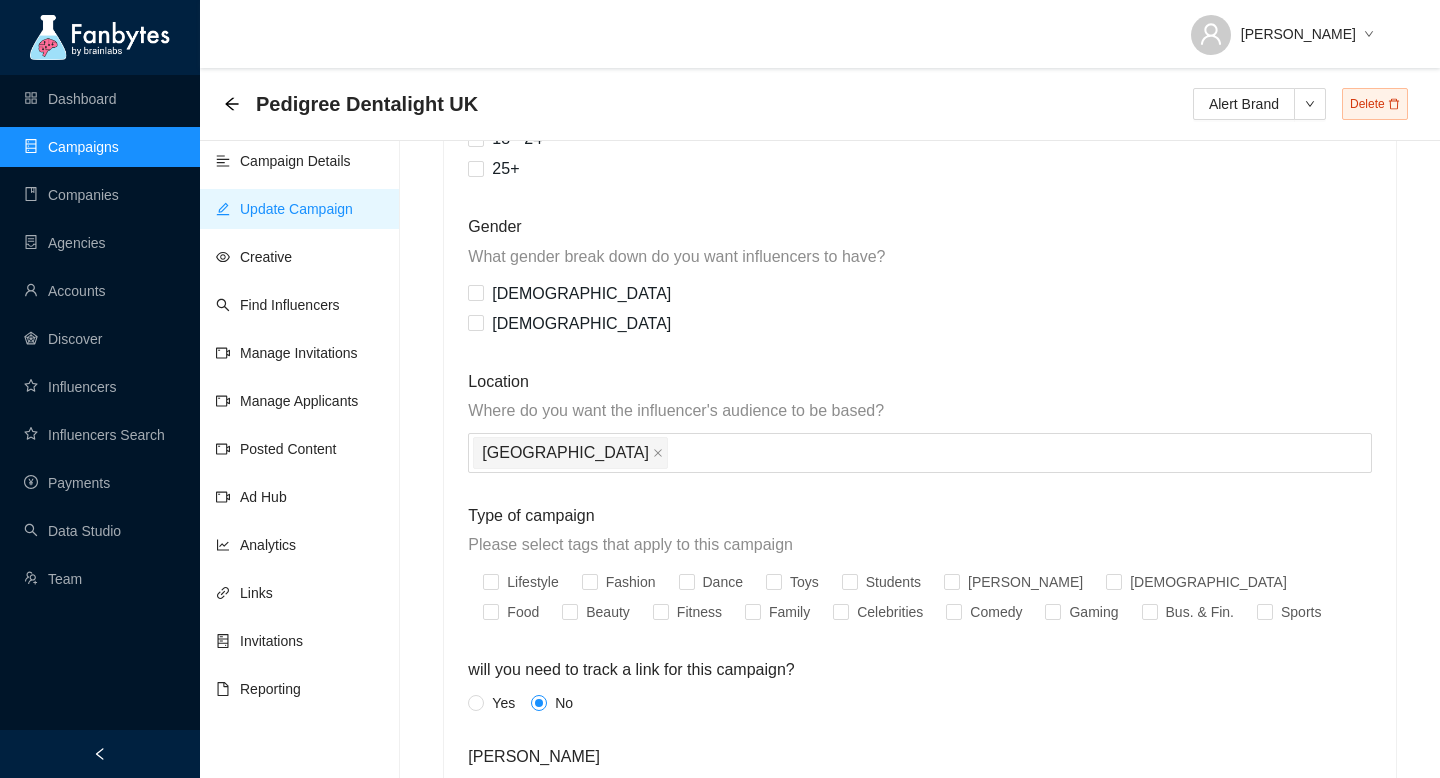 click on "**********" at bounding box center (919, -128) 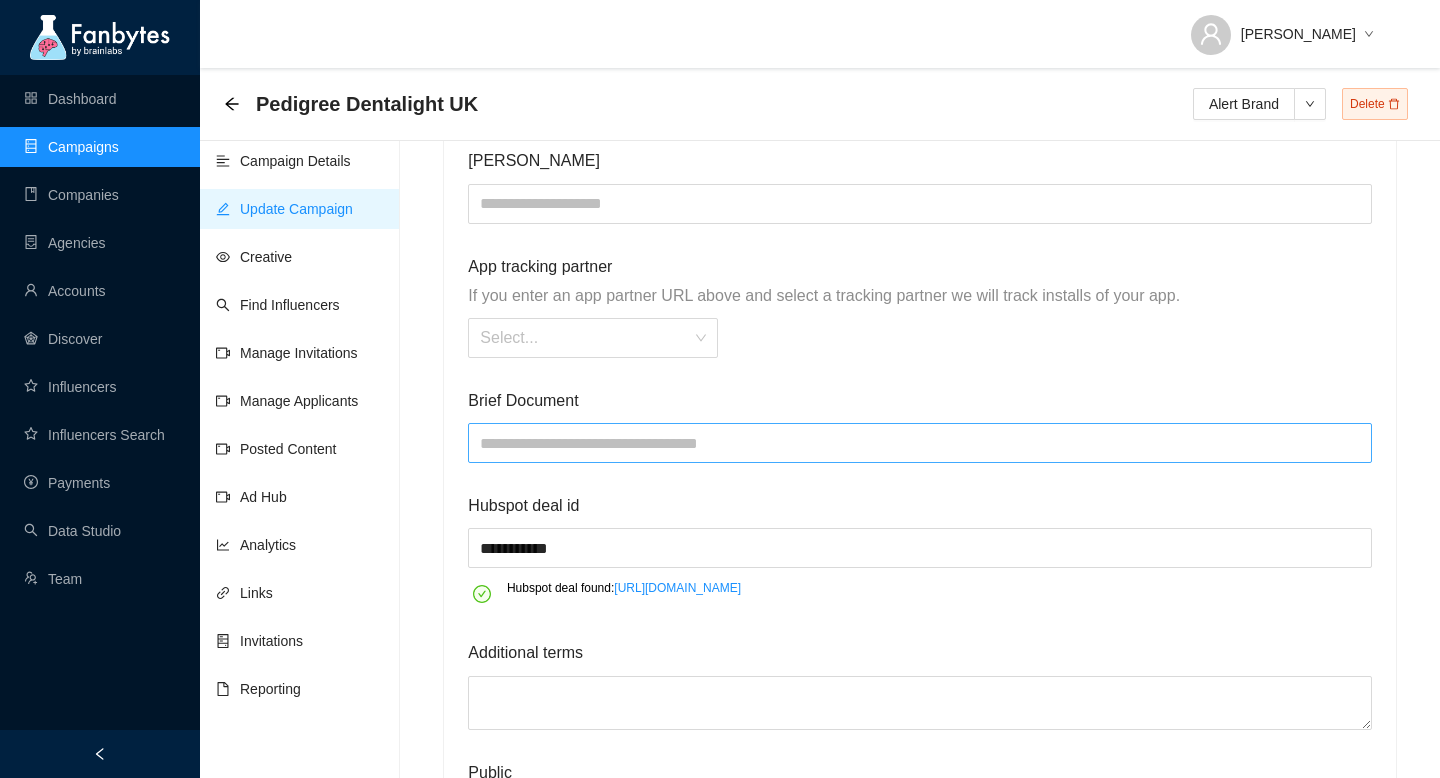 scroll, scrollTop: 2804, scrollLeft: 0, axis: vertical 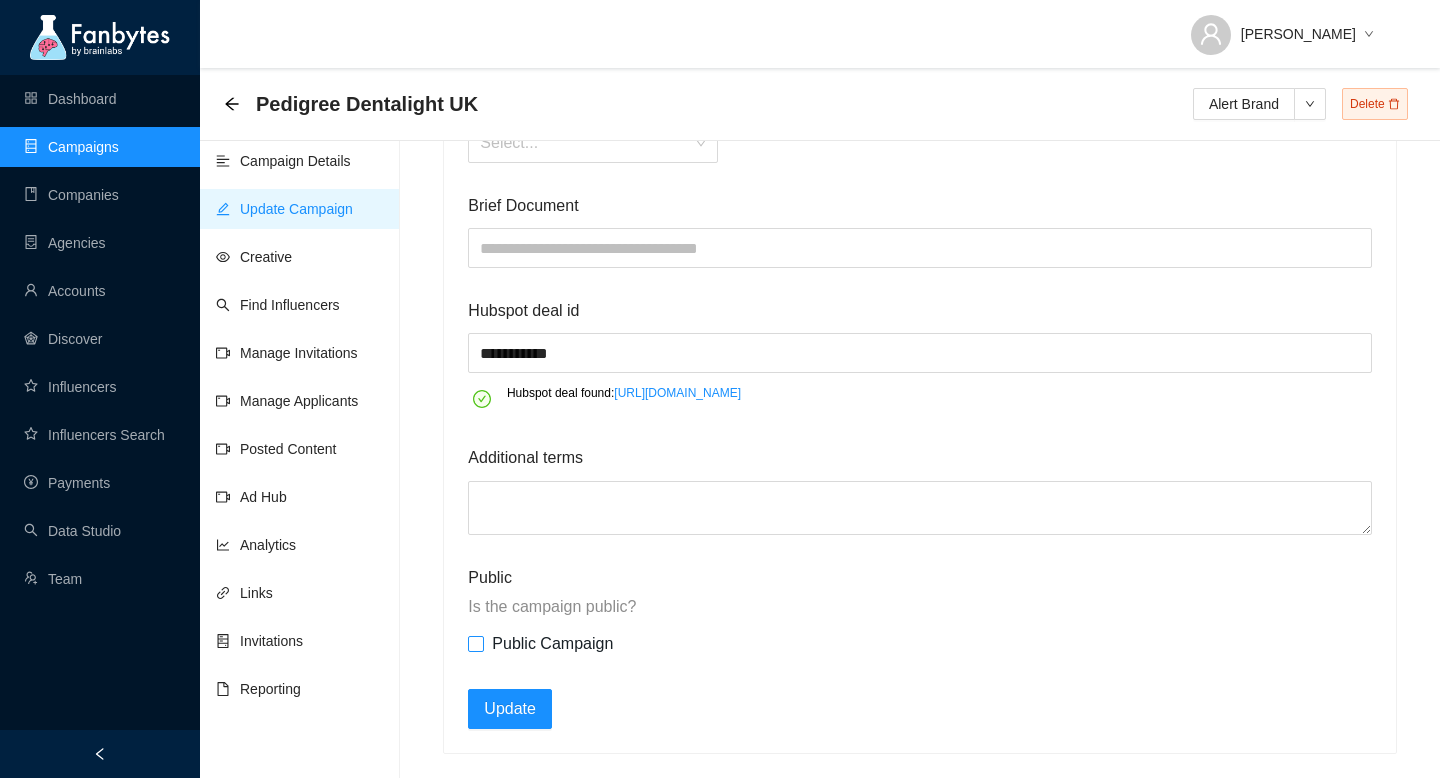 click on "Public Campaign" at bounding box center [552, 644] 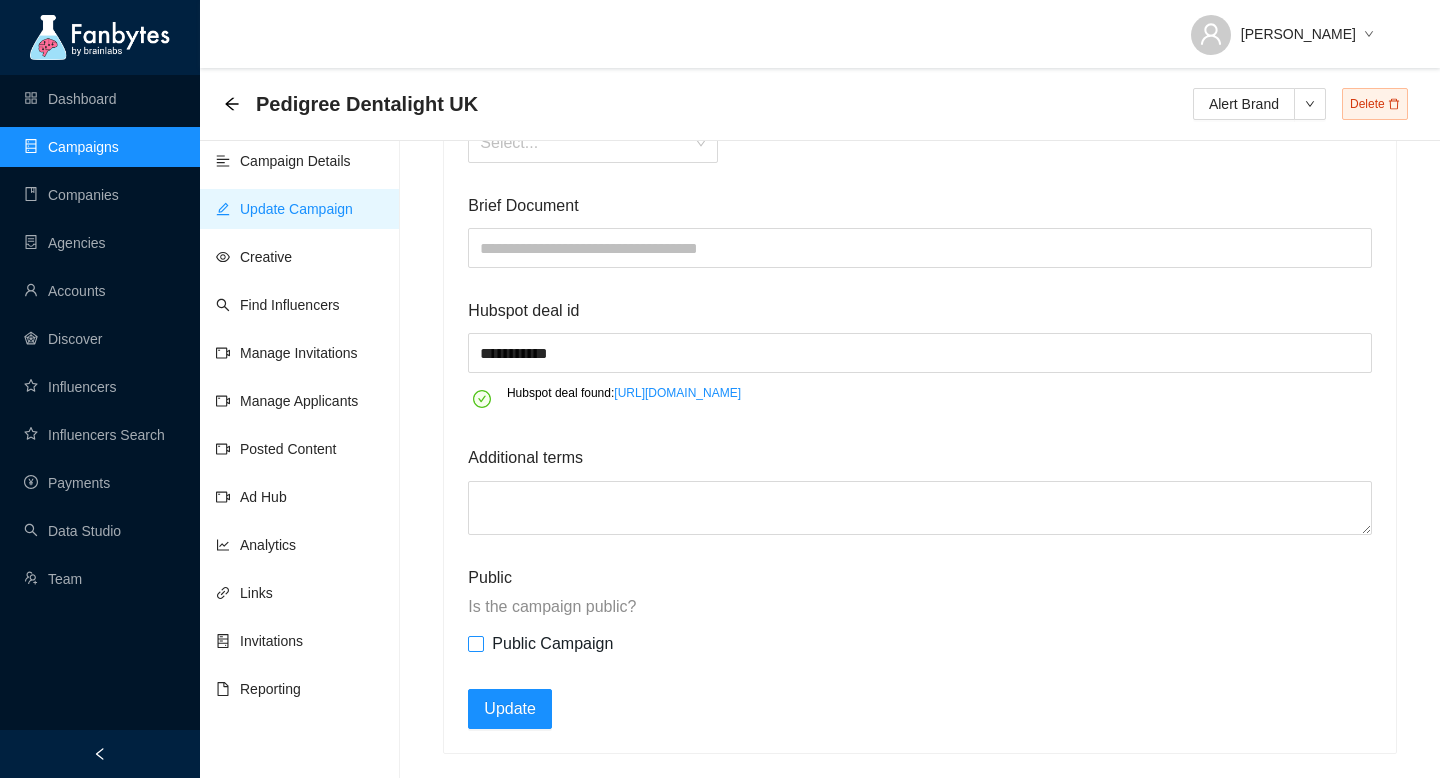 scroll, scrollTop: 2804, scrollLeft: 0, axis: vertical 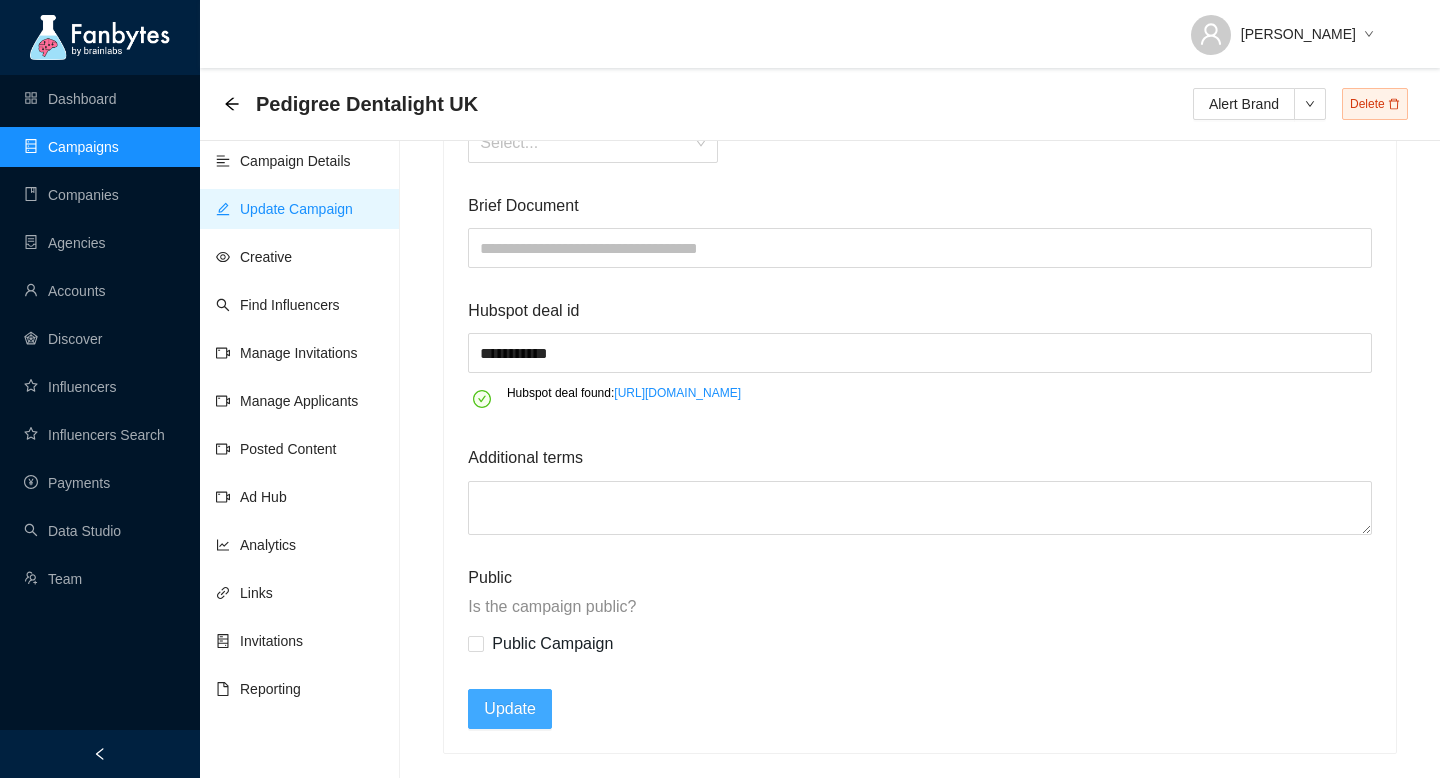 click on "Update" at bounding box center [510, 709] 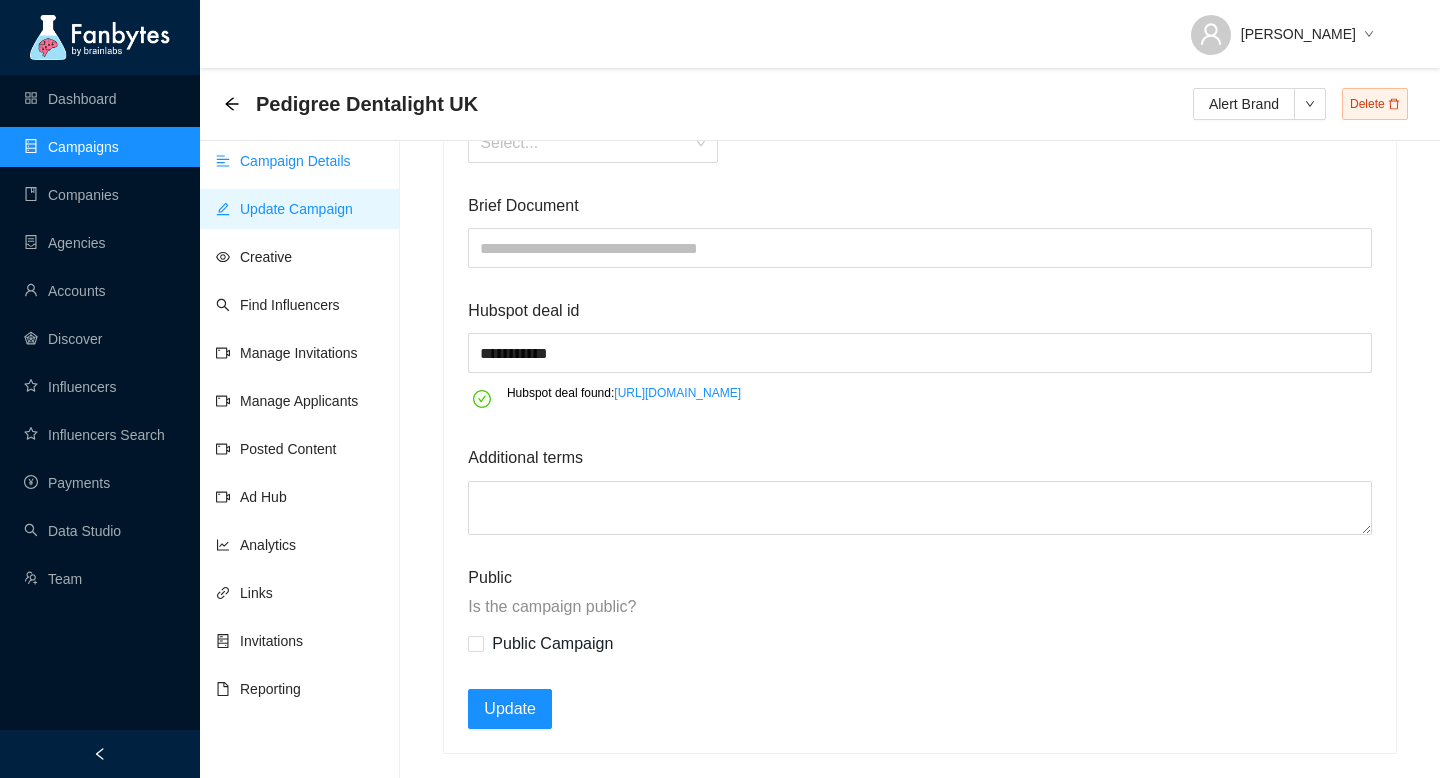 click on "Campaign Details" at bounding box center (283, 161) 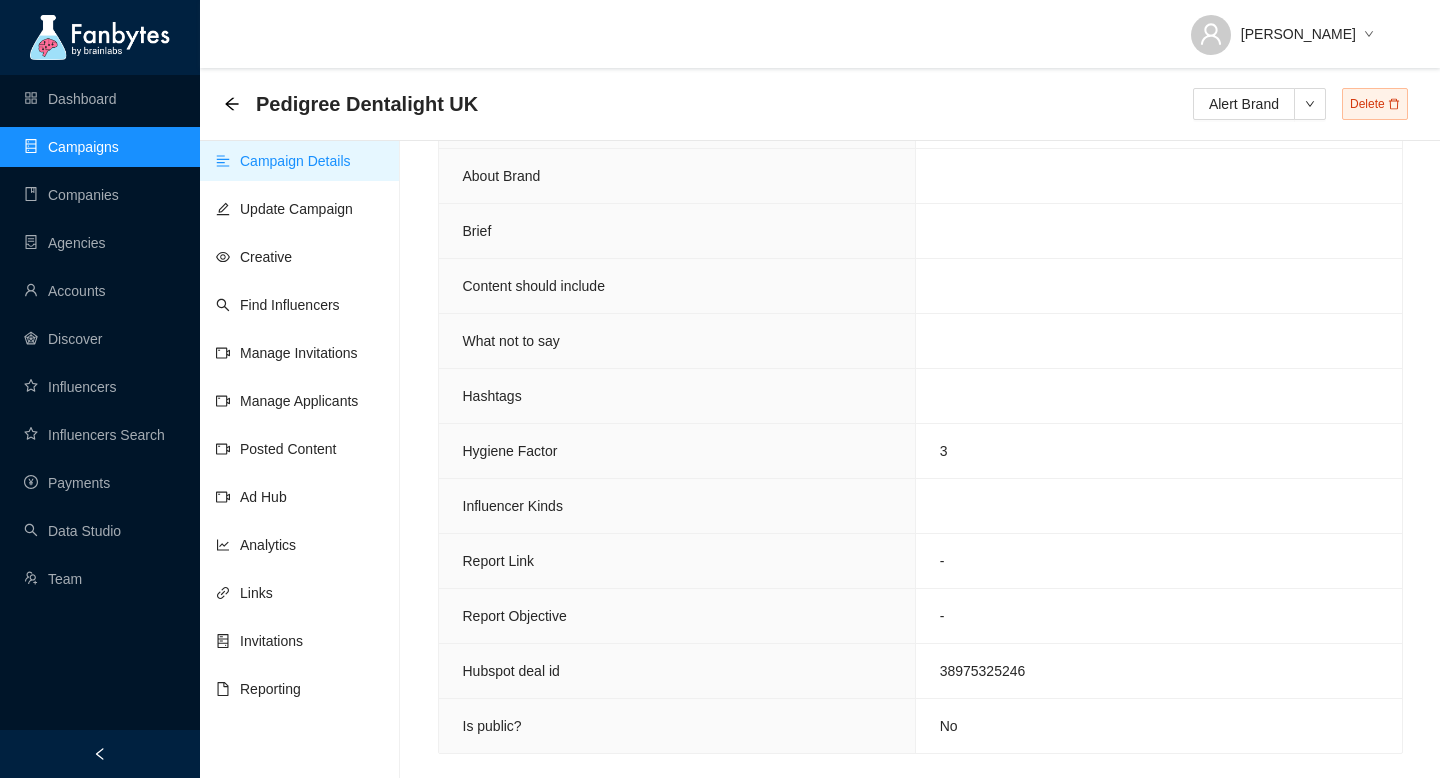 scroll, scrollTop: 1272, scrollLeft: 0, axis: vertical 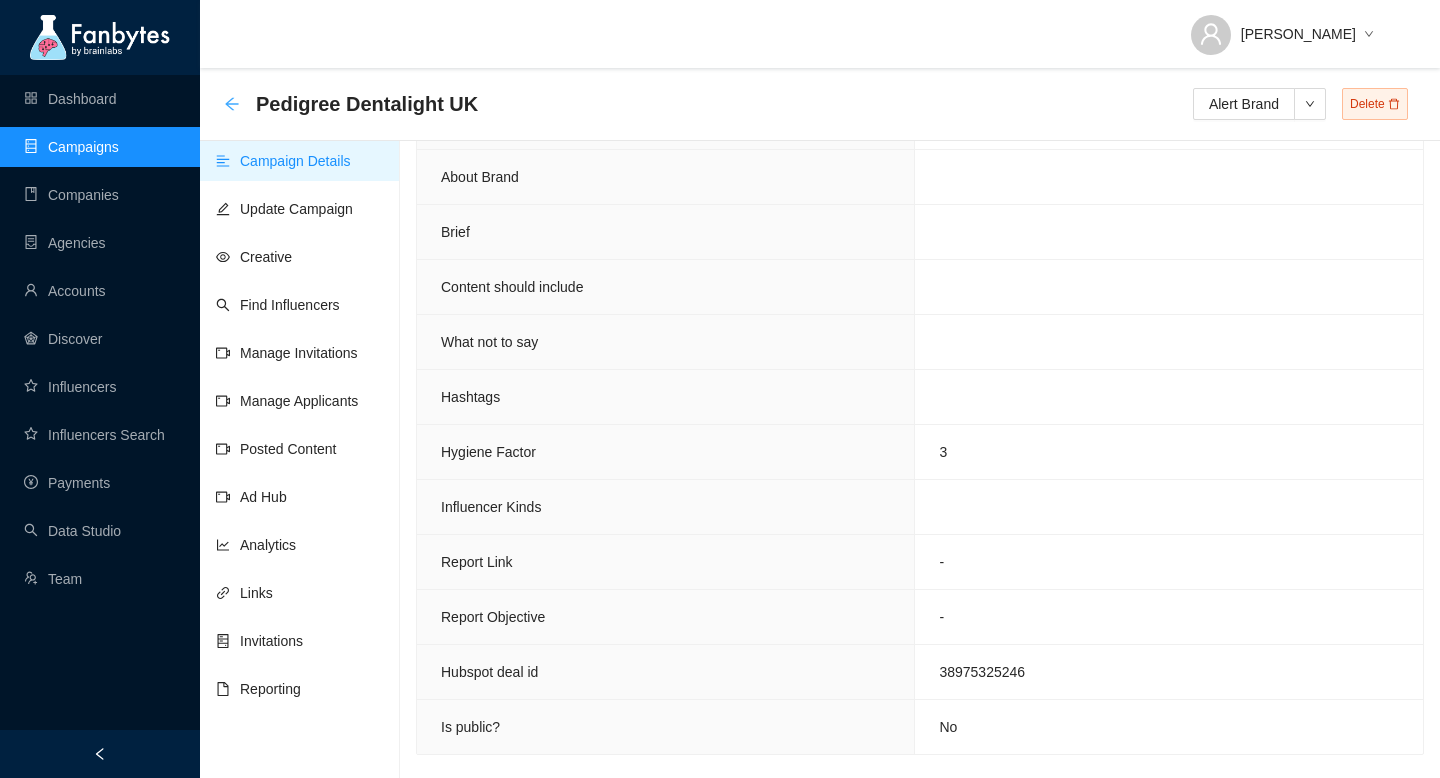 click 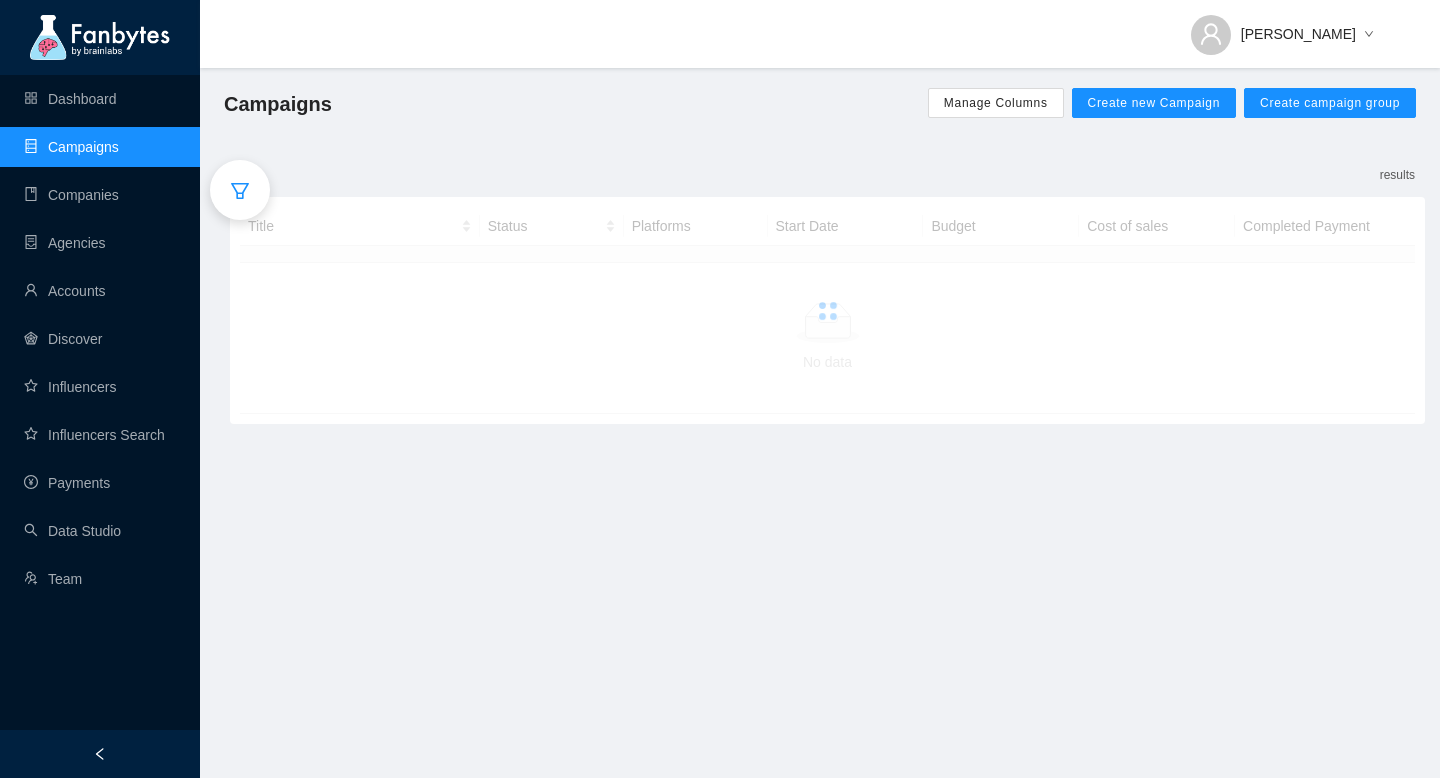 scroll, scrollTop: 0, scrollLeft: 0, axis: both 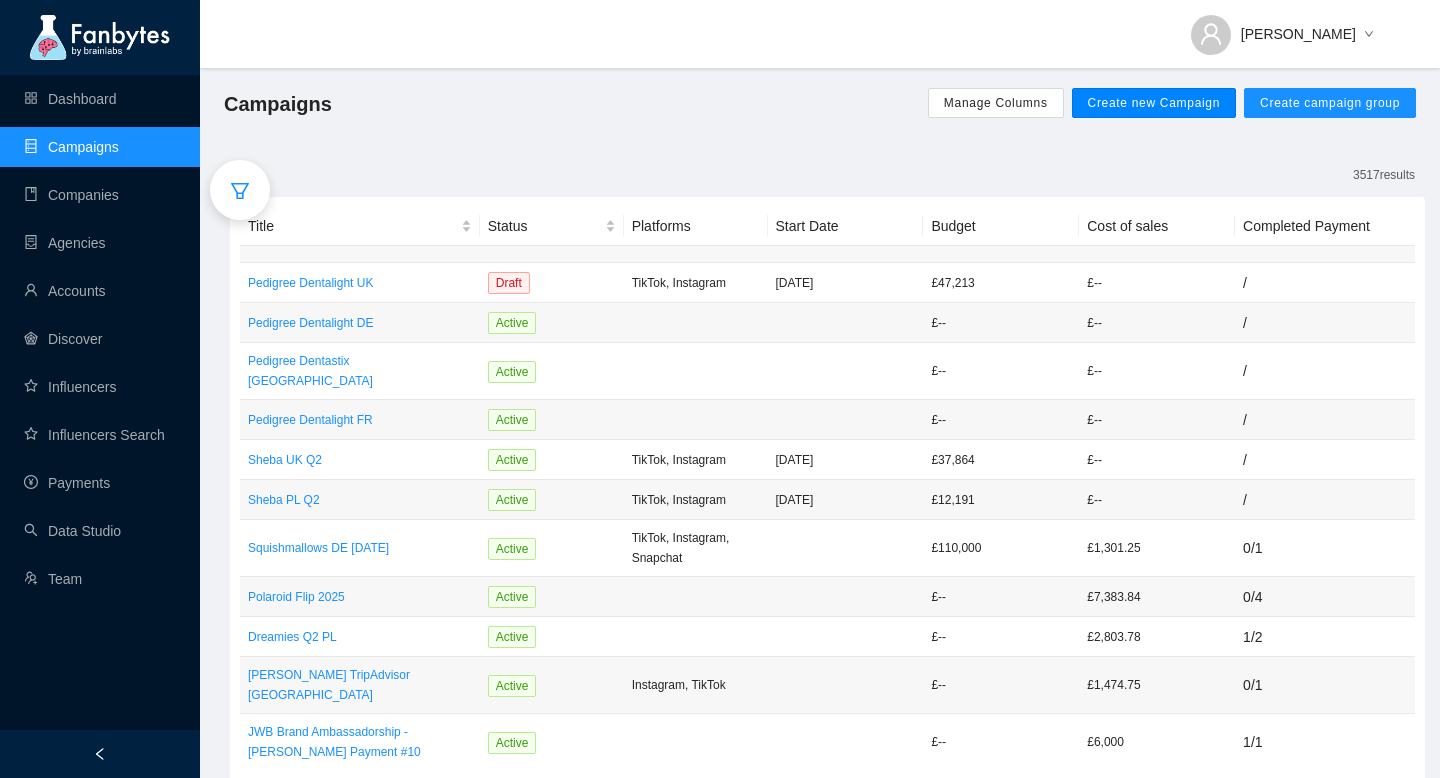 click on "Create new Campaign" at bounding box center (1154, 103) 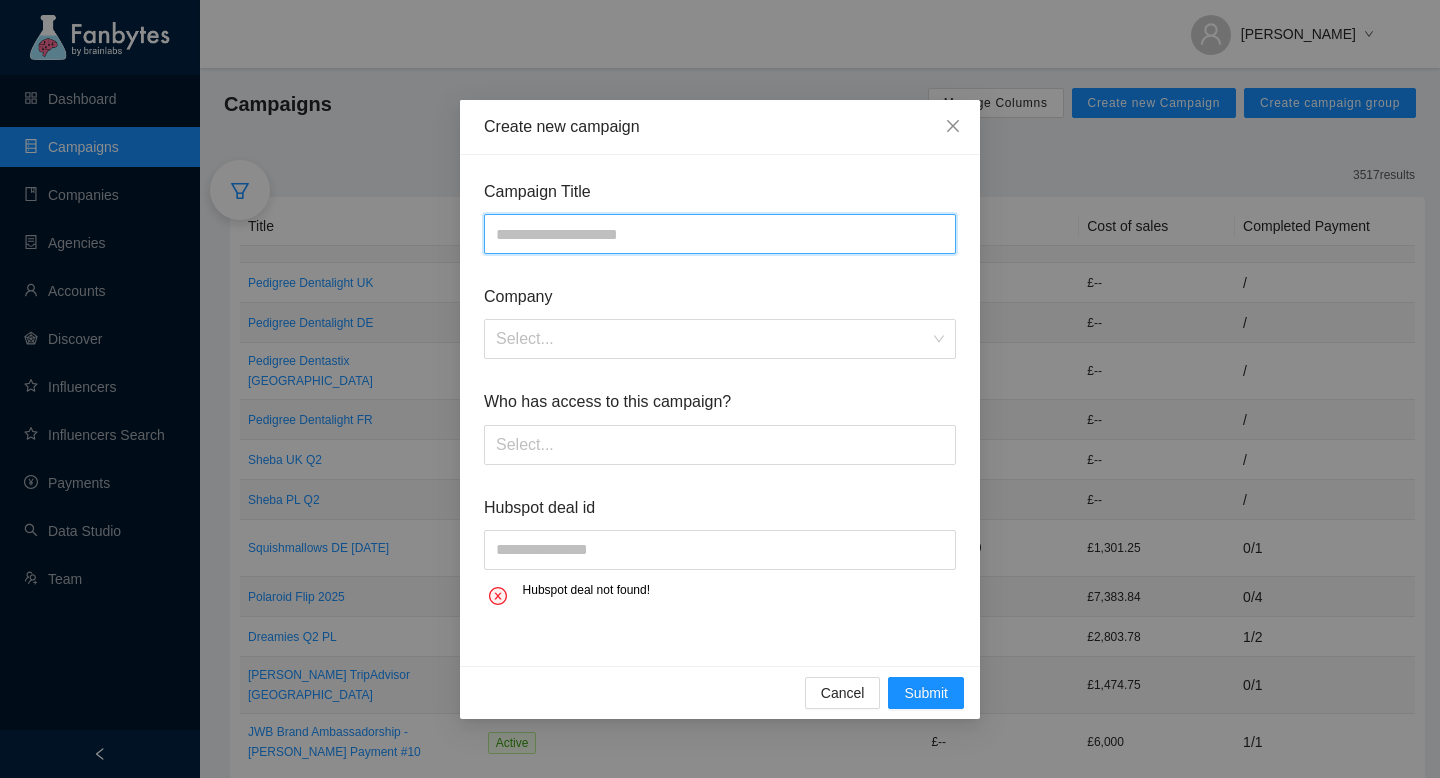 click at bounding box center (720, 234) 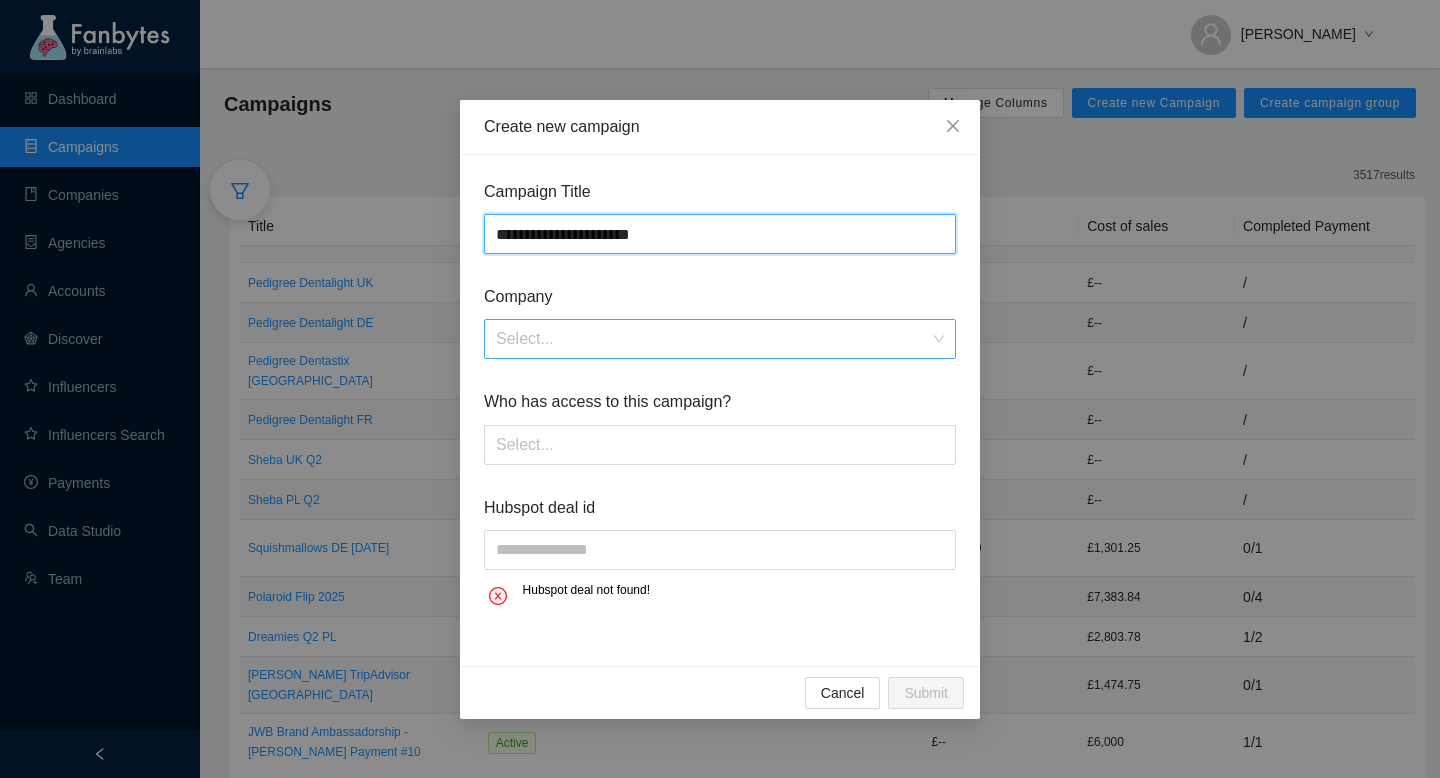 type on "**********" 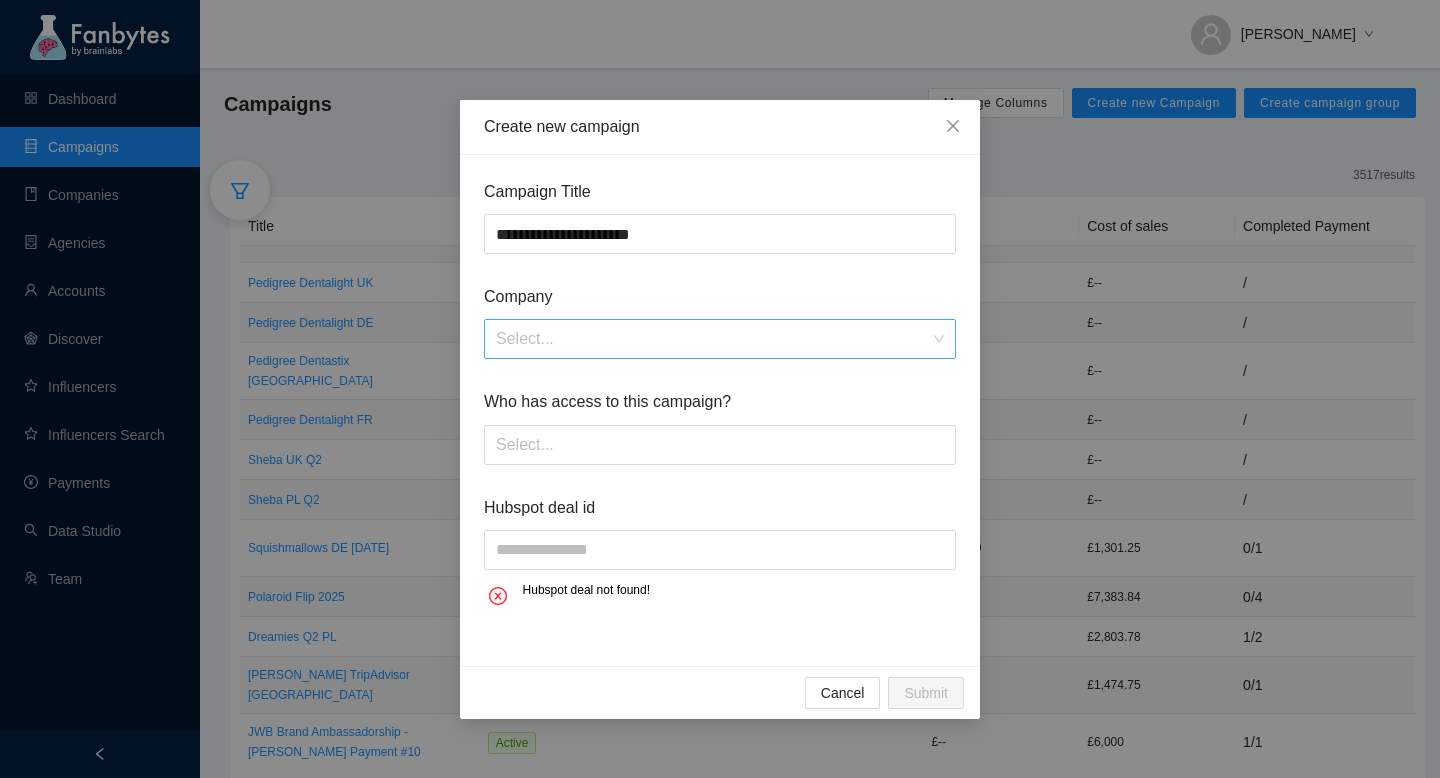 click at bounding box center (713, 339) 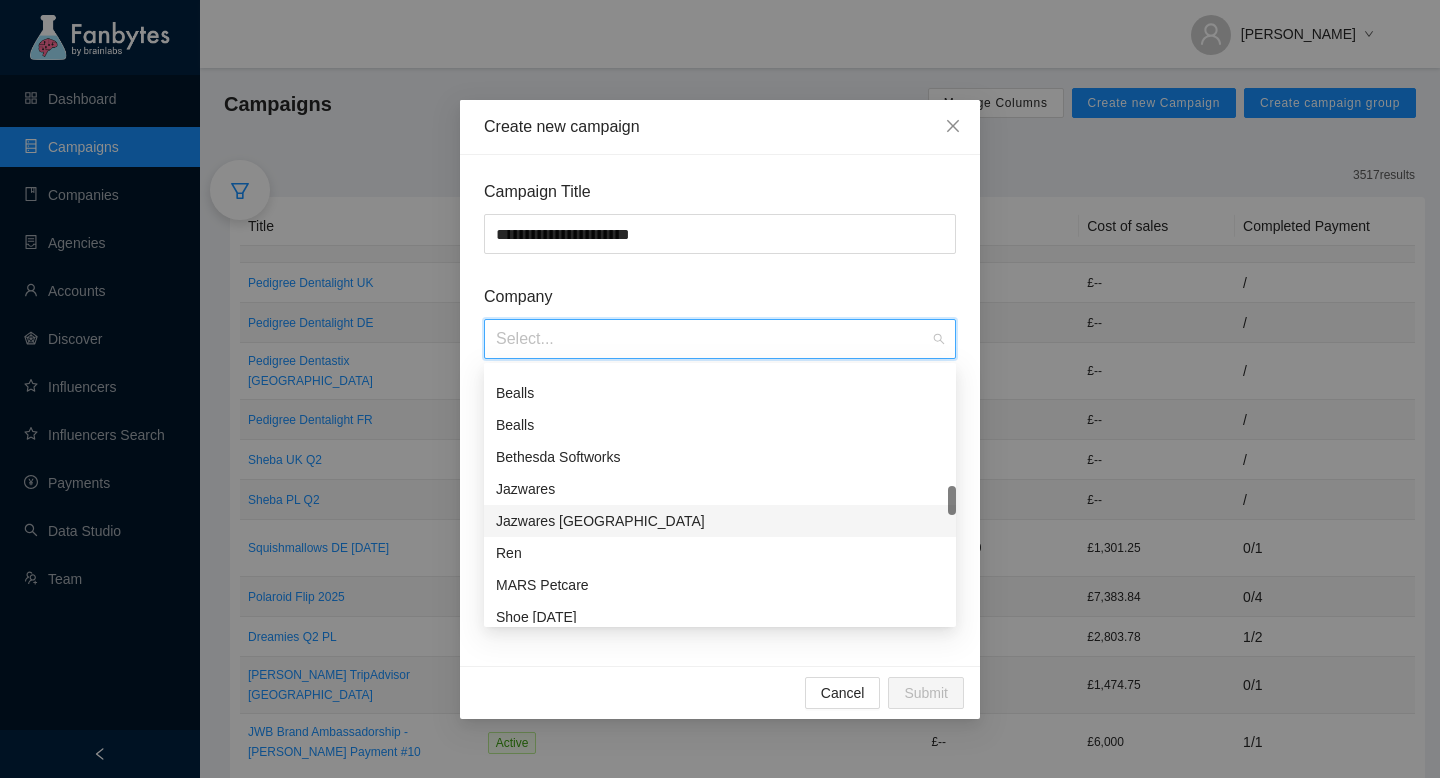 scroll, scrollTop: 399, scrollLeft: 0, axis: vertical 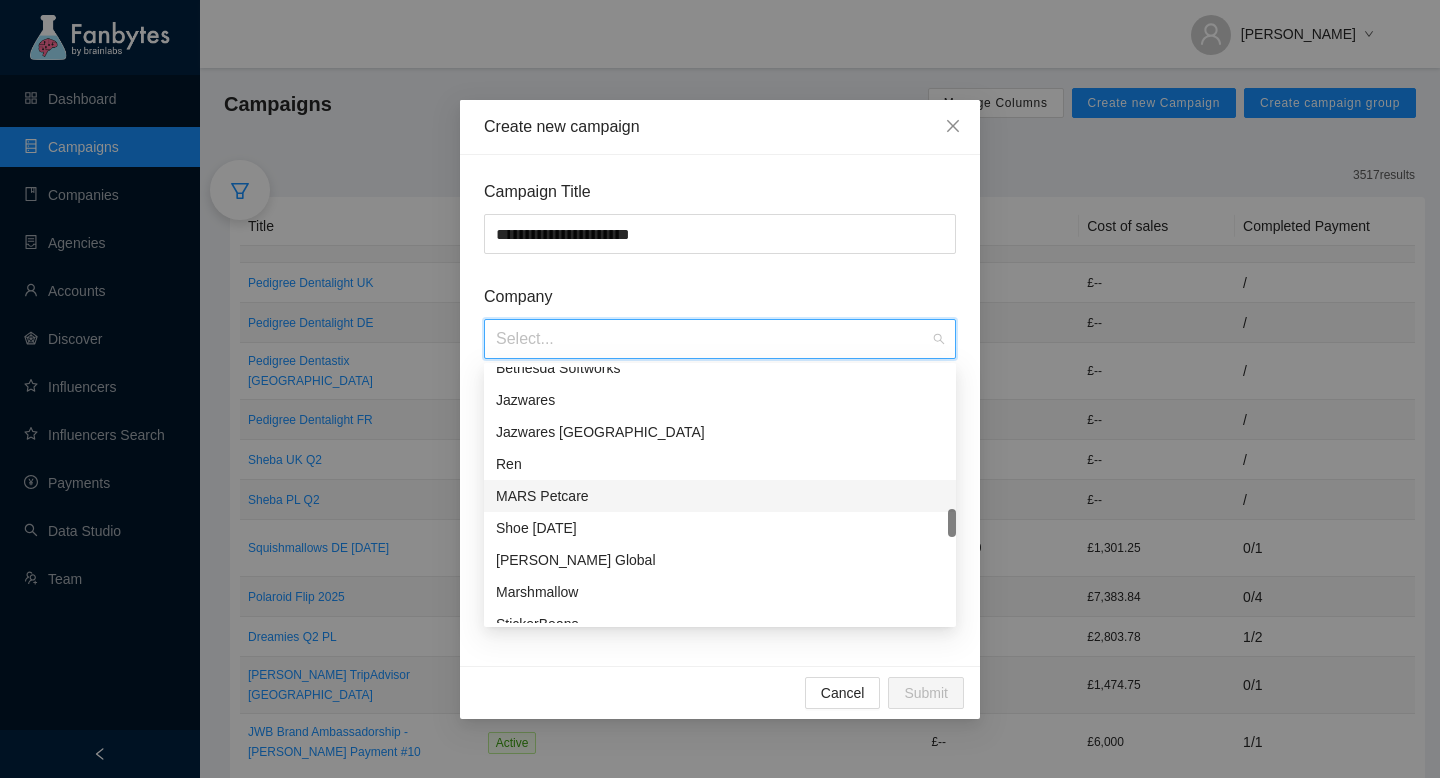 click on "MARS Petcare" at bounding box center [720, 496] 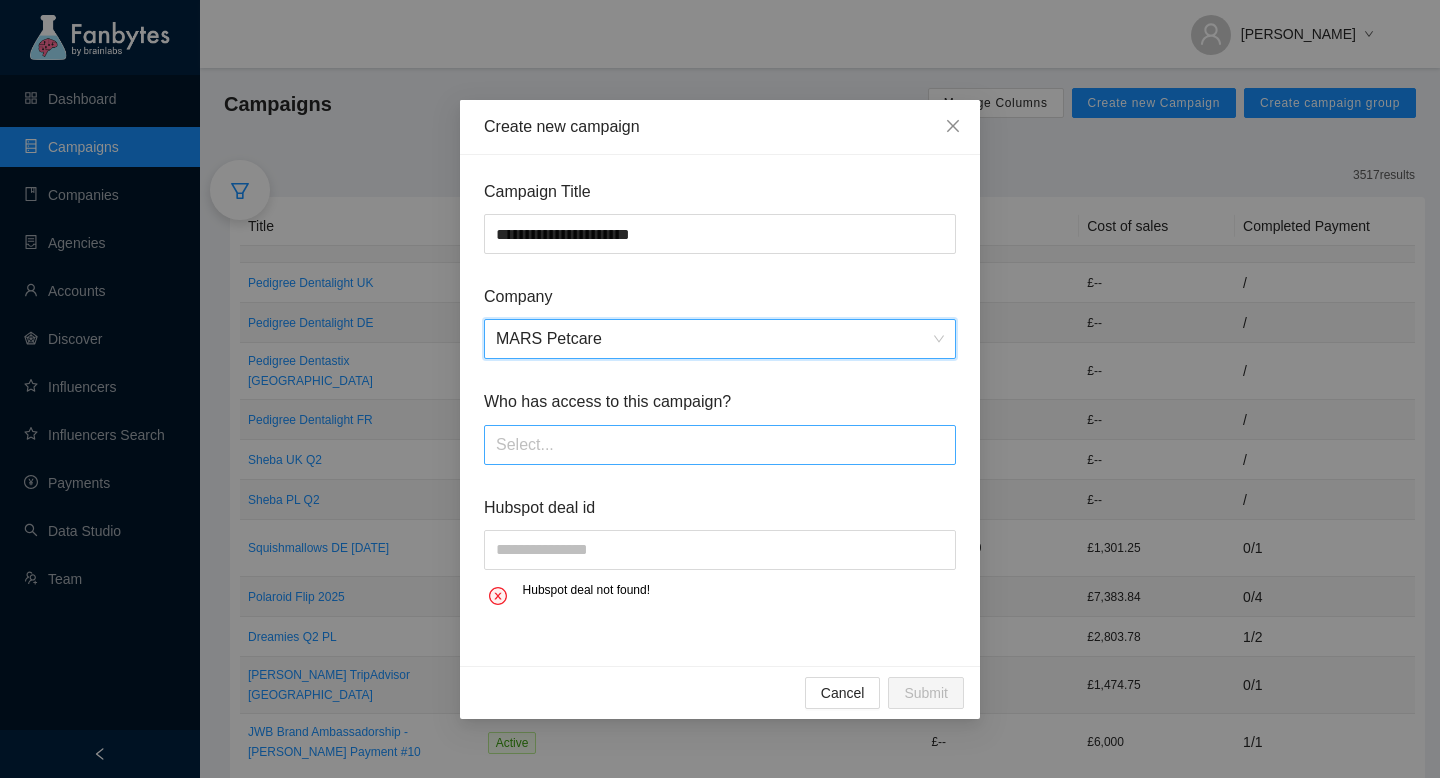 click at bounding box center [720, 445] 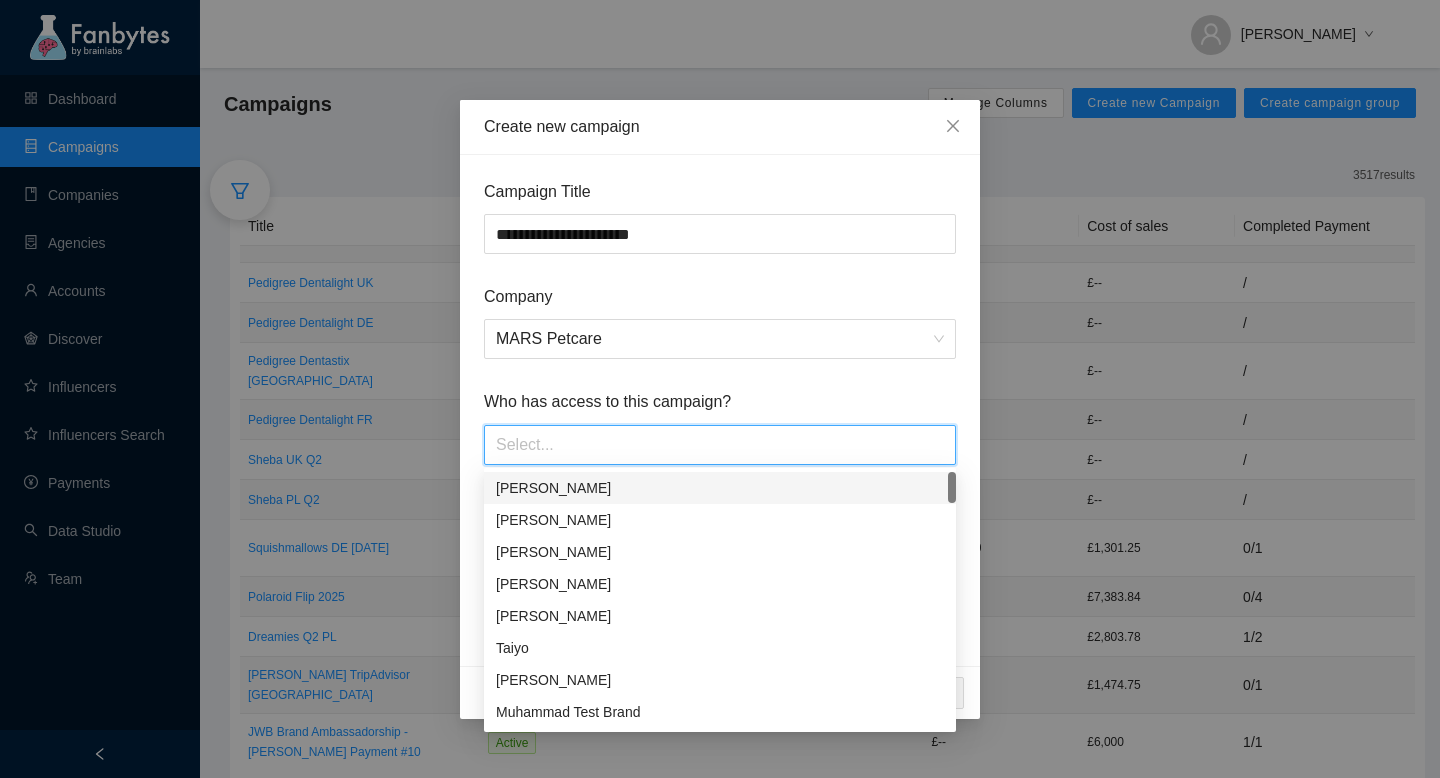 click on "**********" at bounding box center [720, 410] 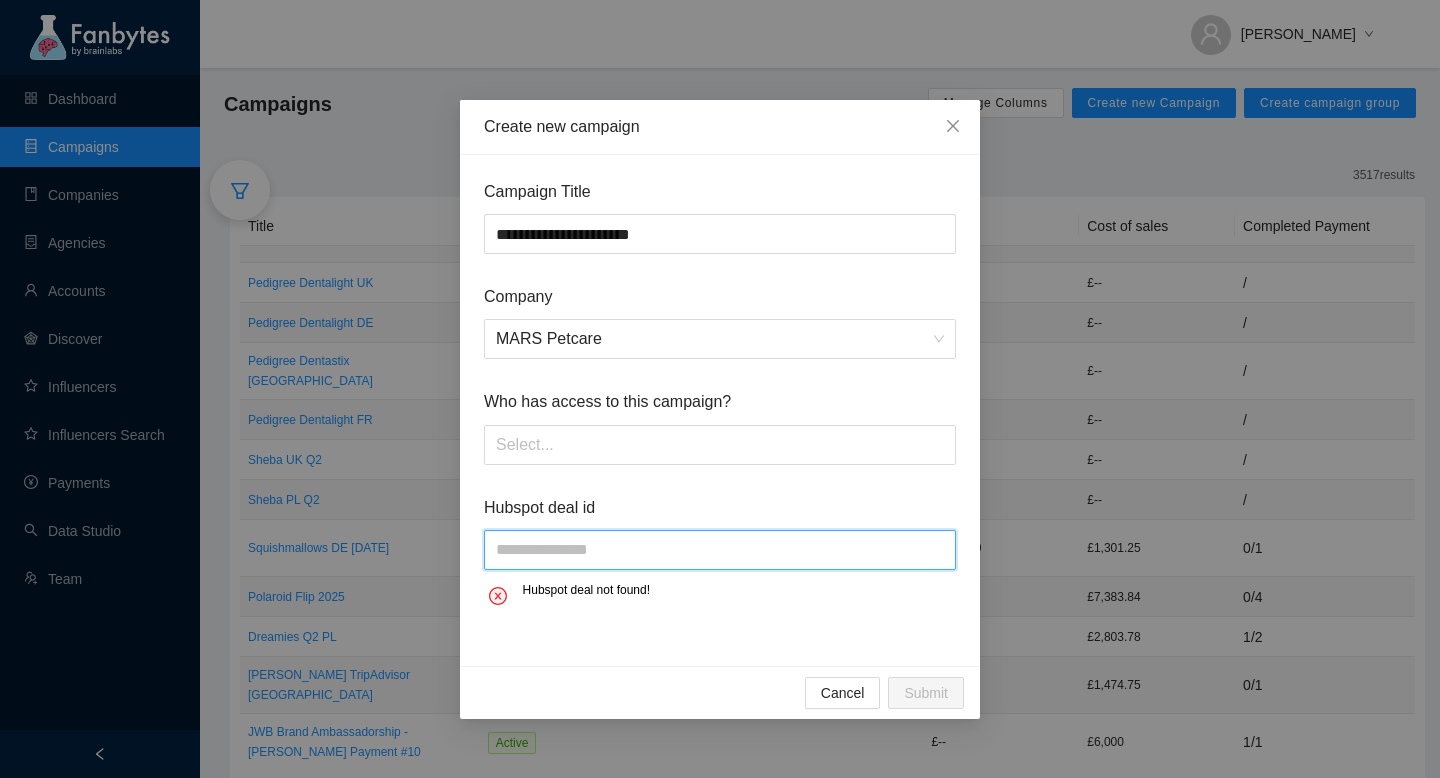 click at bounding box center [720, 550] 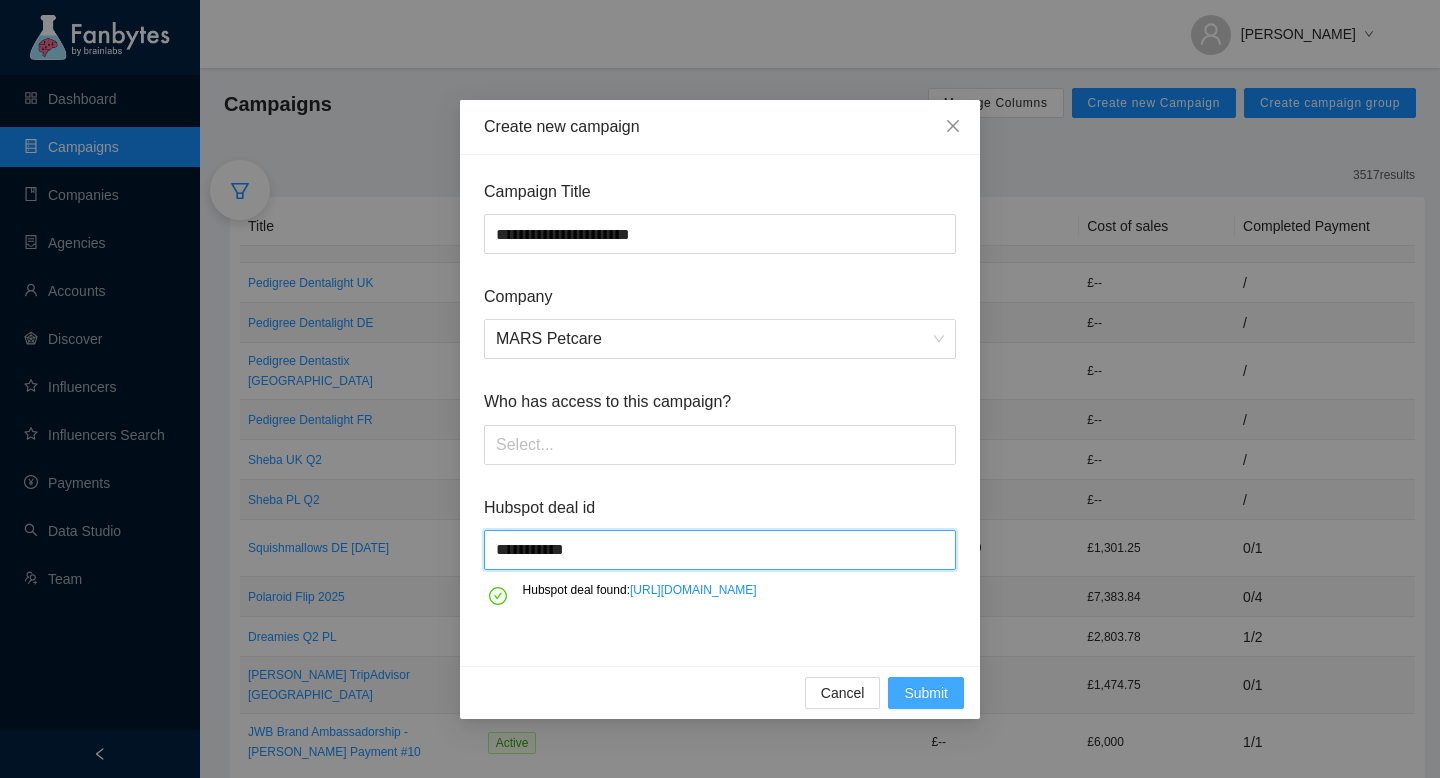 type on "**********" 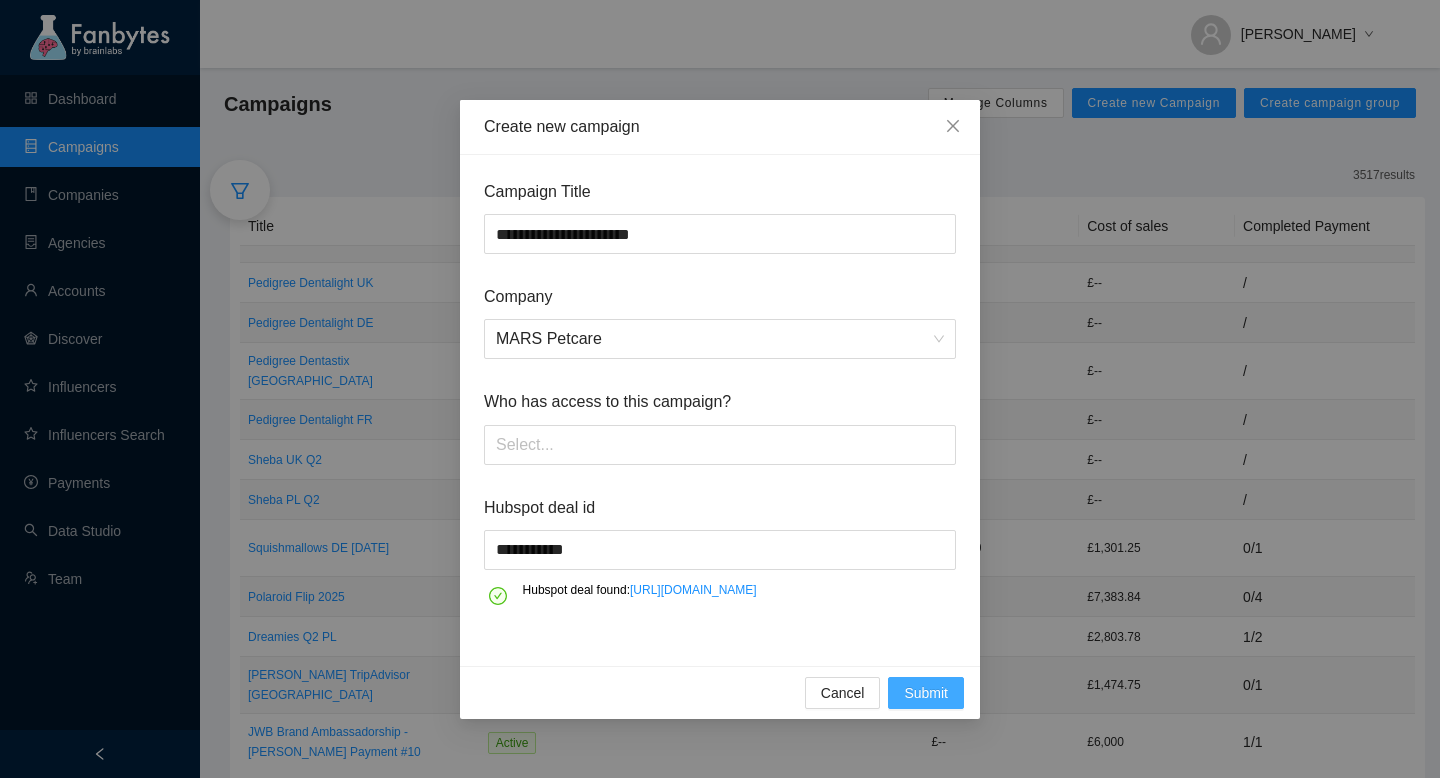 click on "Submit" at bounding box center [926, 693] 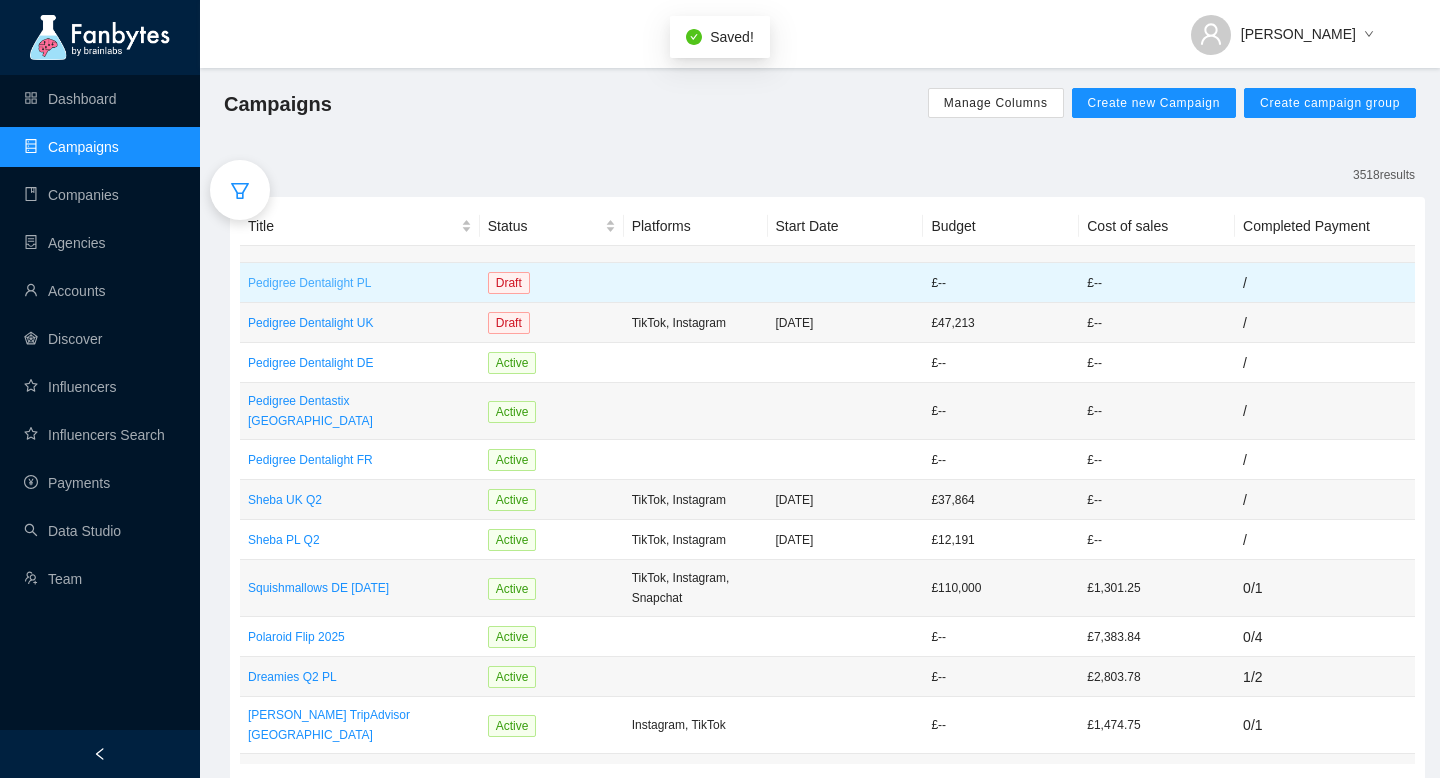 click on "Pedigree Dentalight PL" at bounding box center (360, 283) 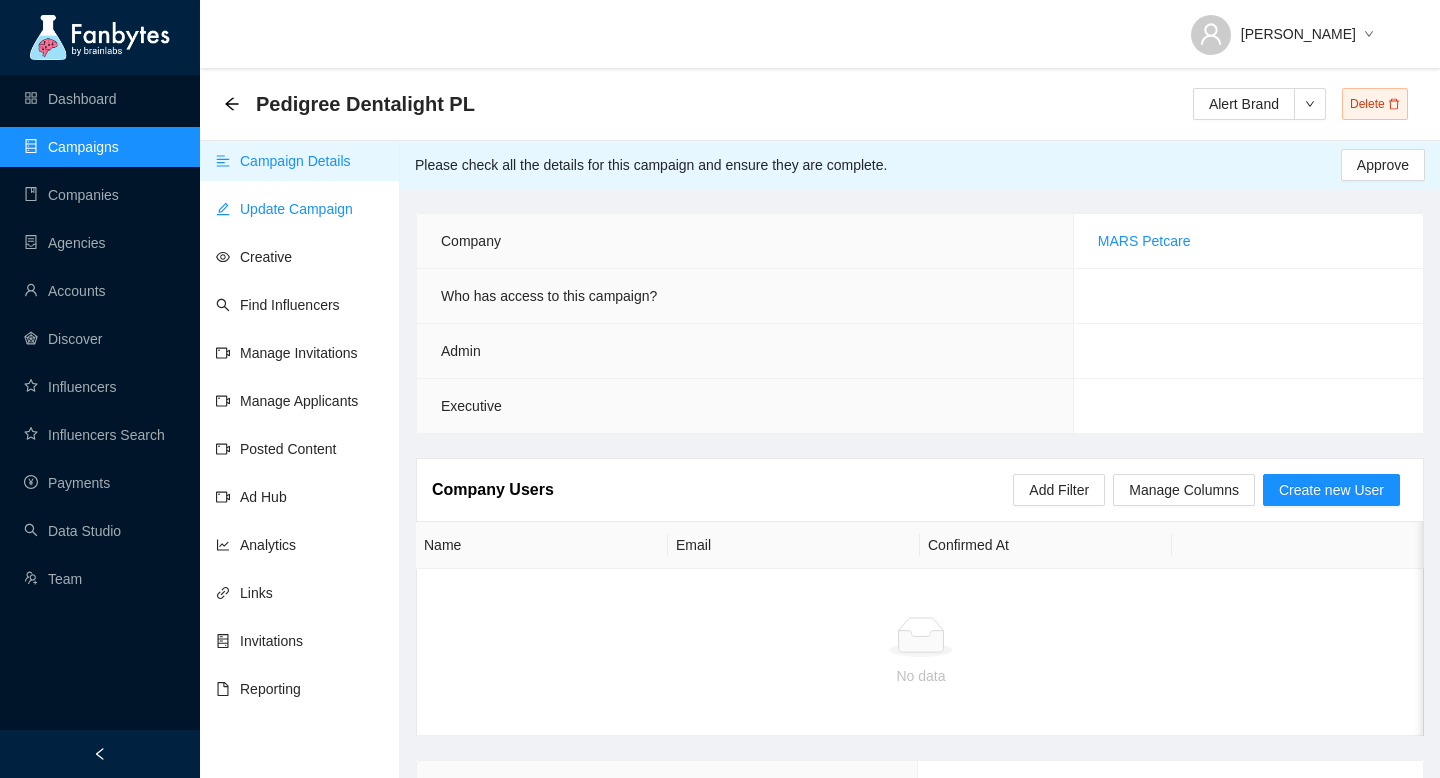 click on "Update Campaign" at bounding box center (284, 209) 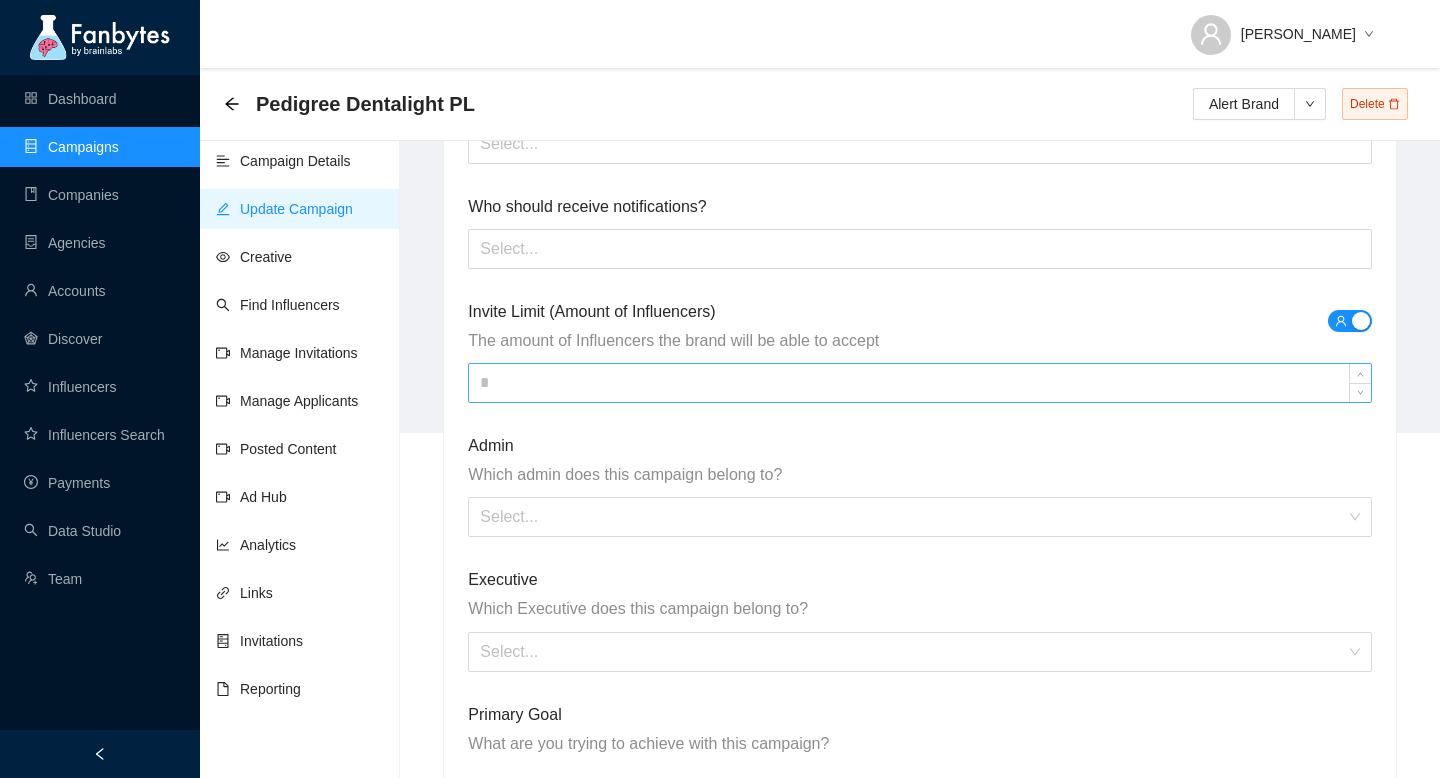 scroll, scrollTop: 381, scrollLeft: 0, axis: vertical 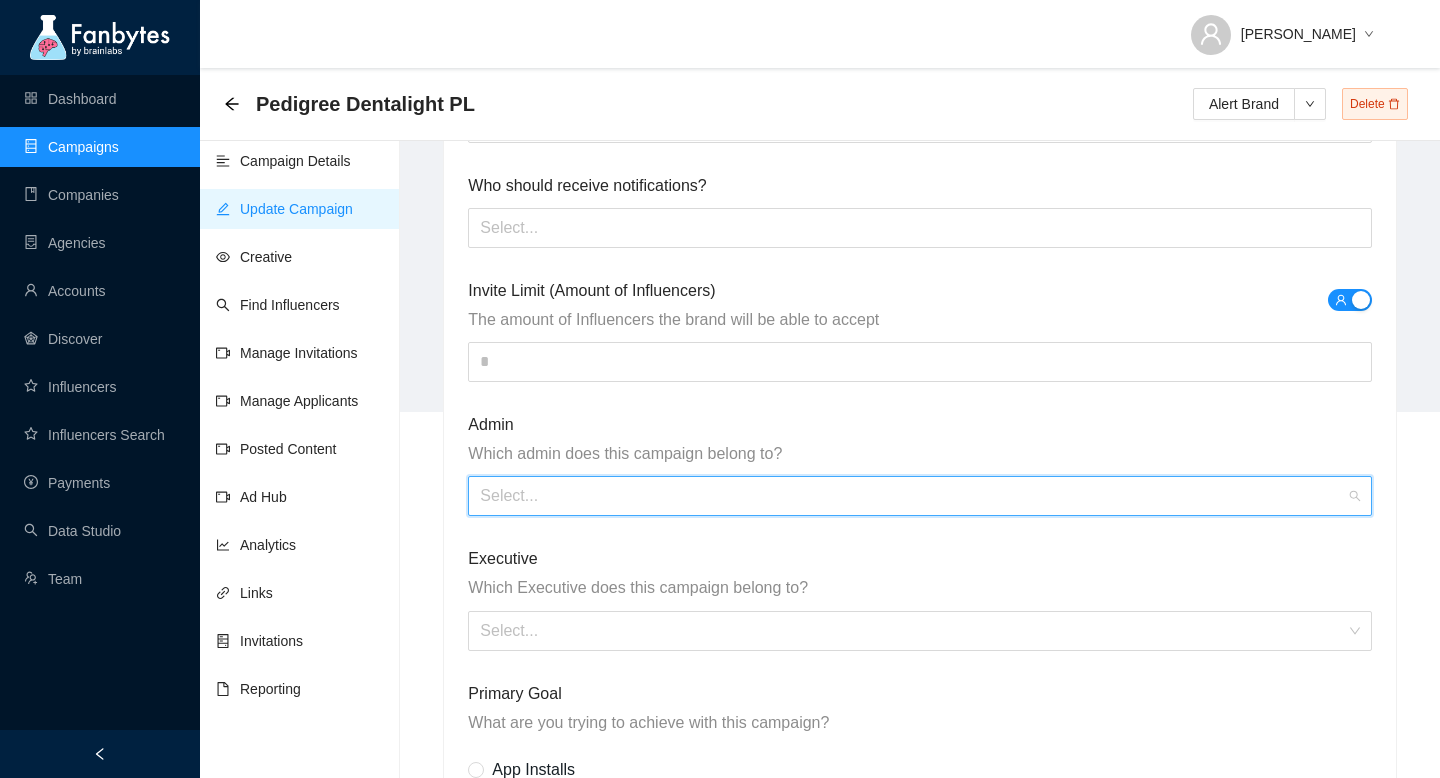 click at bounding box center [912, 496] 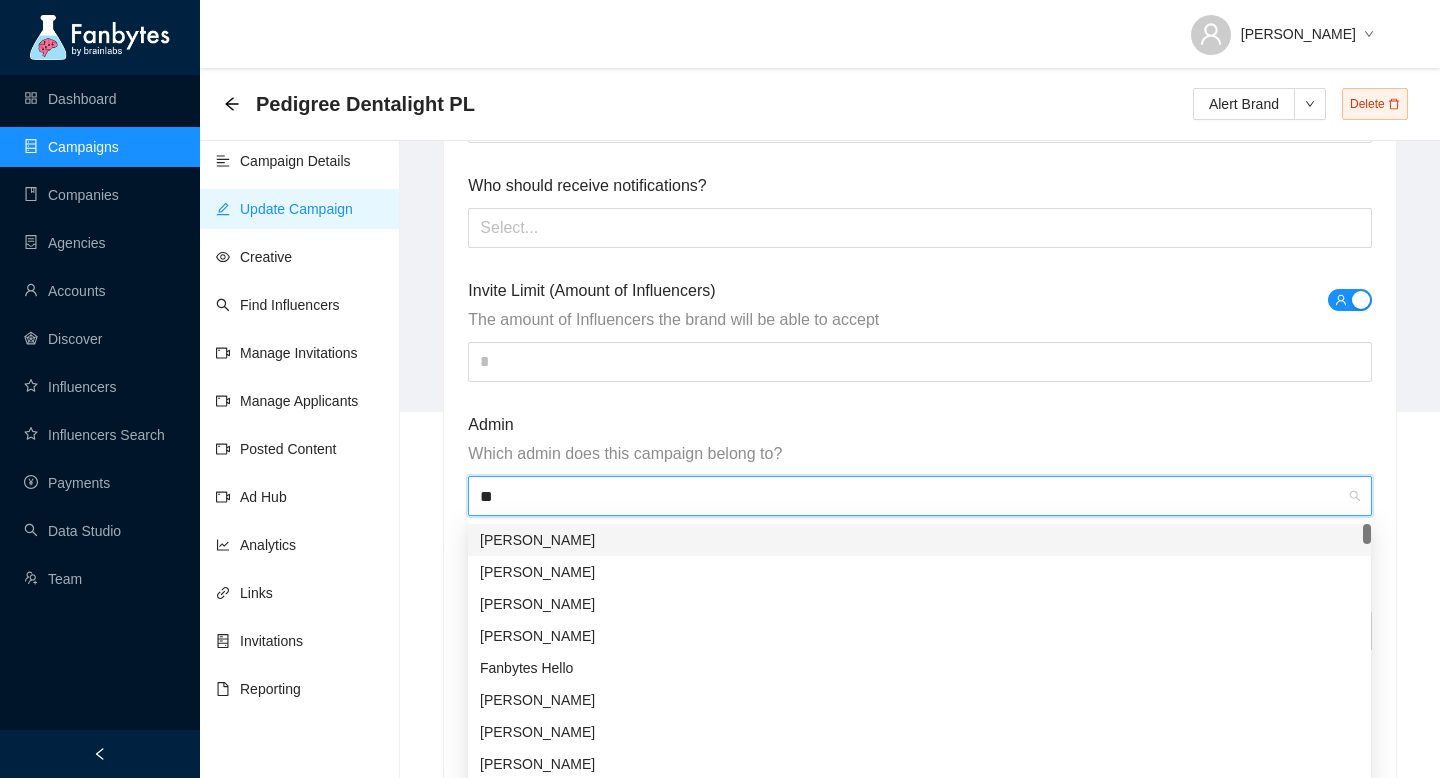 type on "***" 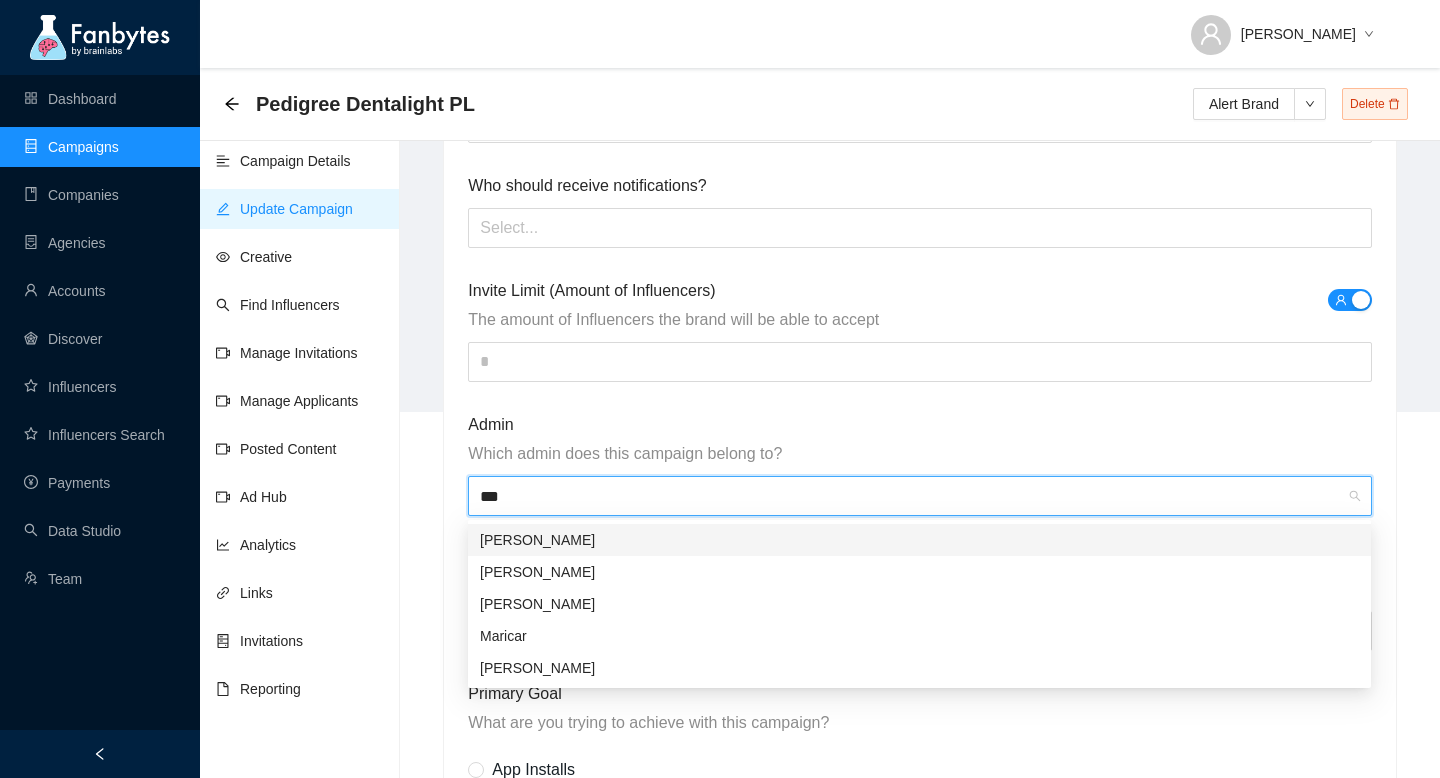 click on "[PERSON_NAME]" at bounding box center (919, 540) 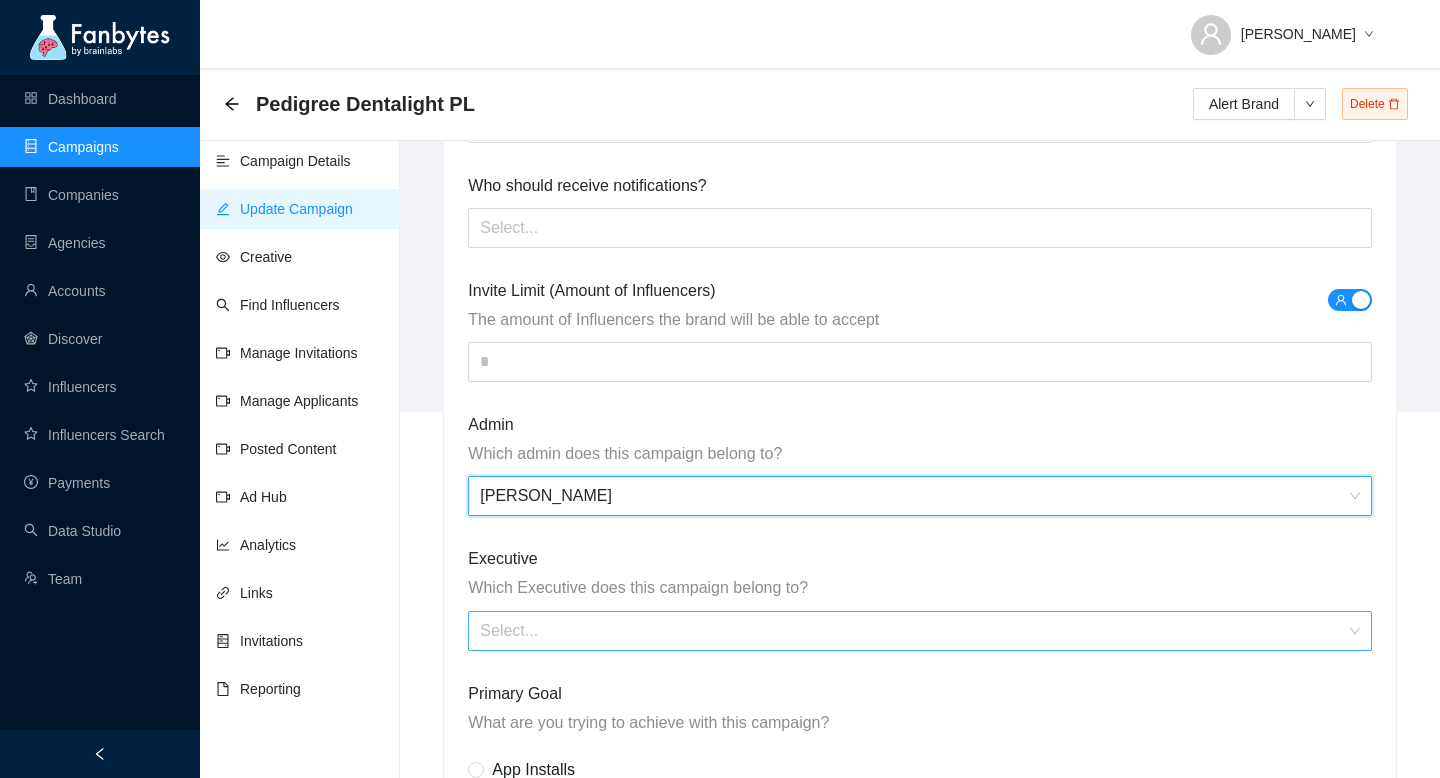 click at bounding box center (912, 631) 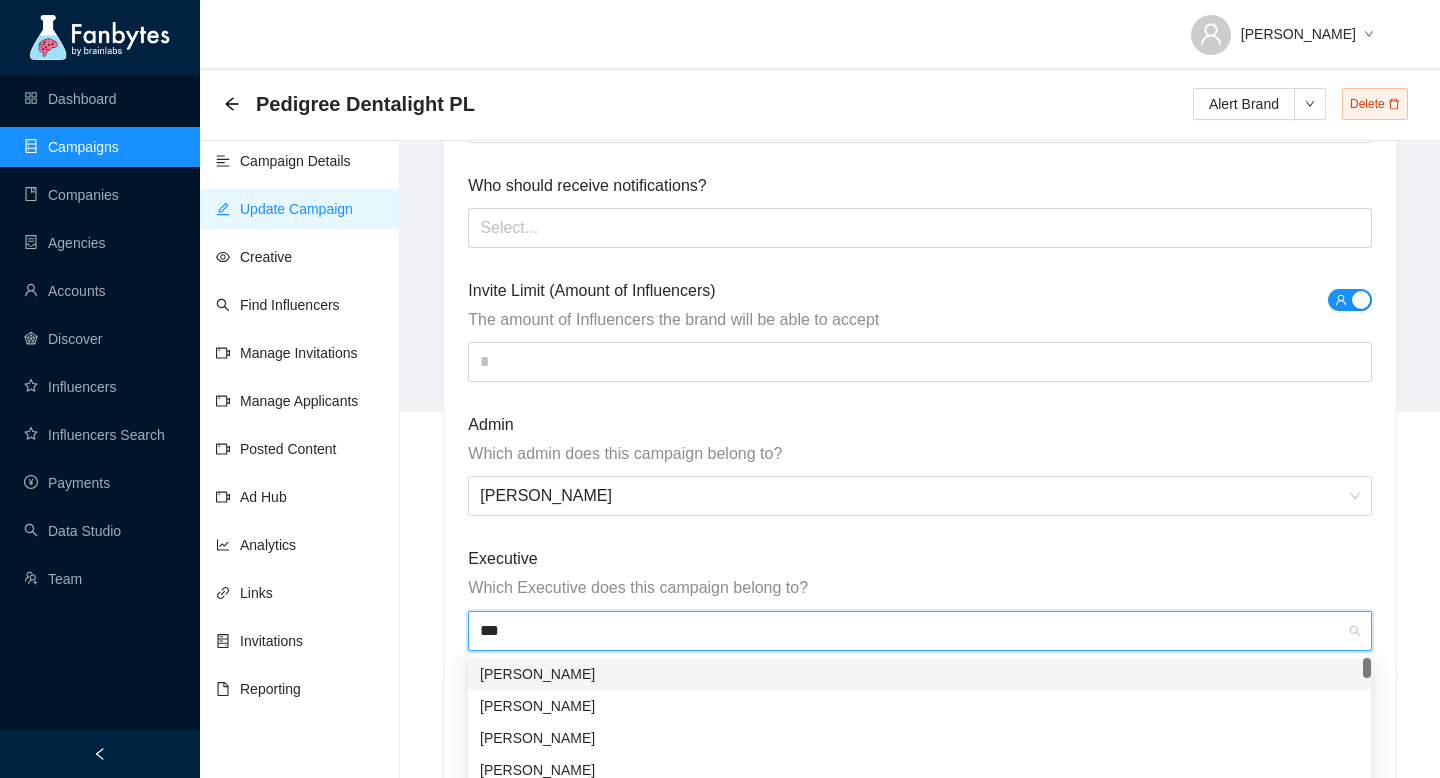 type on "****" 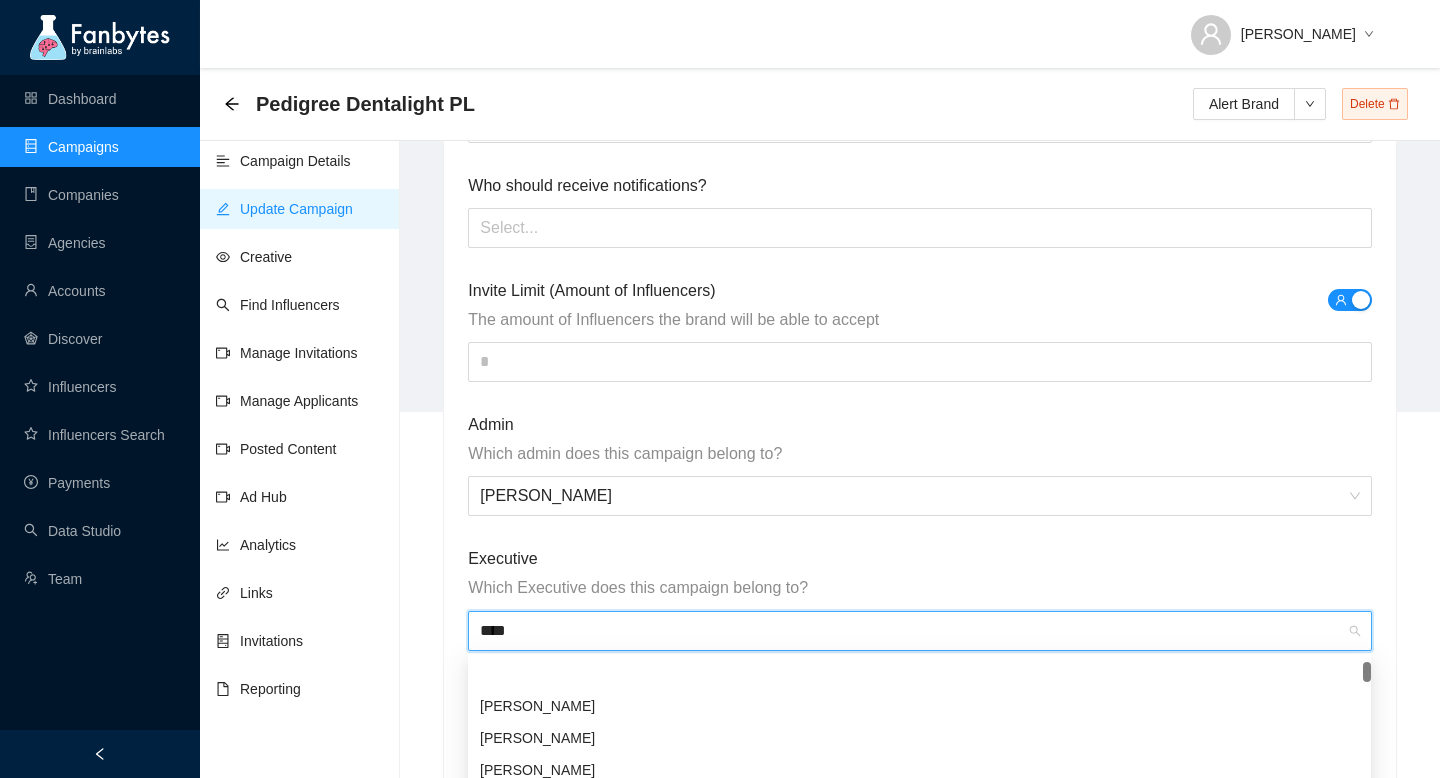 scroll, scrollTop: 223, scrollLeft: 0, axis: vertical 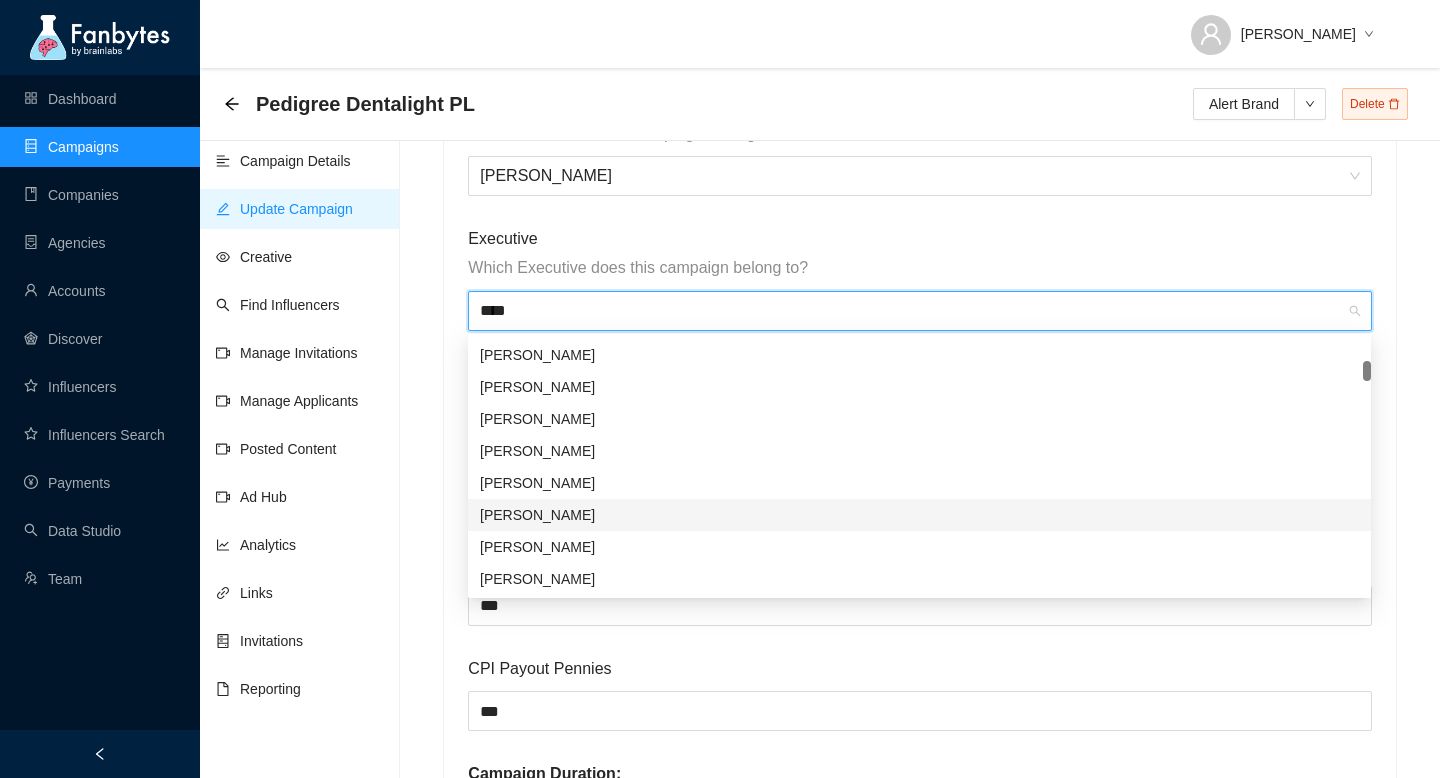 click on "[PERSON_NAME]" at bounding box center [919, 515] 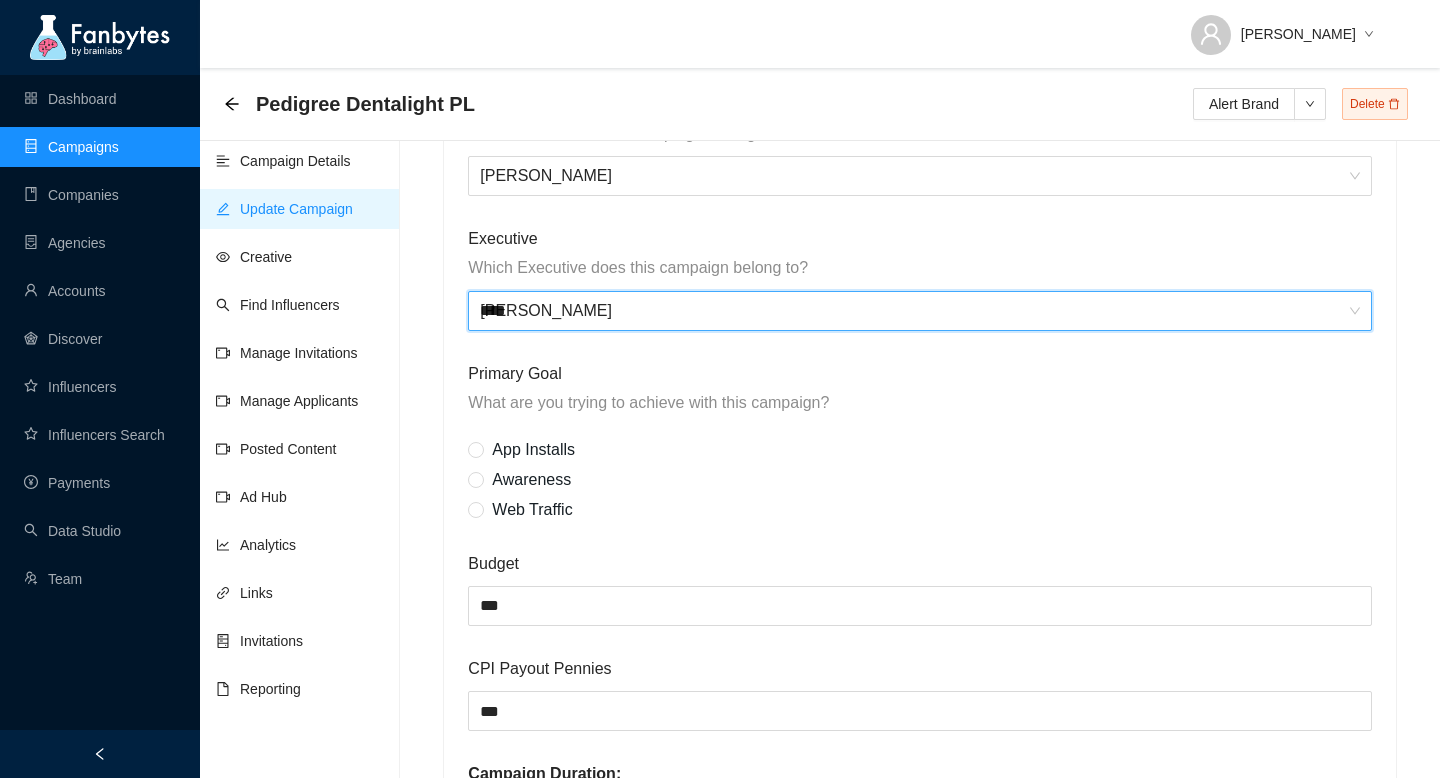 type 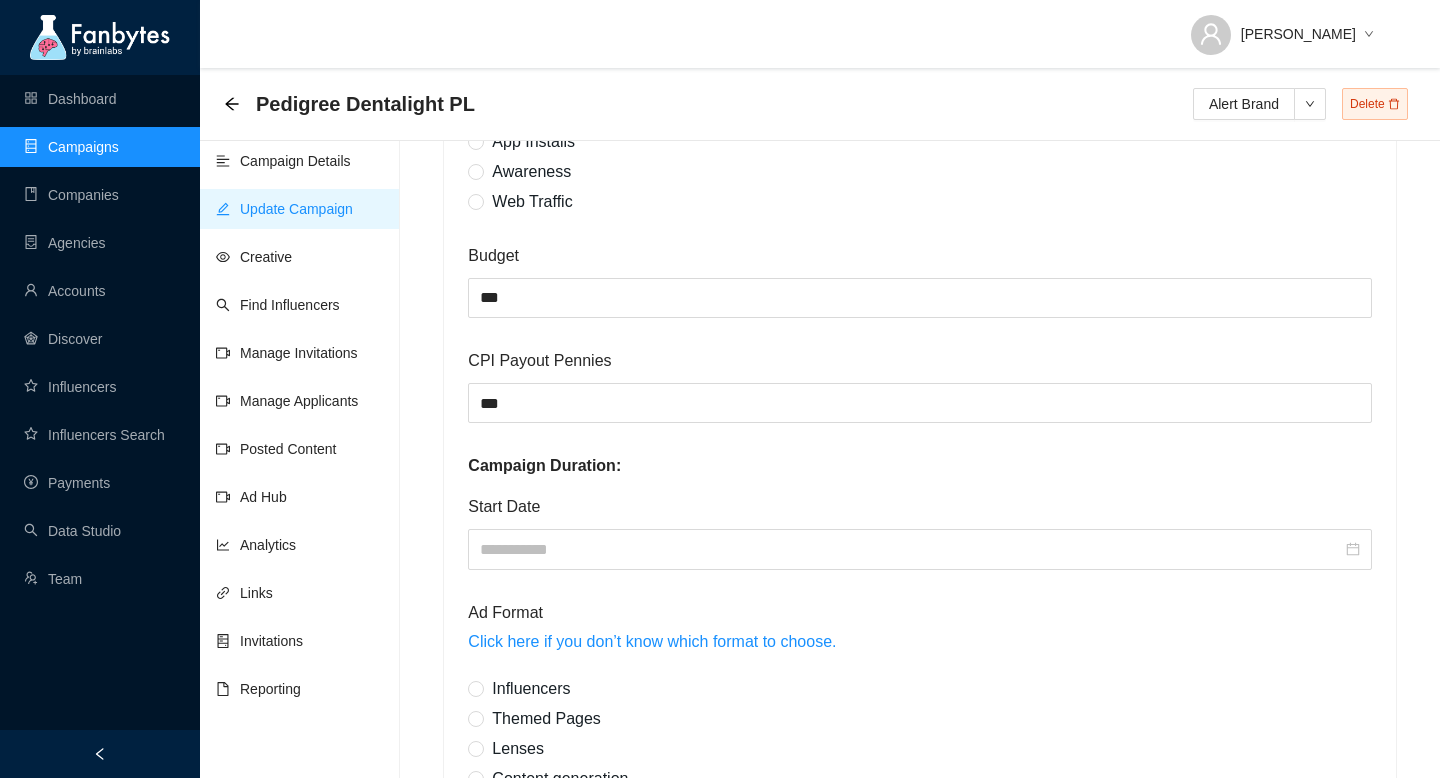 scroll, scrollTop: 1014, scrollLeft: 0, axis: vertical 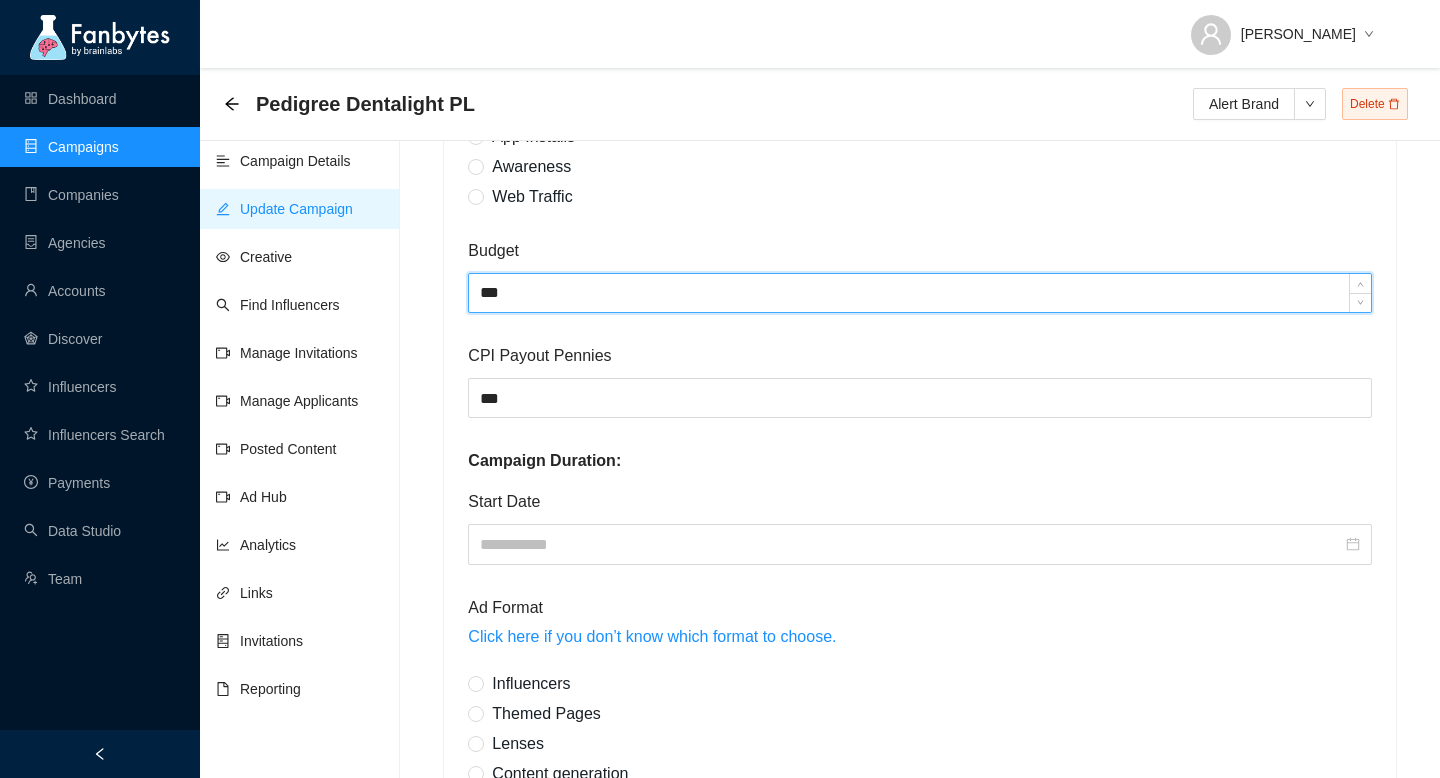 click on "***" at bounding box center [919, 293] 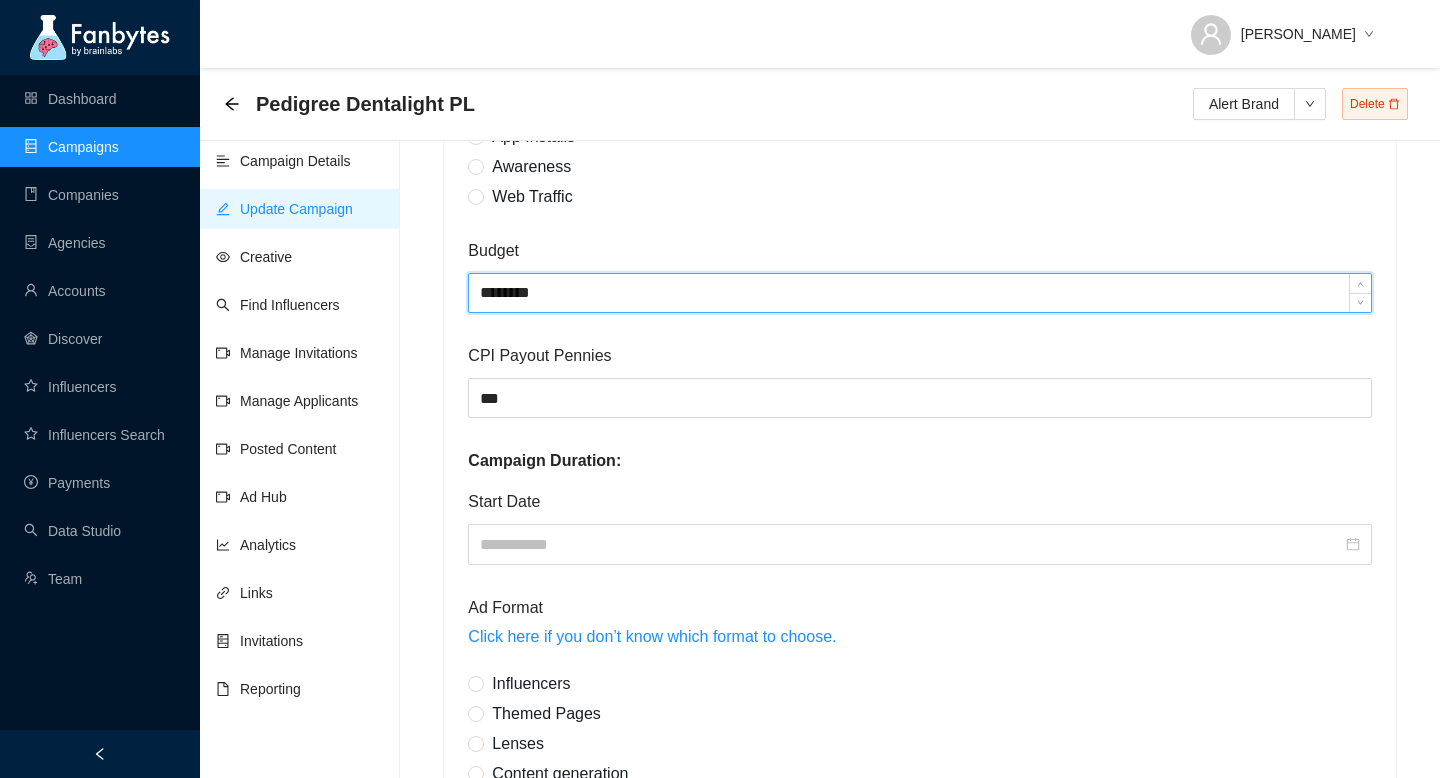 click on "********" at bounding box center (919, 293) 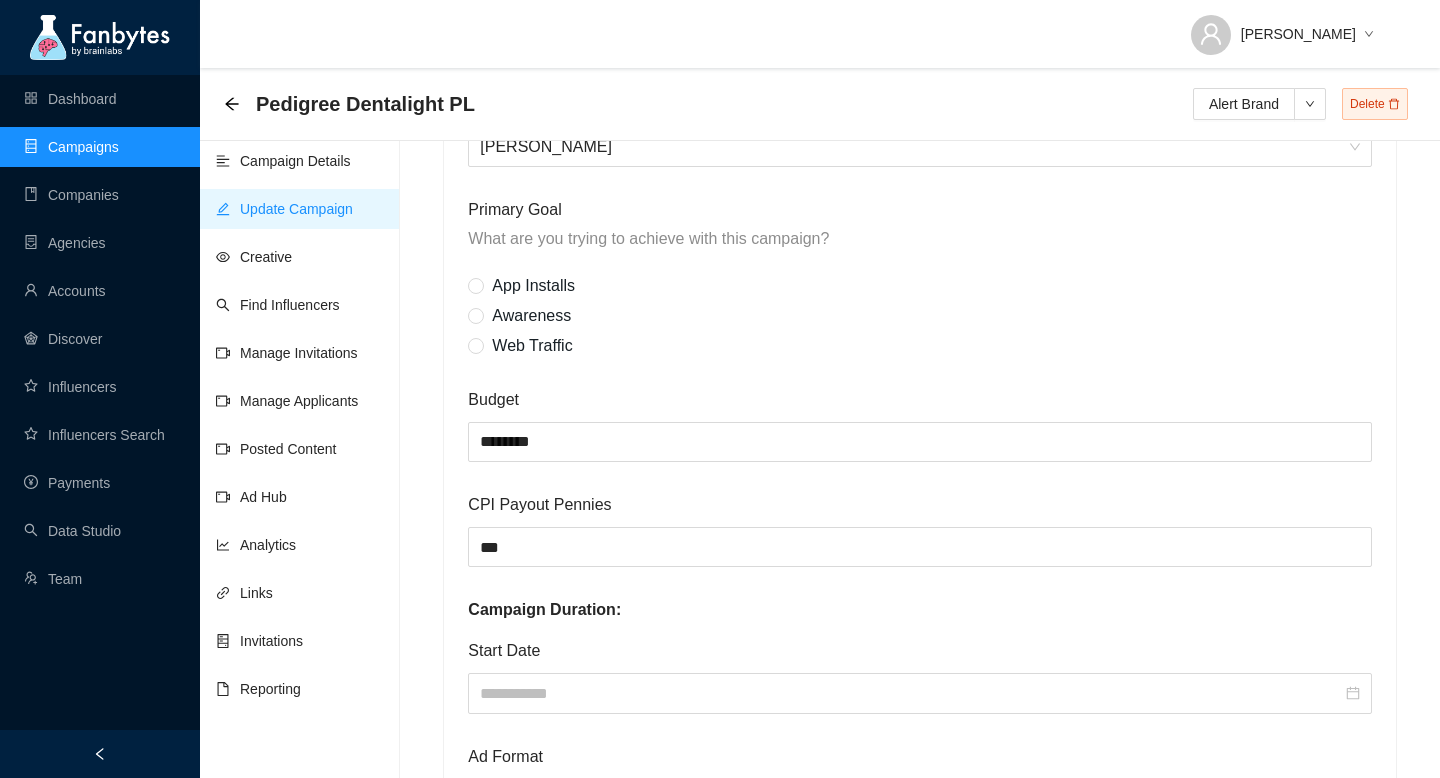 scroll, scrollTop: 863, scrollLeft: 0, axis: vertical 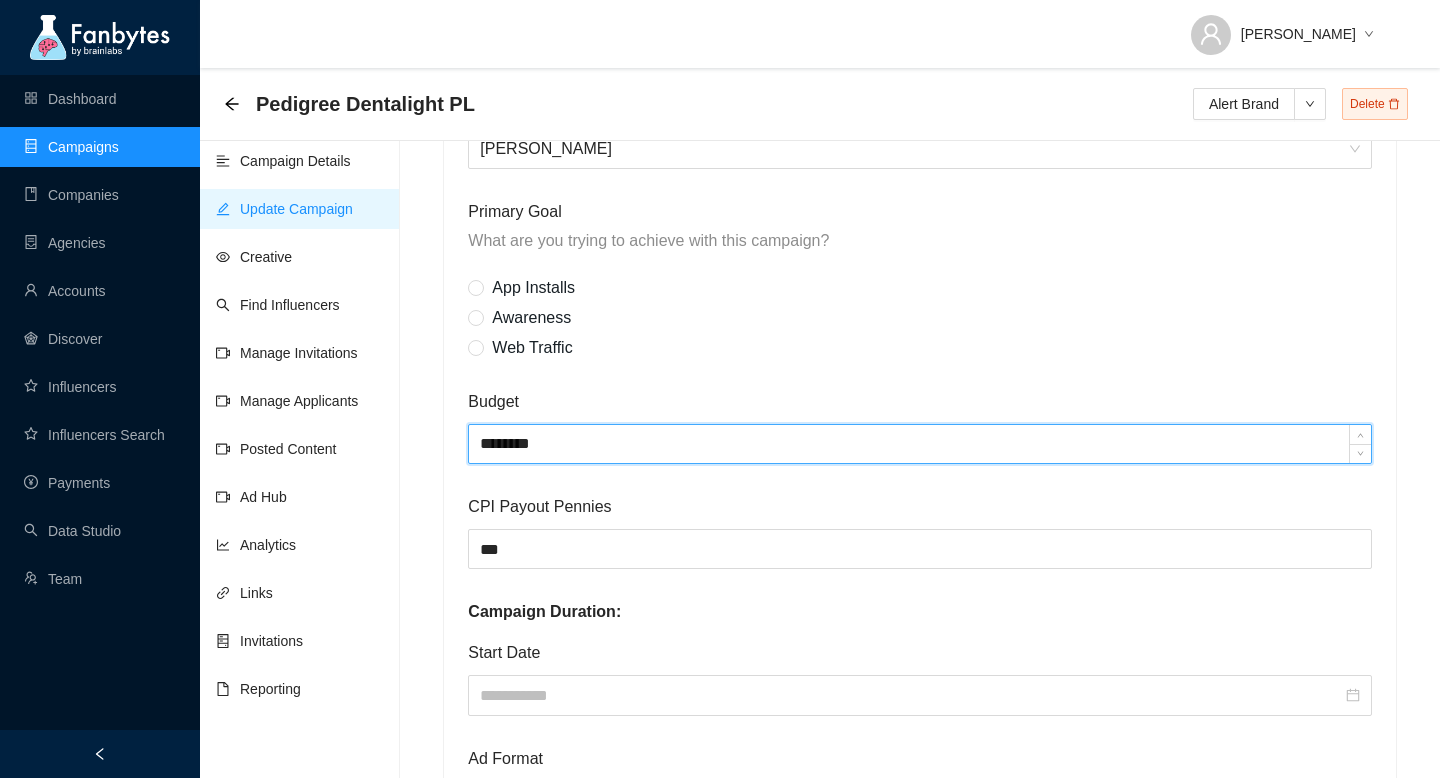 drag, startPoint x: 546, startPoint y: 445, endPoint x: 496, endPoint y: 444, distance: 50.01 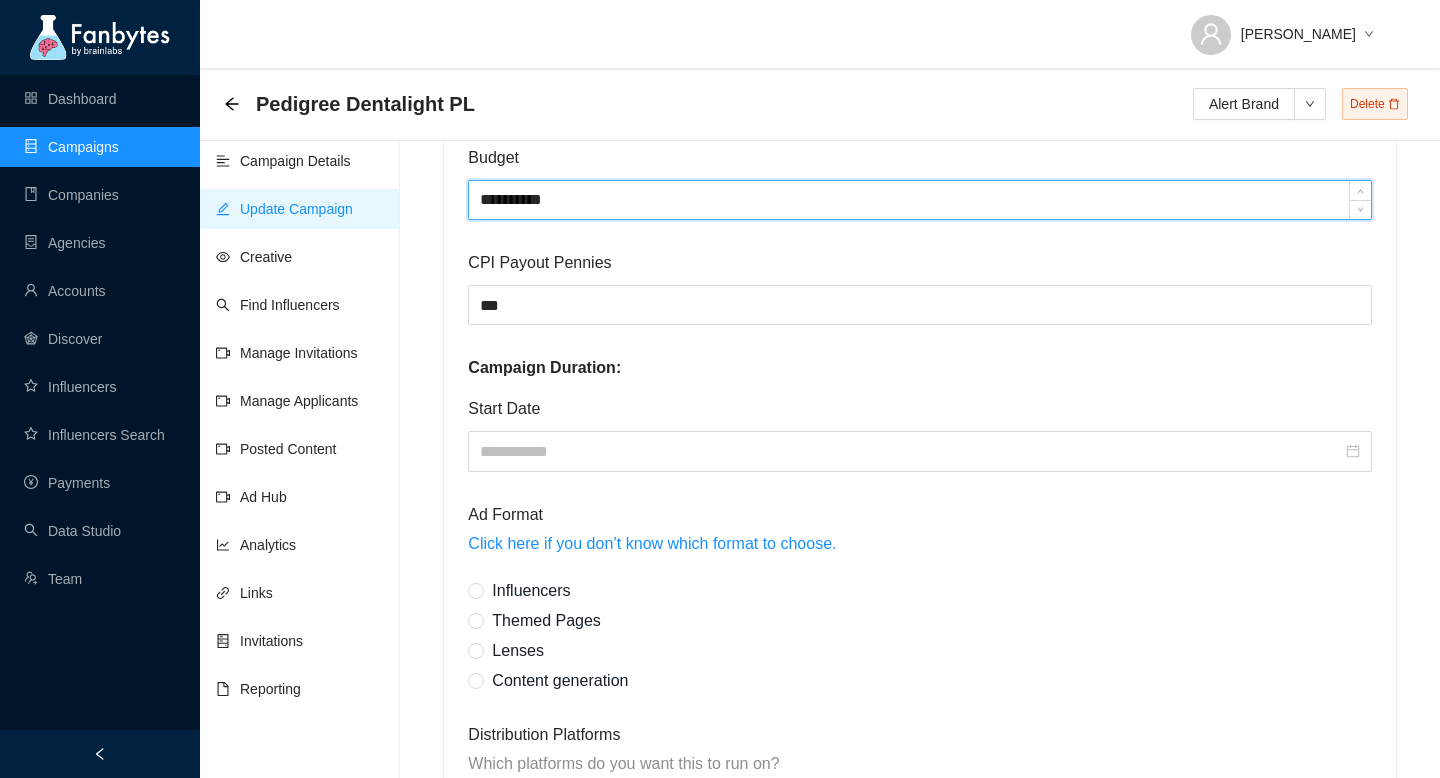 scroll, scrollTop: 1175, scrollLeft: 0, axis: vertical 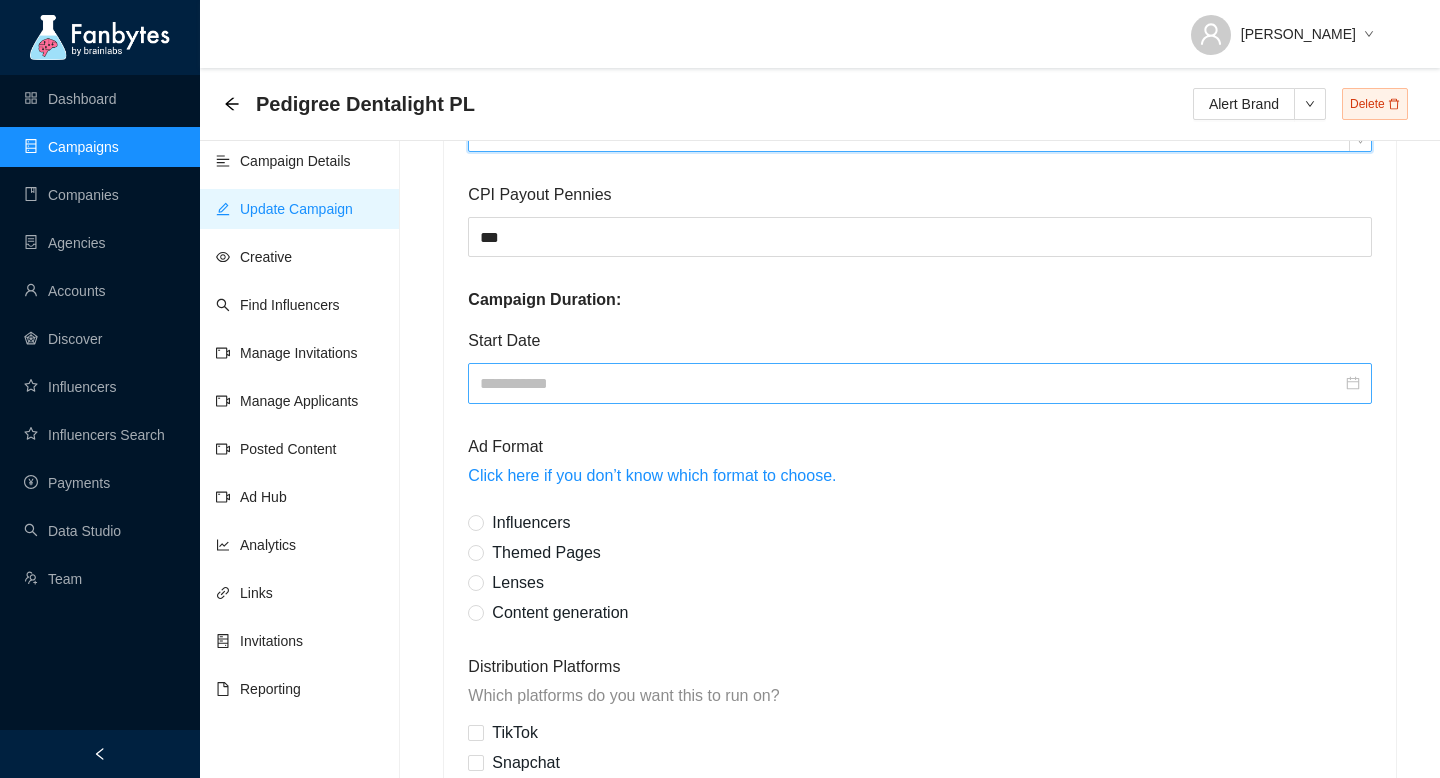 type on "**********" 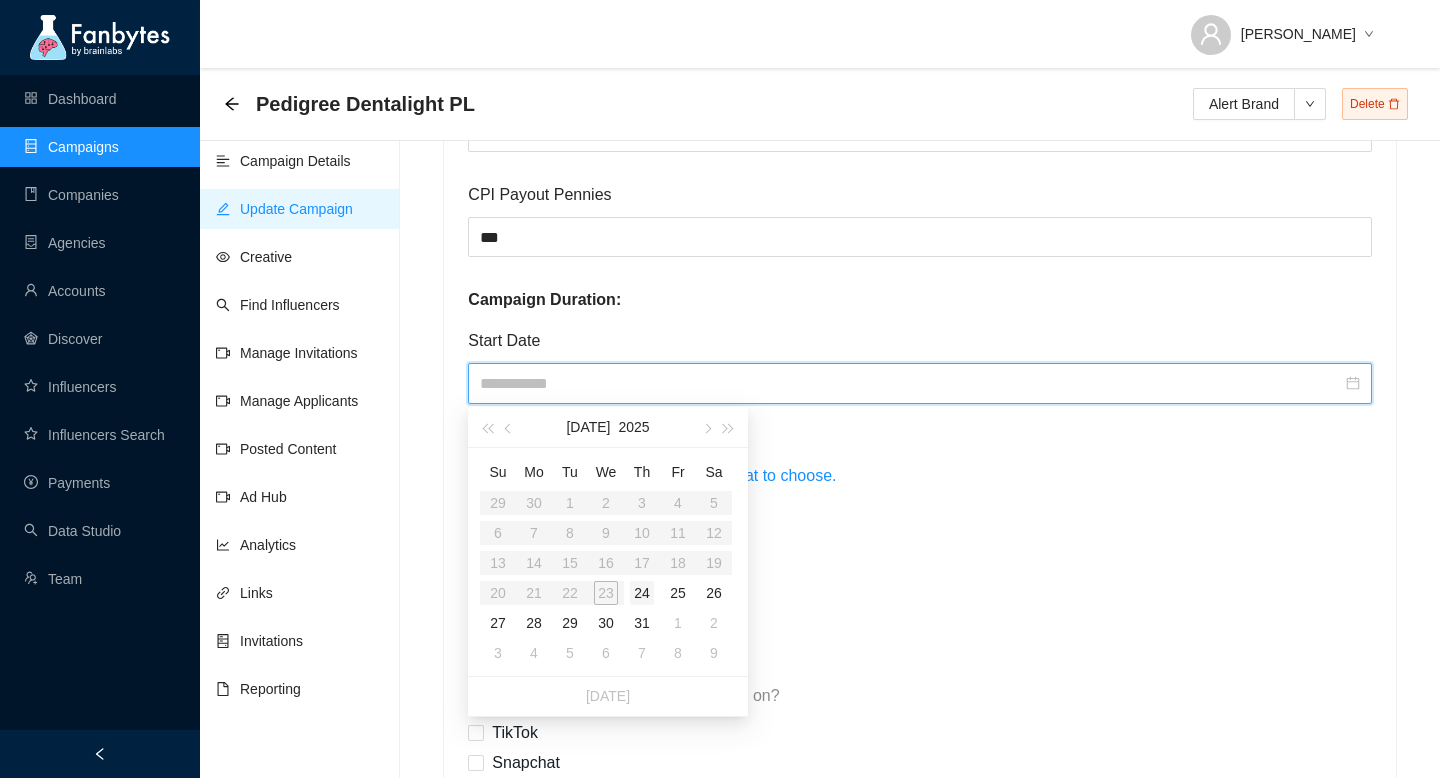 type on "**********" 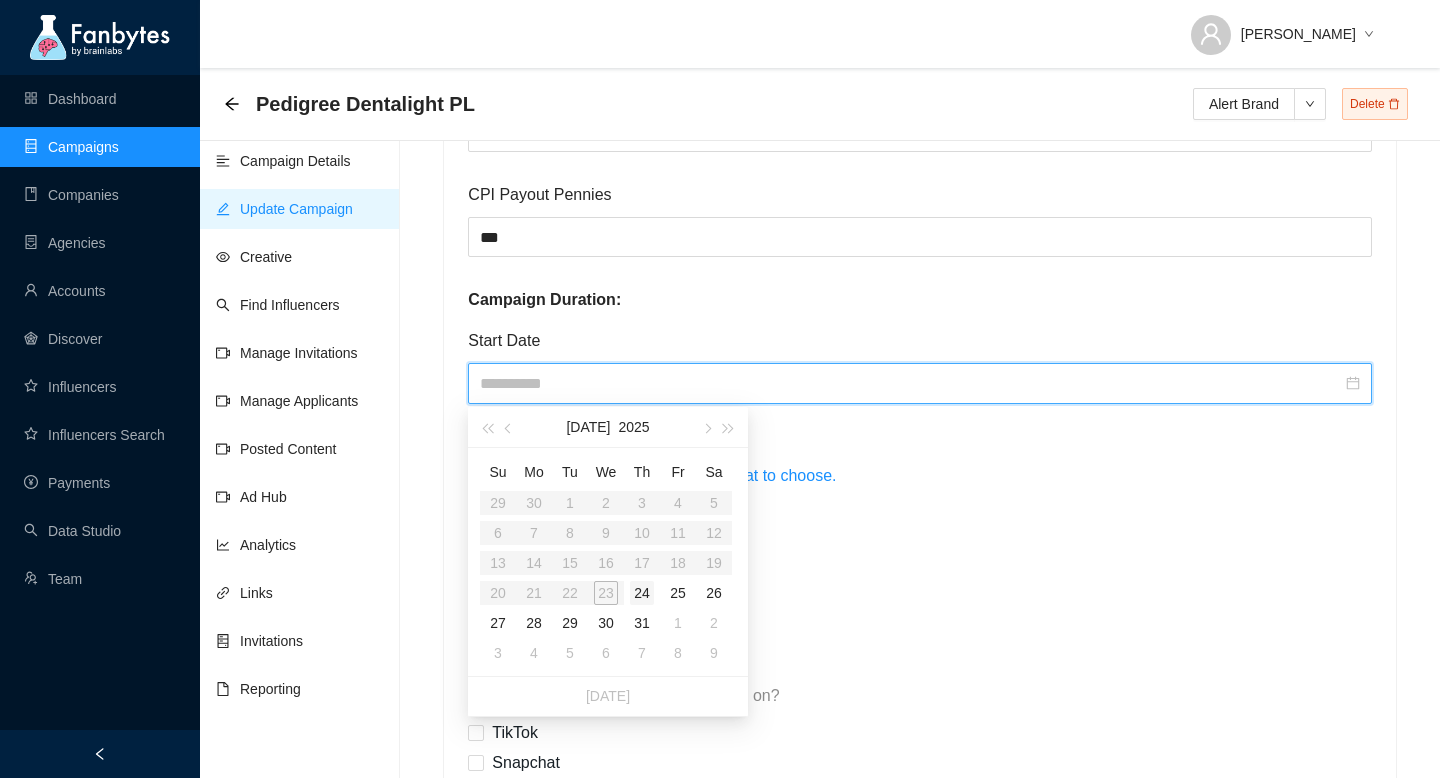 click on "24" at bounding box center [642, 593] 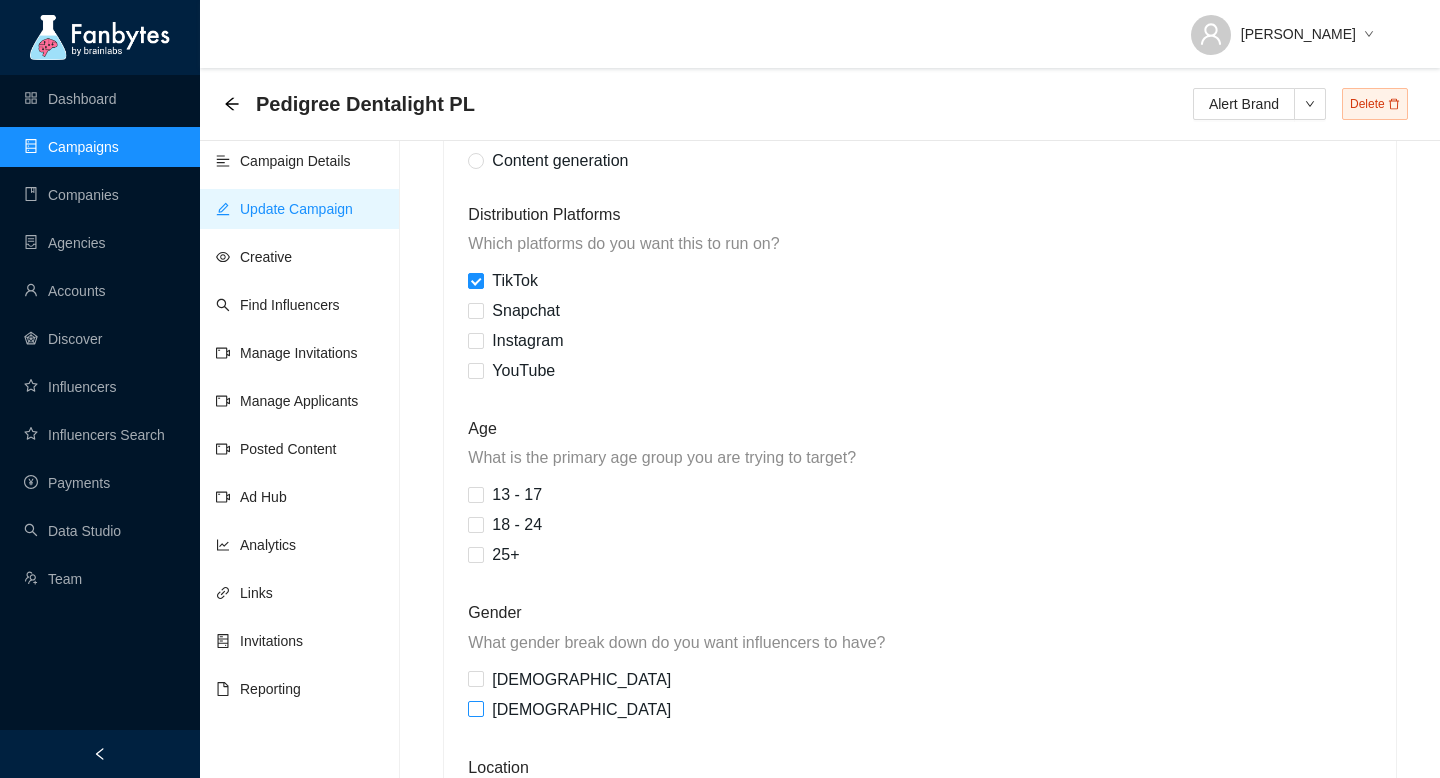 scroll, scrollTop: 1624, scrollLeft: 0, axis: vertical 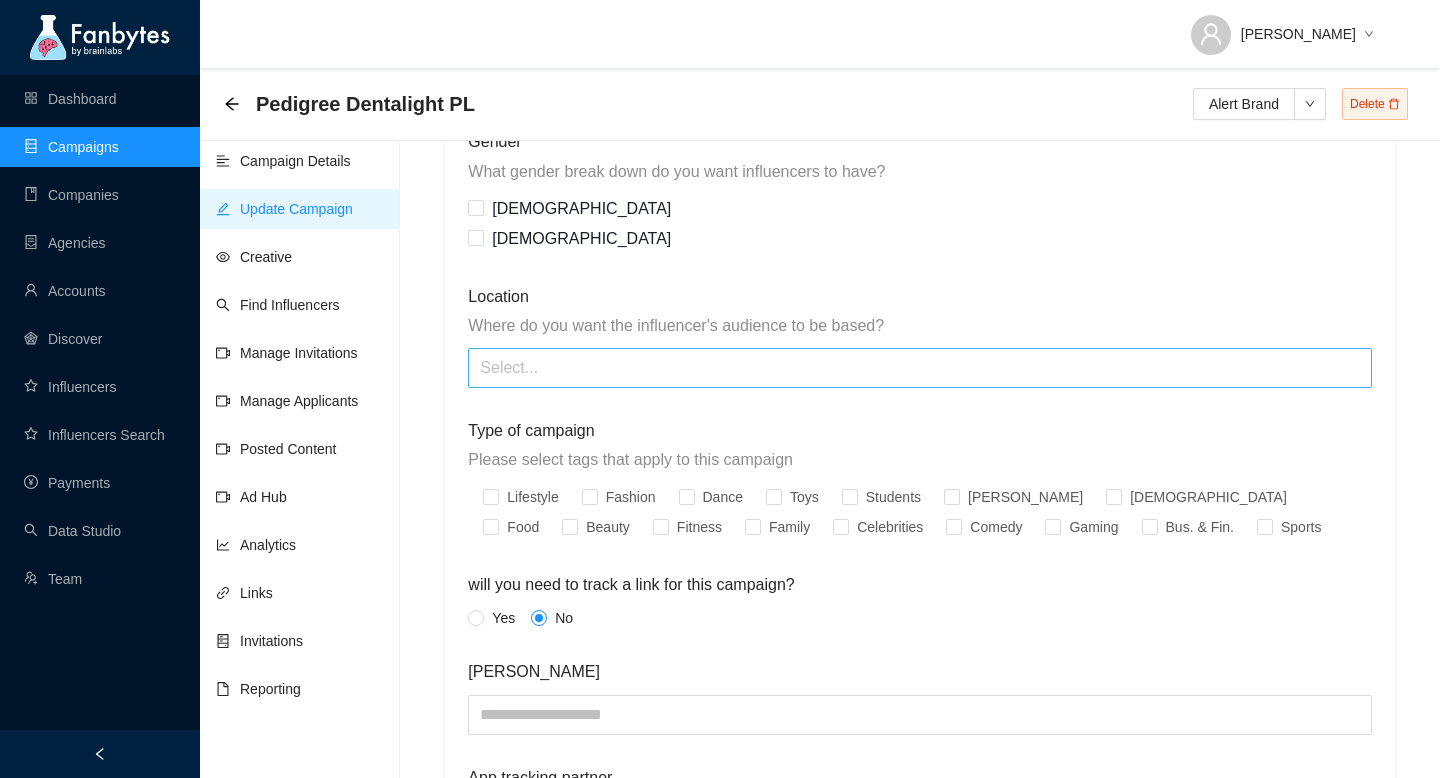 click at bounding box center (919, 368) 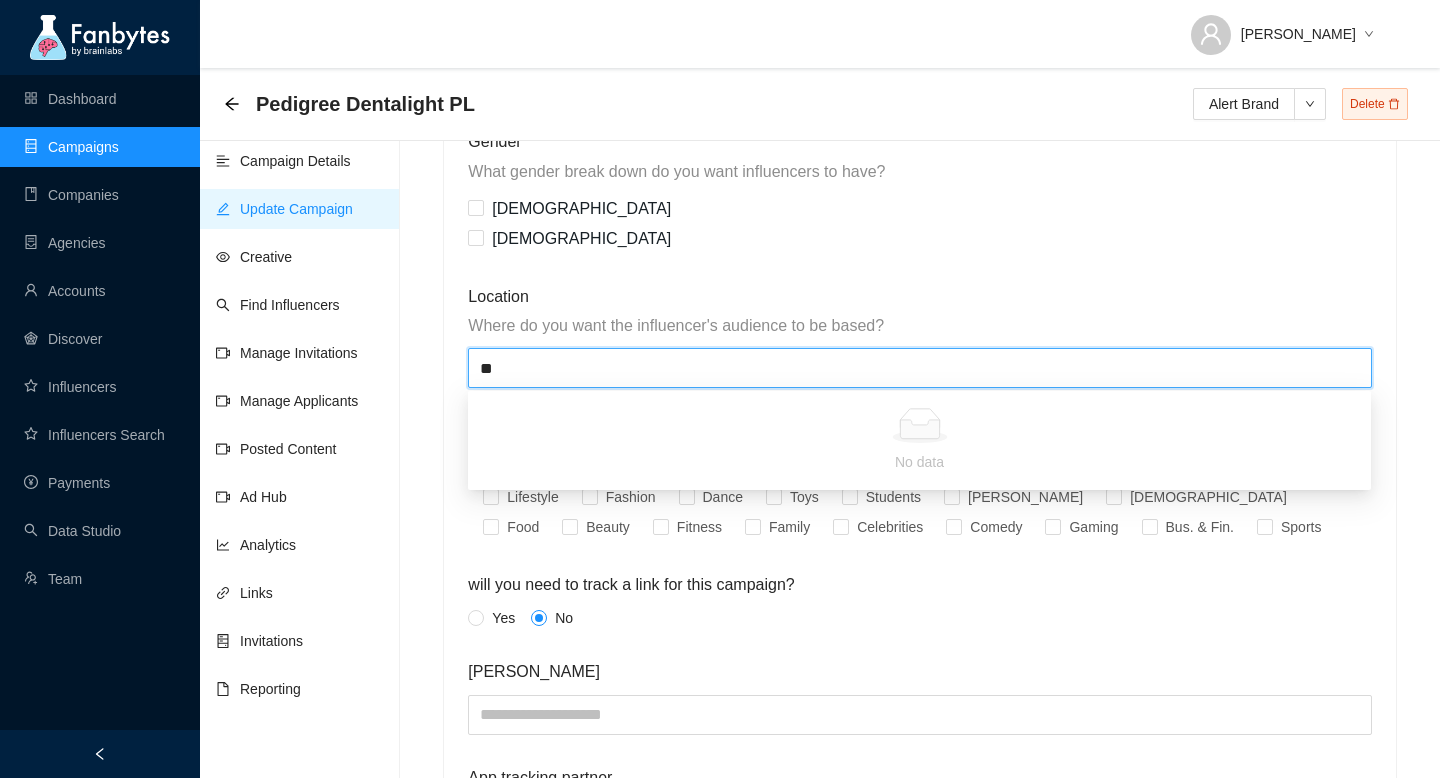 type on "*" 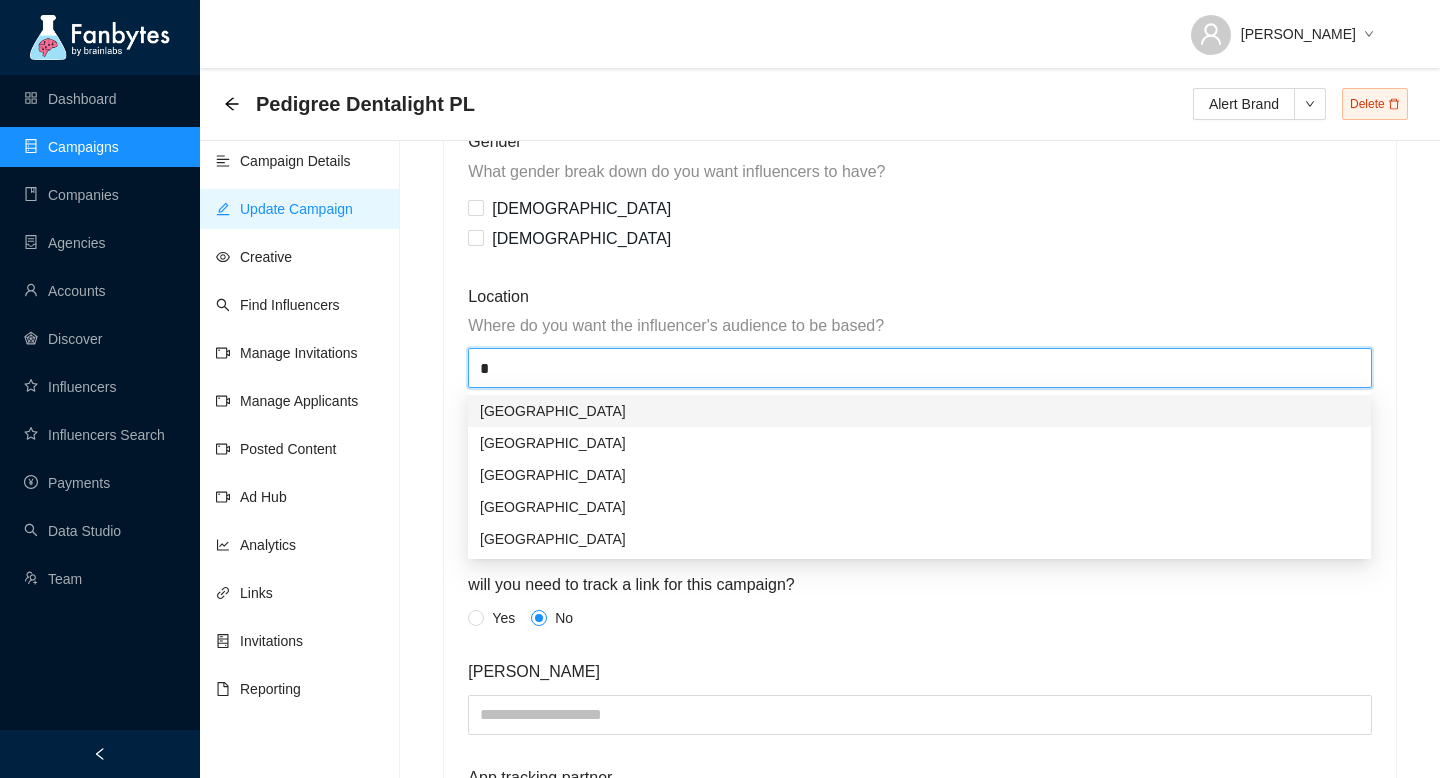 type 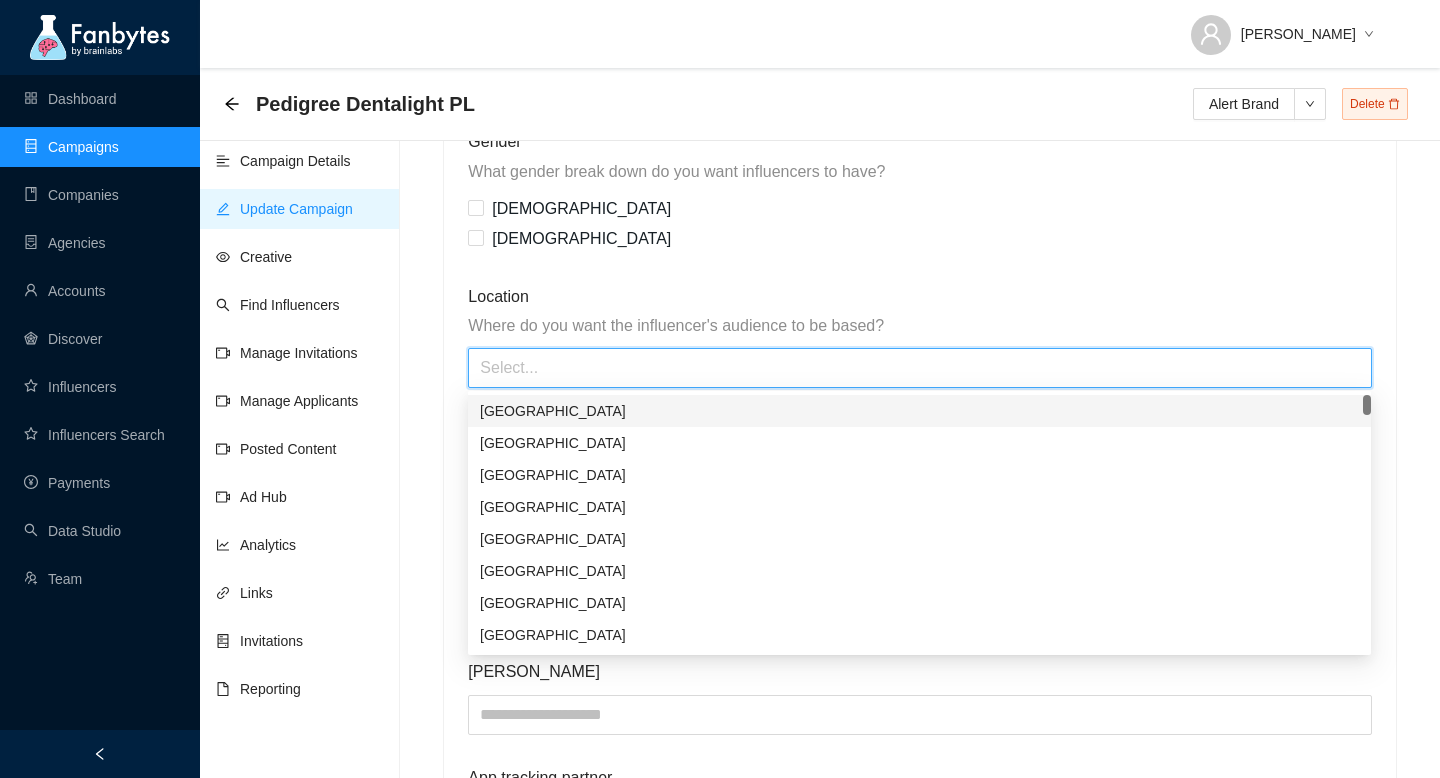 click on "**********" at bounding box center (919, -213) 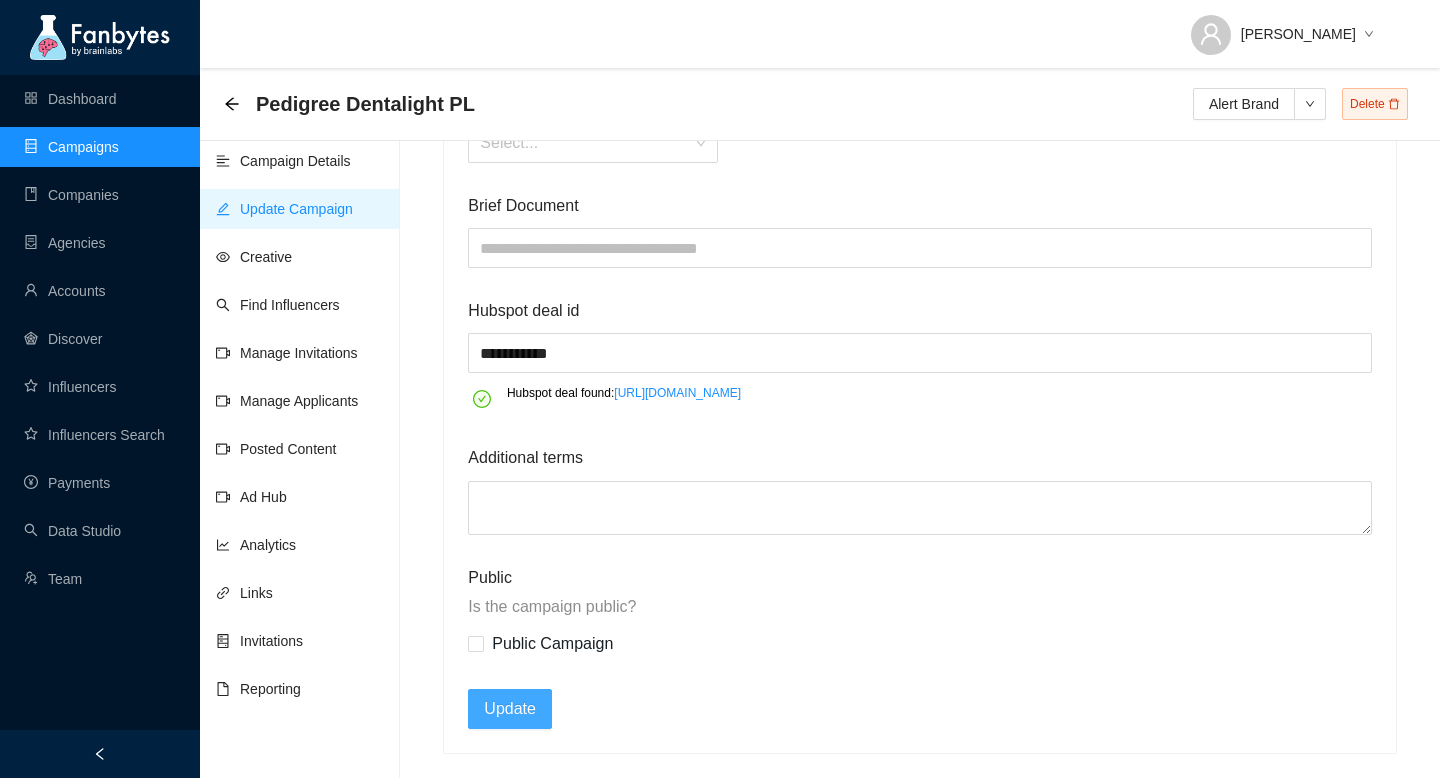click on "Update" at bounding box center (510, 708) 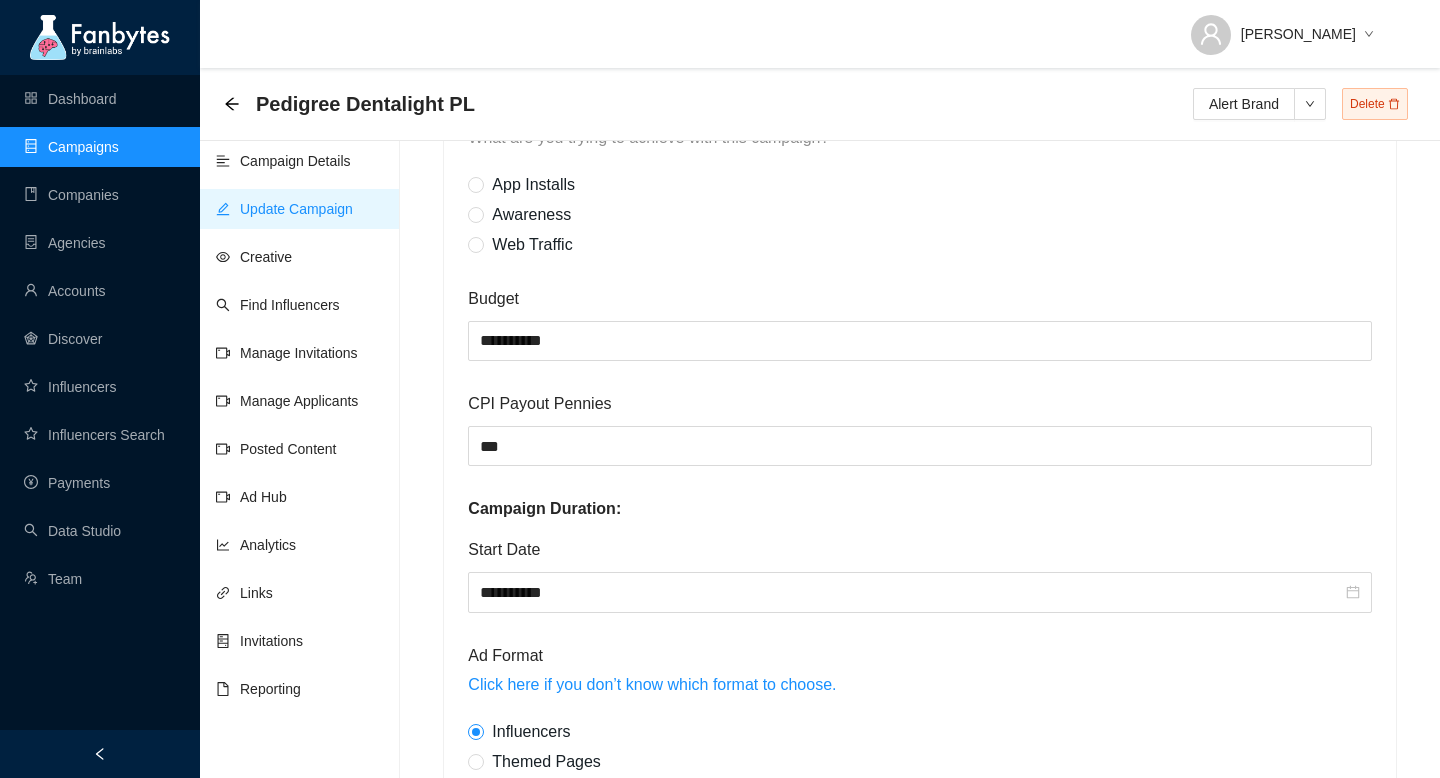 scroll, scrollTop: 778, scrollLeft: 0, axis: vertical 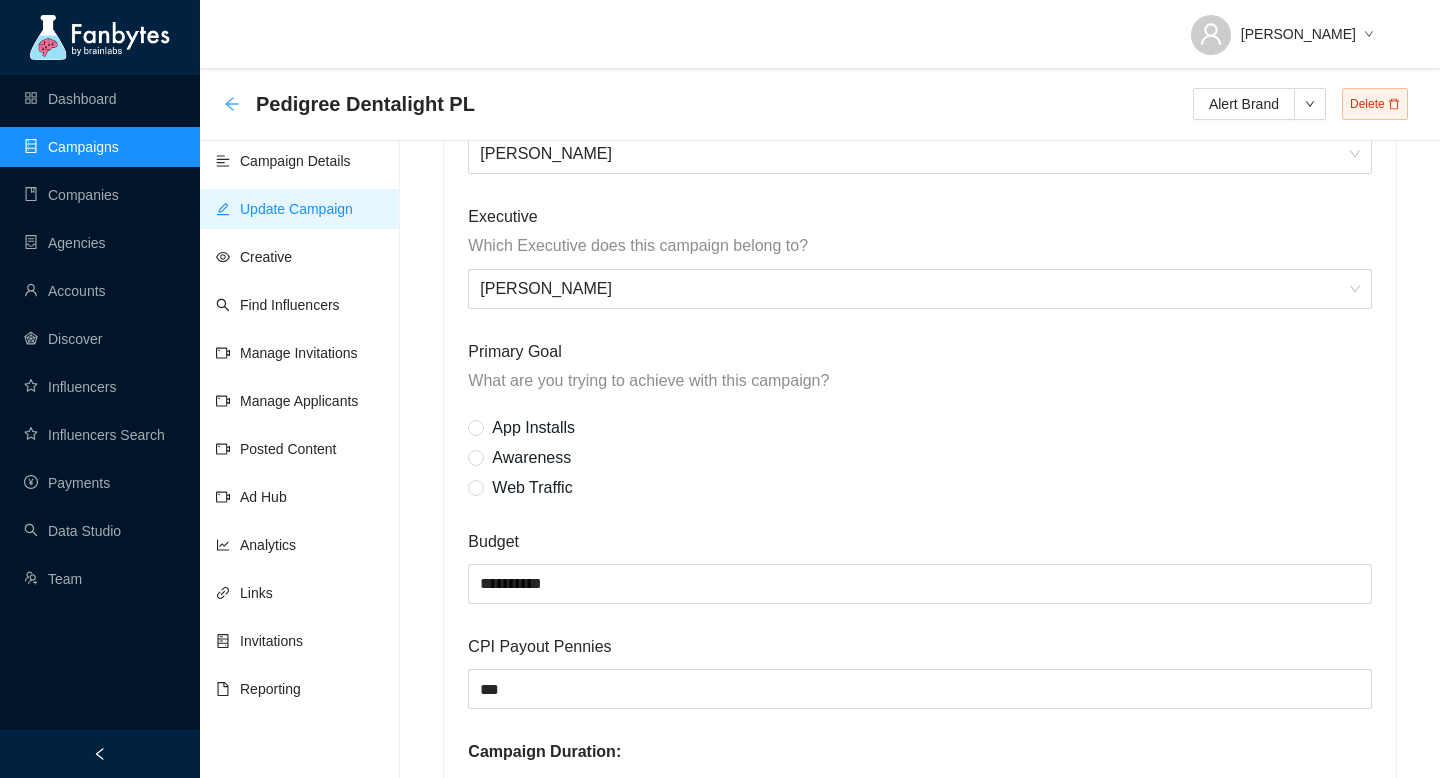 click 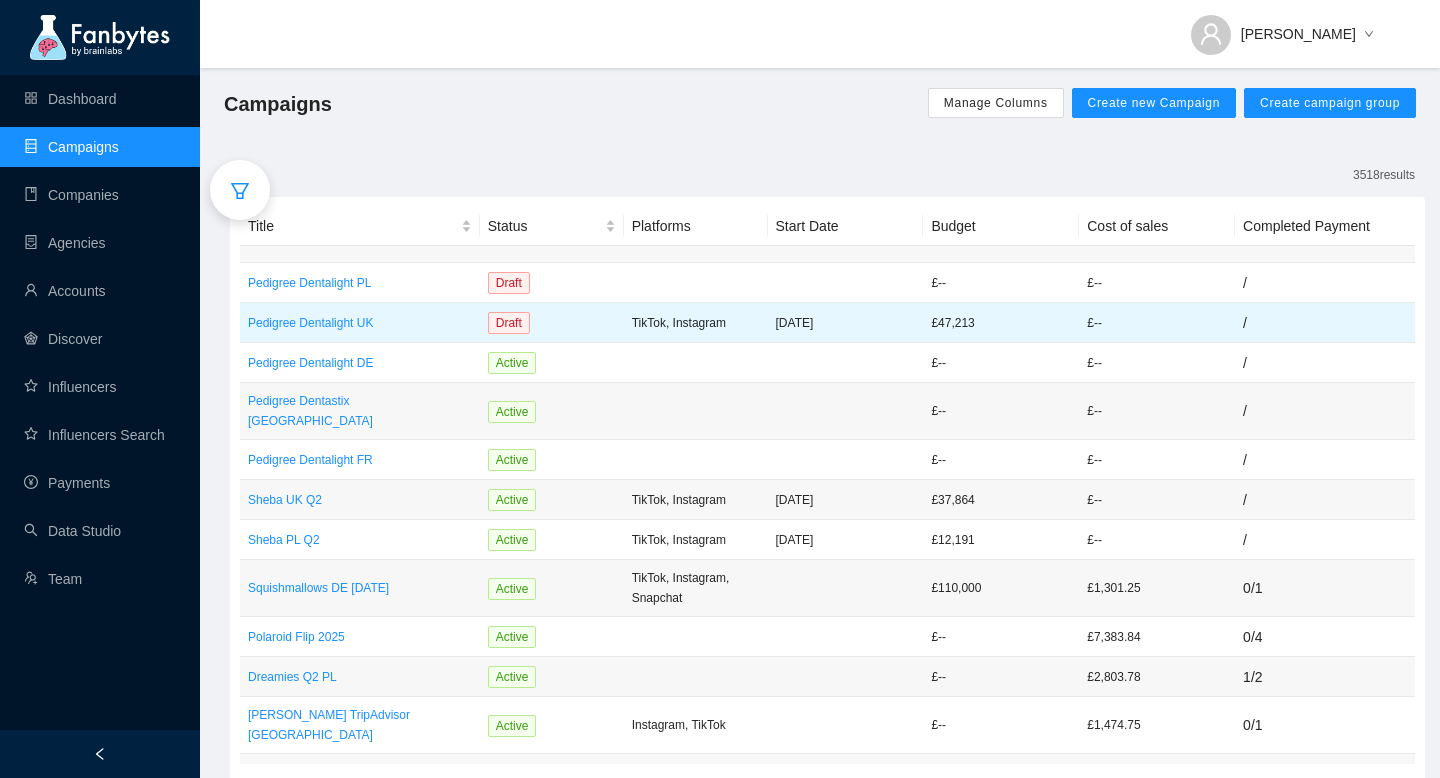 click on "Draft" at bounding box center [552, 323] 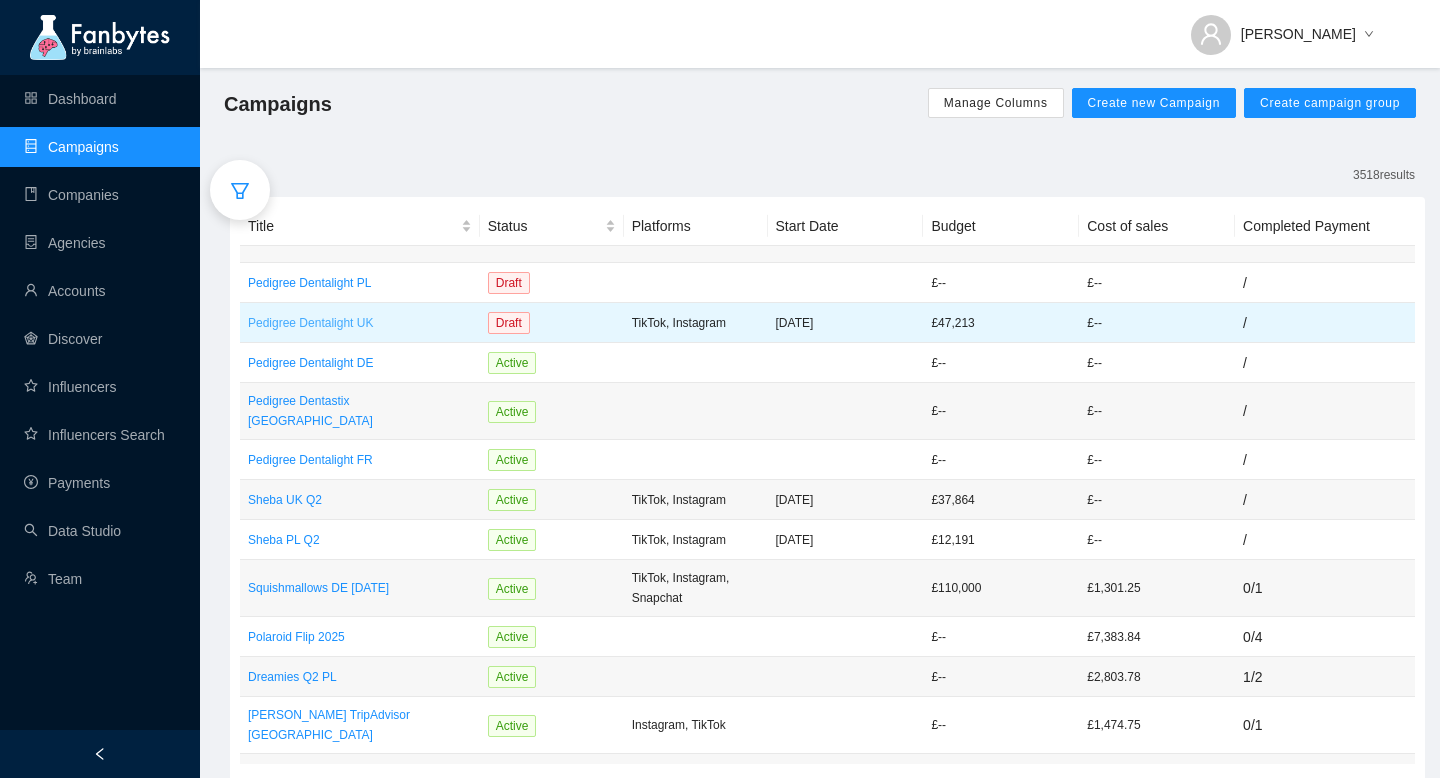 click on "Pedigree Dentalight UK" at bounding box center (360, 323) 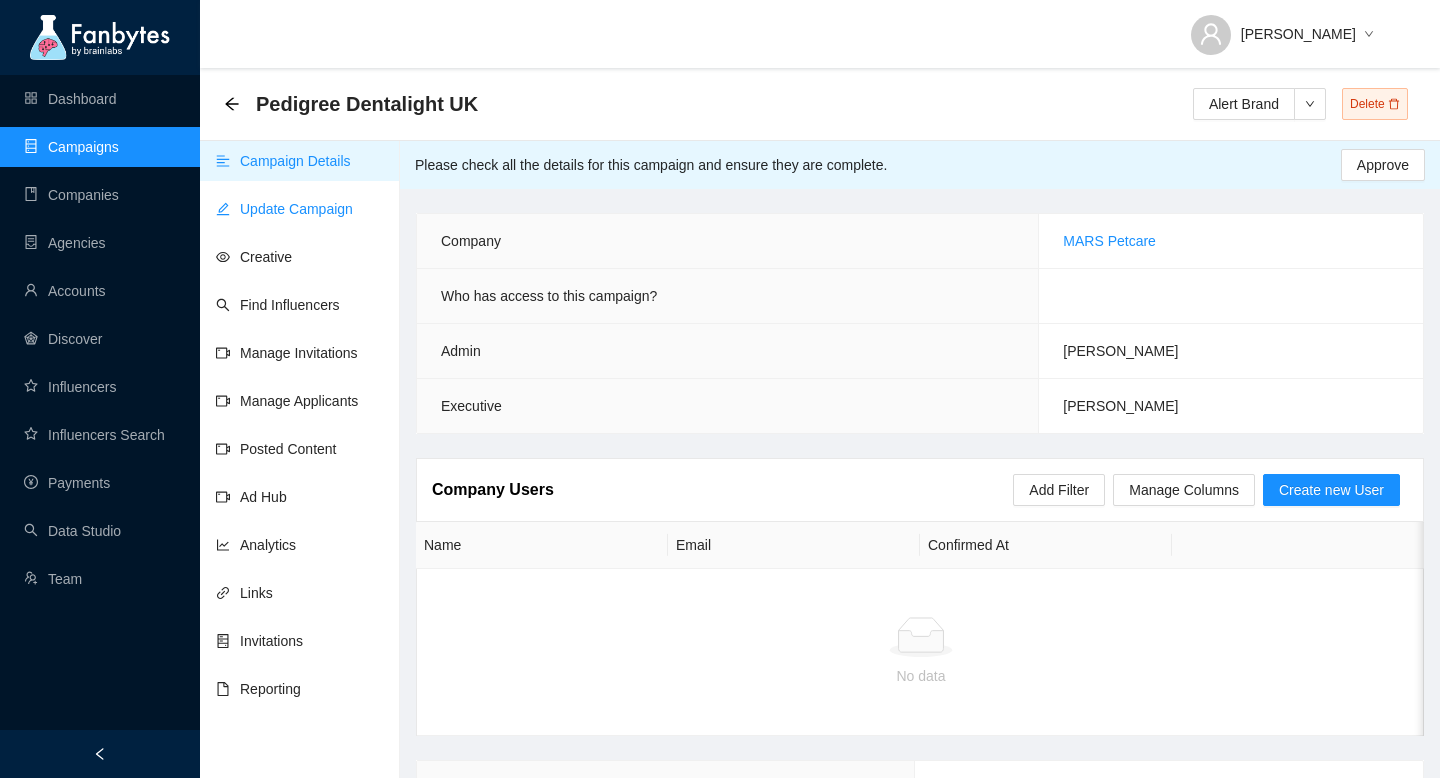 click on "Update Campaign" at bounding box center (284, 209) 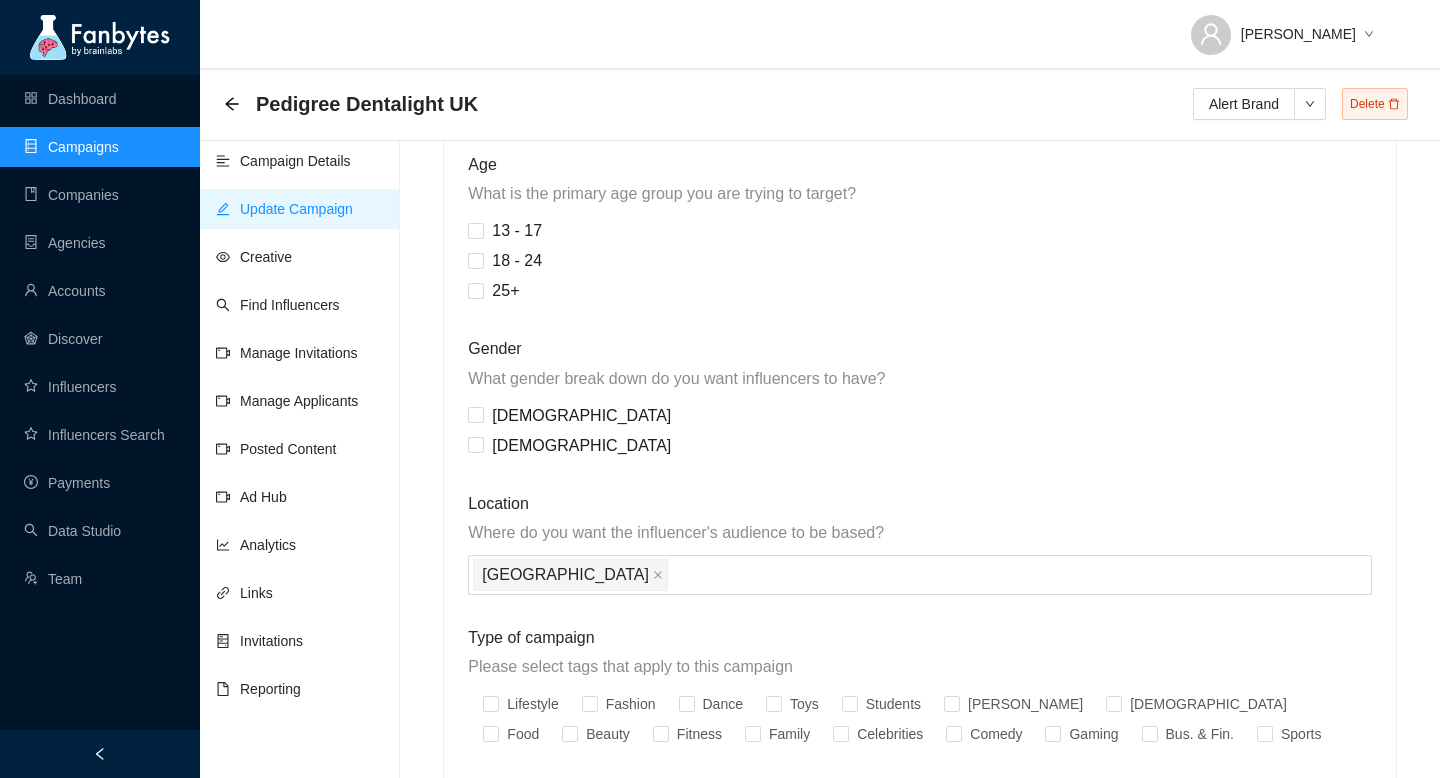 scroll, scrollTop: 1974, scrollLeft: 0, axis: vertical 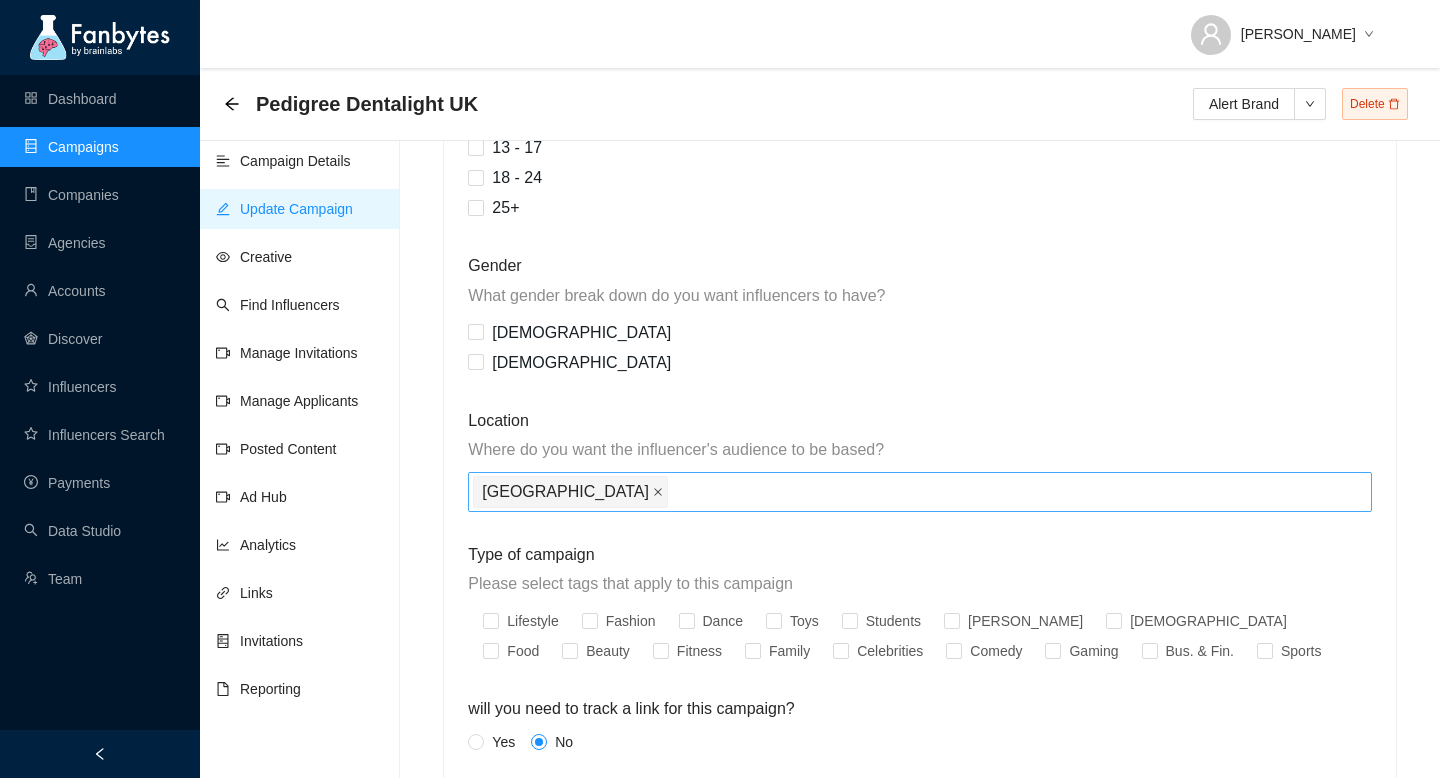 click 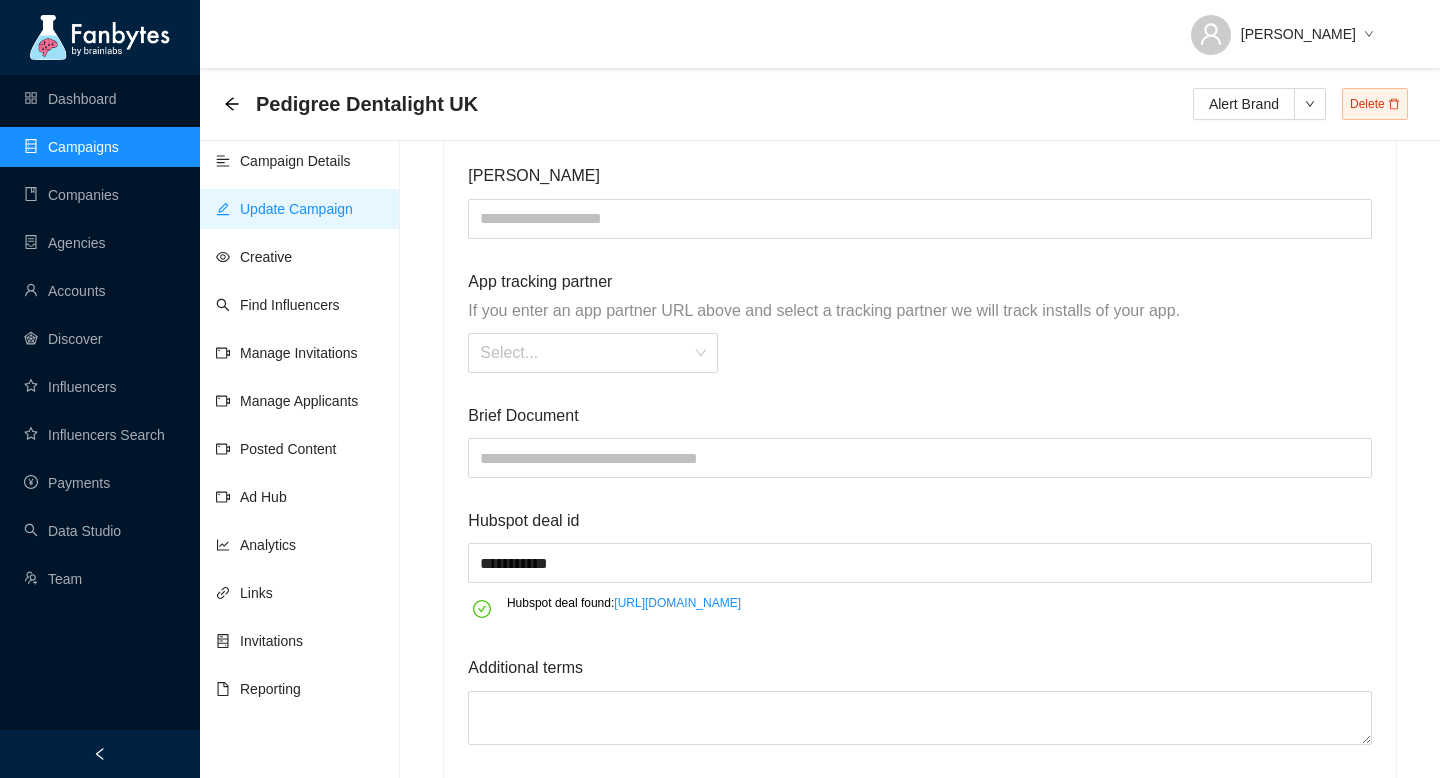 scroll, scrollTop: 2804, scrollLeft: 0, axis: vertical 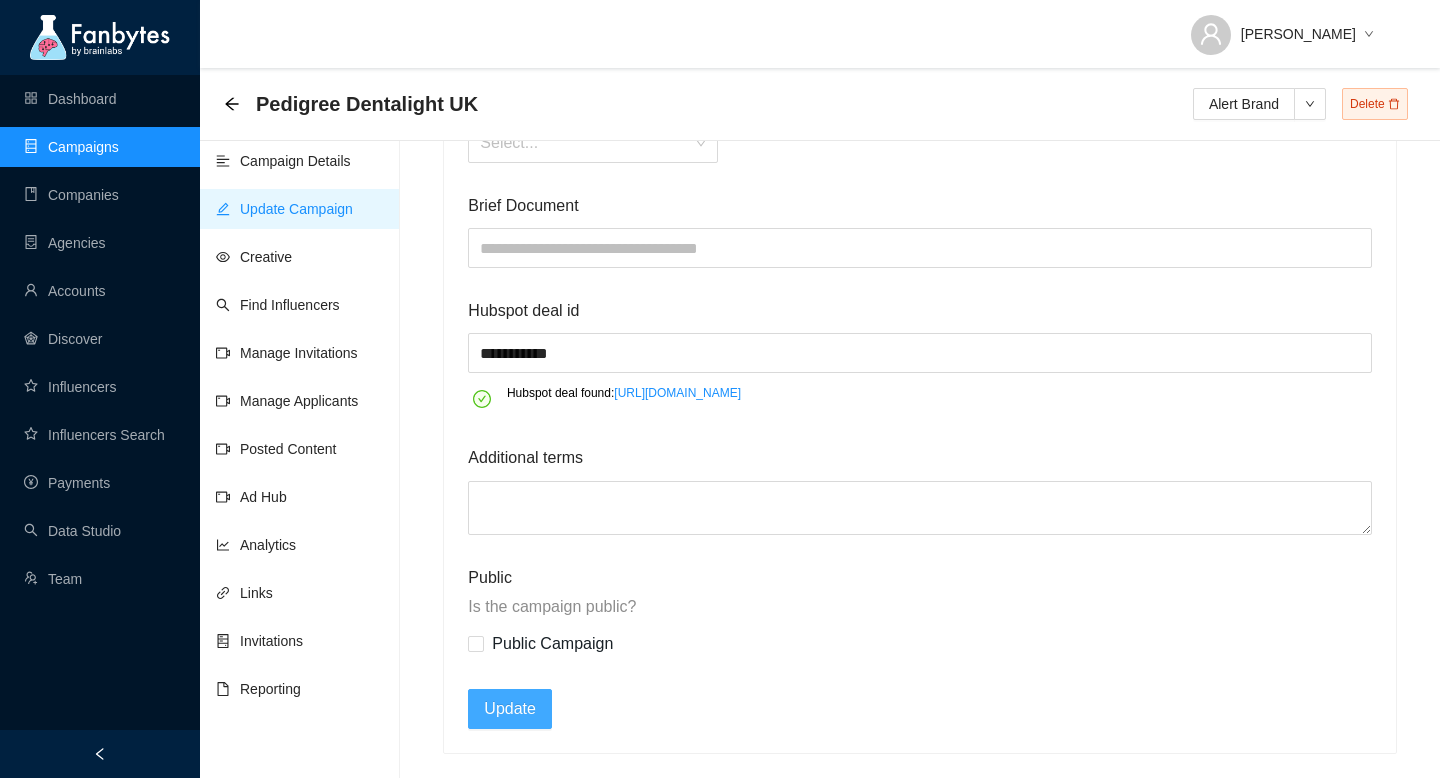 click on "Update" at bounding box center (510, 708) 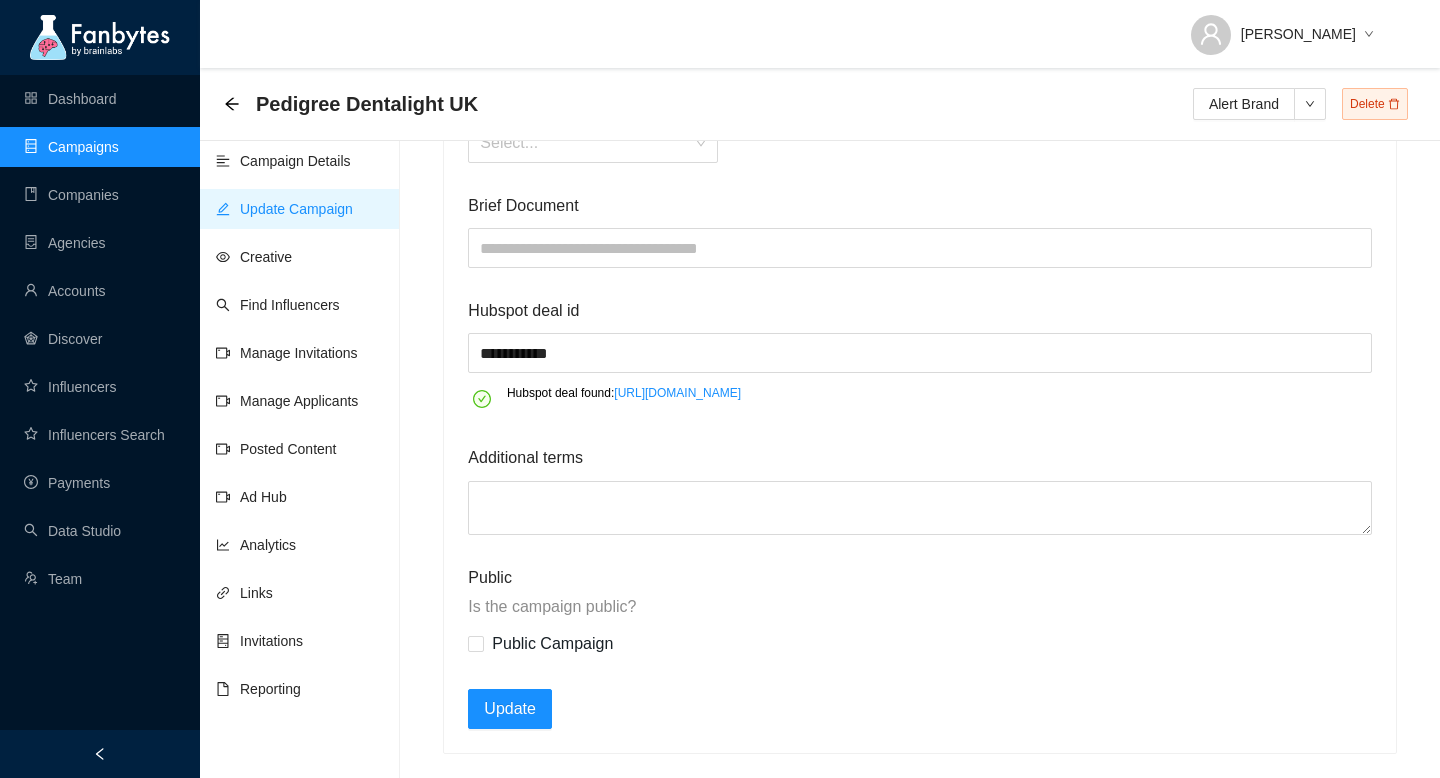 click on "Pedigree Dentalight UK" at bounding box center (357, 104) 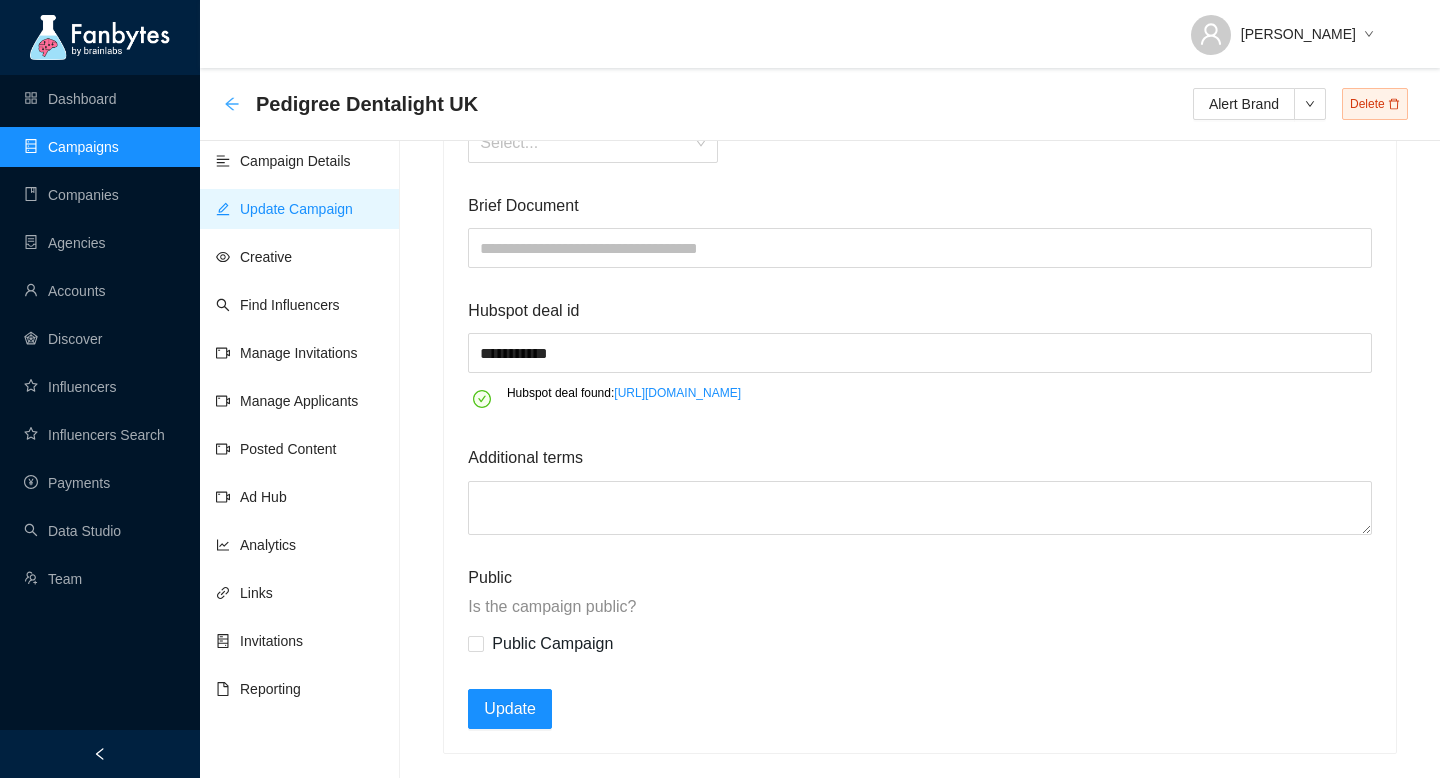 click 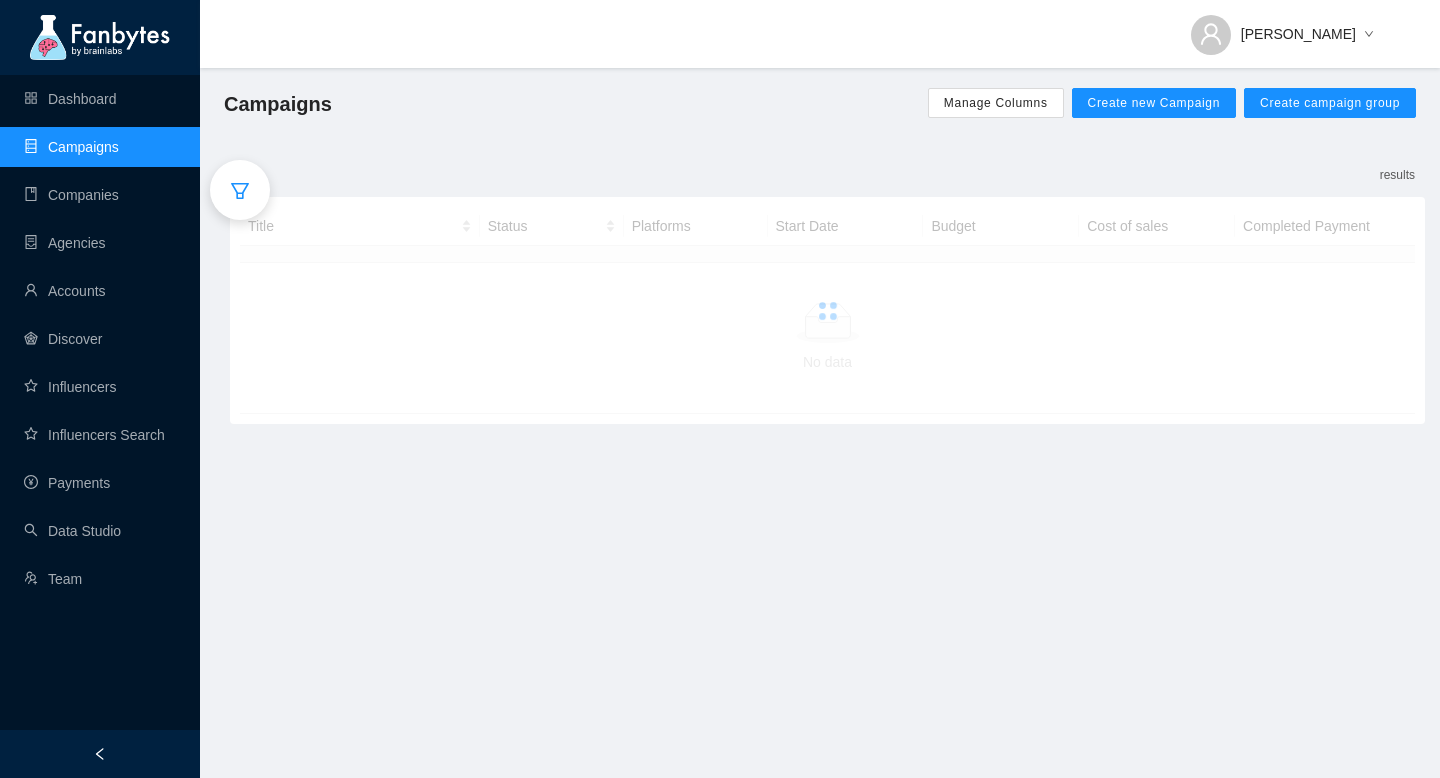 scroll, scrollTop: 0, scrollLeft: 0, axis: both 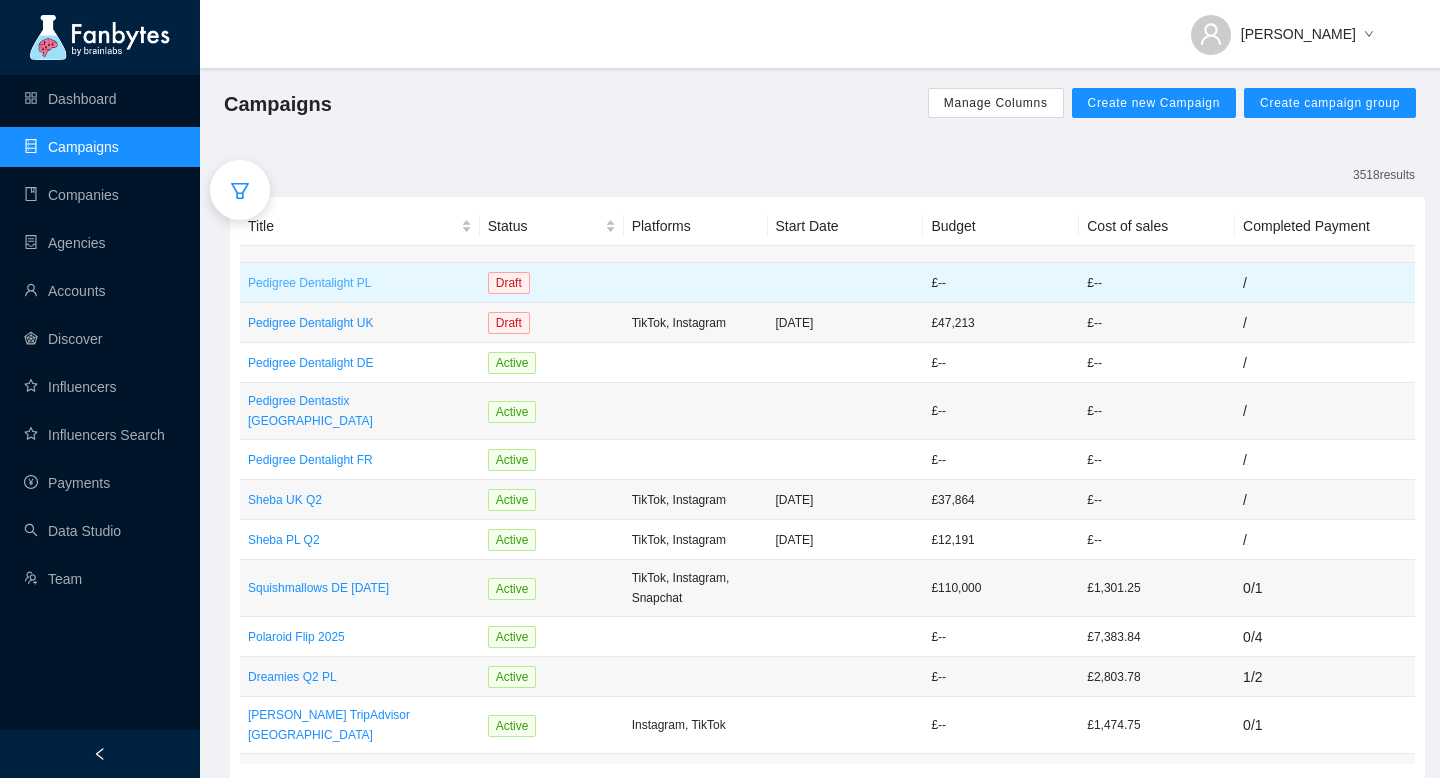 click on "Pedigree Dentalight PL" at bounding box center [360, 283] 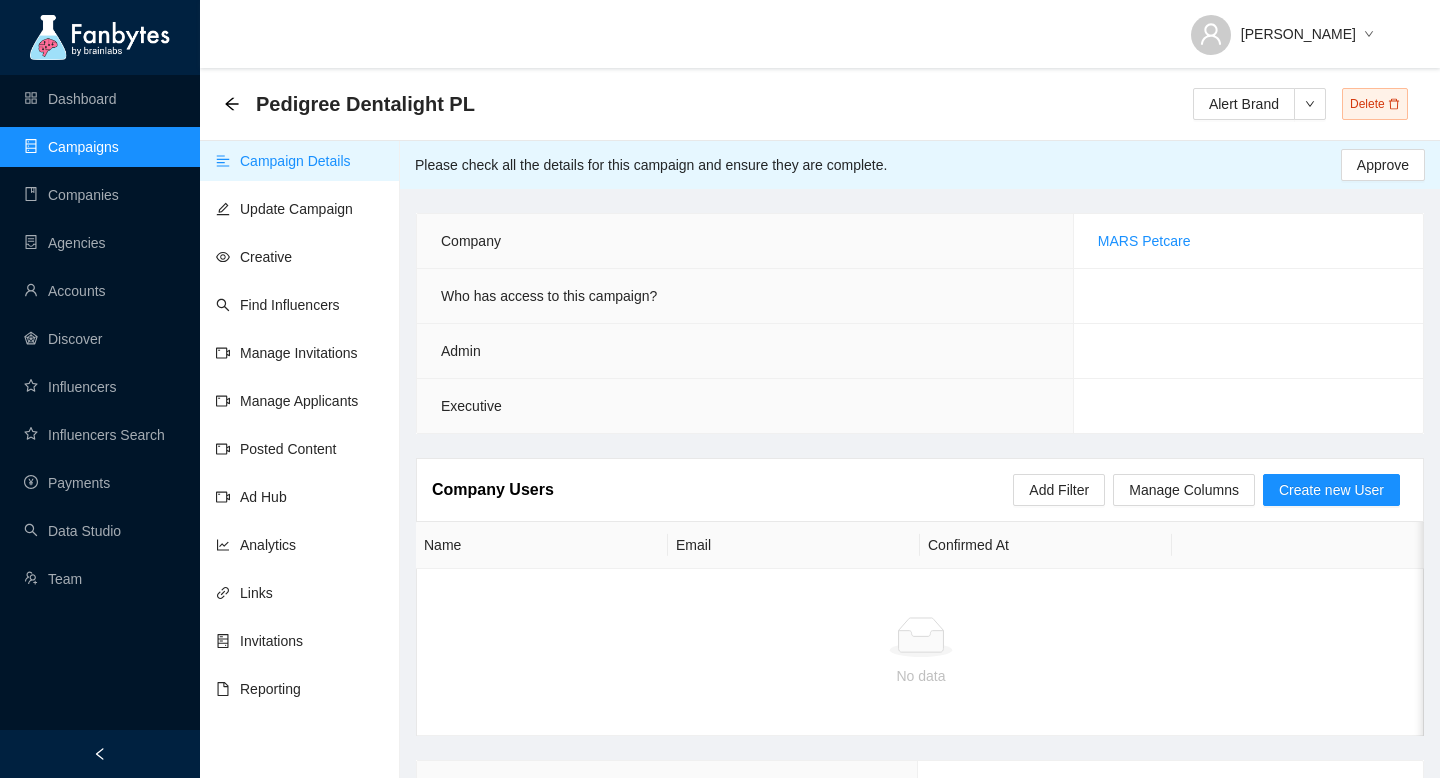 scroll, scrollTop: 113, scrollLeft: 0, axis: vertical 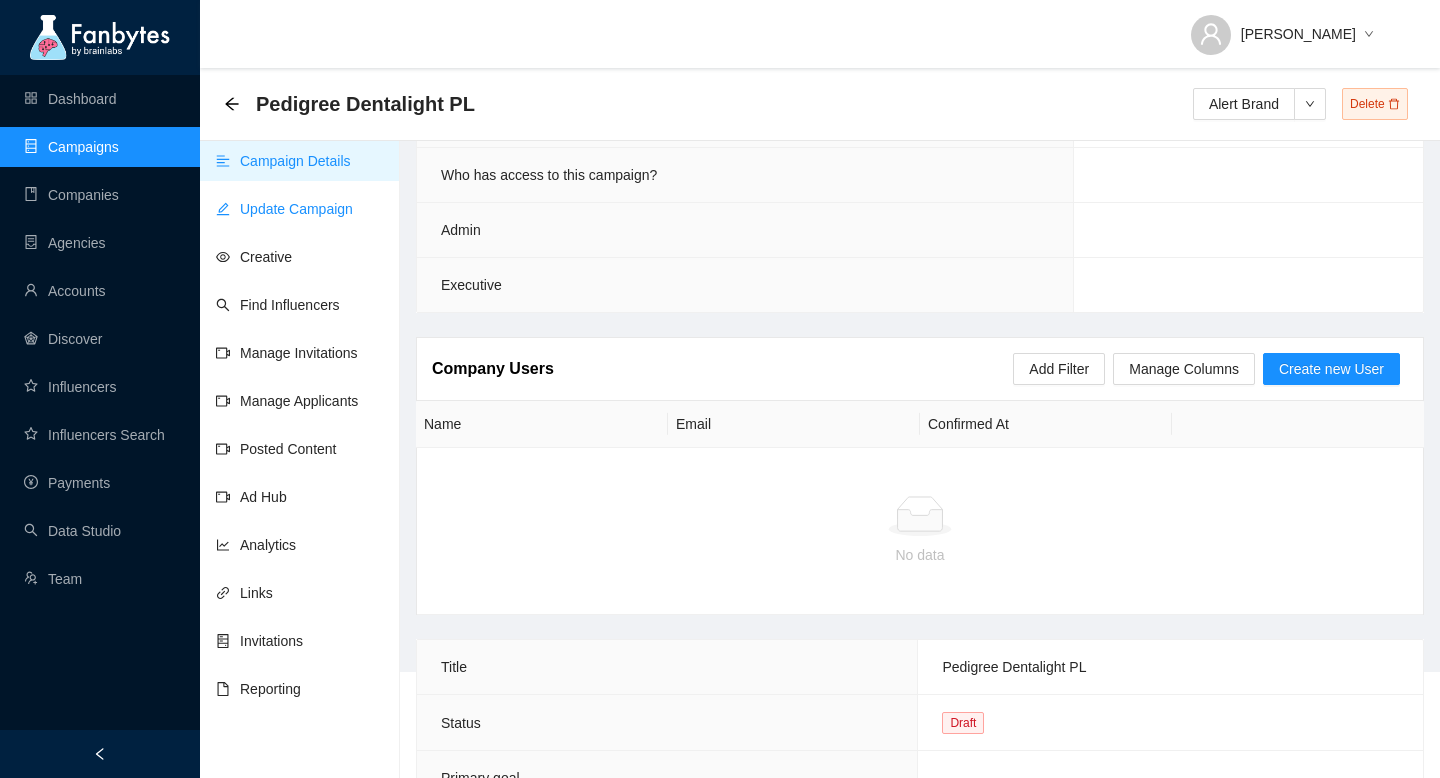 click on "Update Campaign" at bounding box center [284, 209] 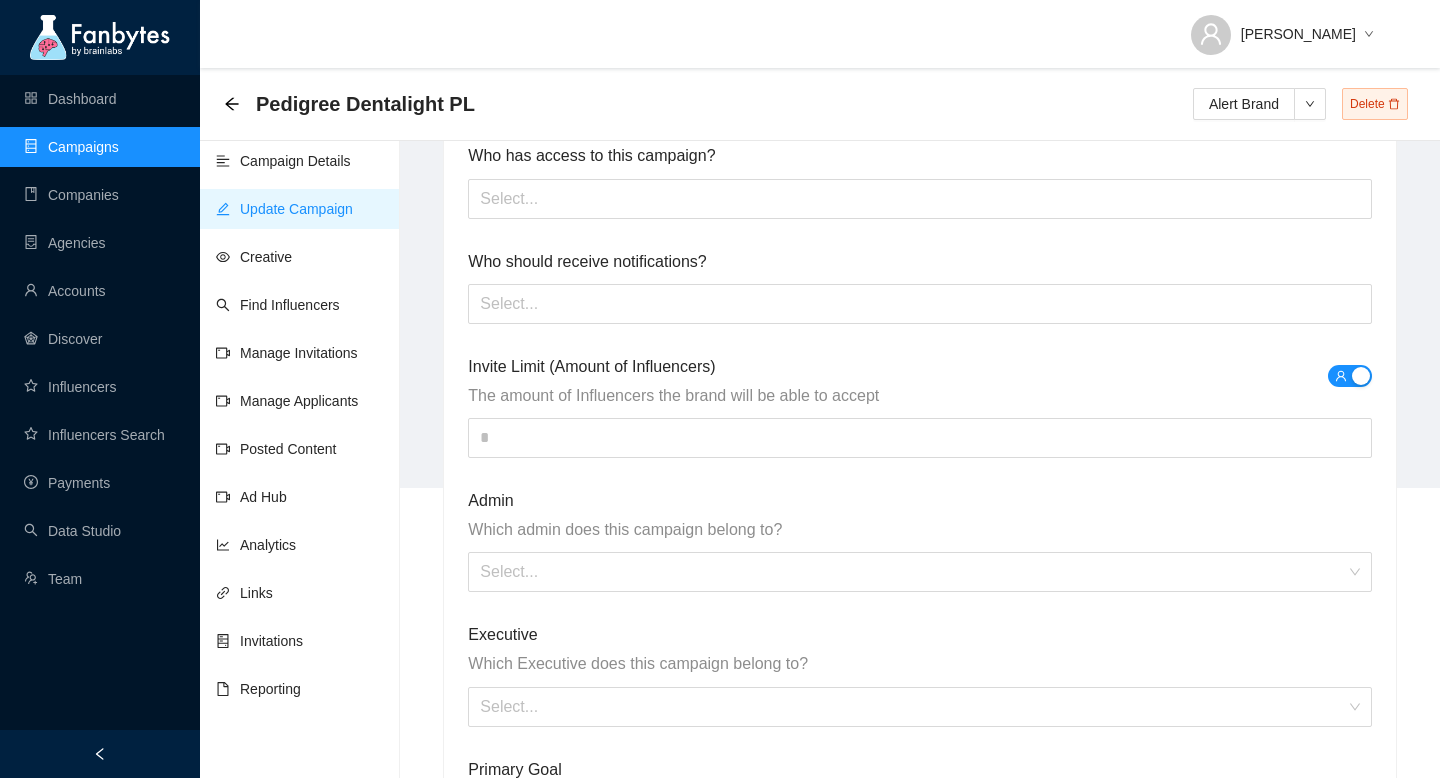 scroll, scrollTop: 308, scrollLeft: 0, axis: vertical 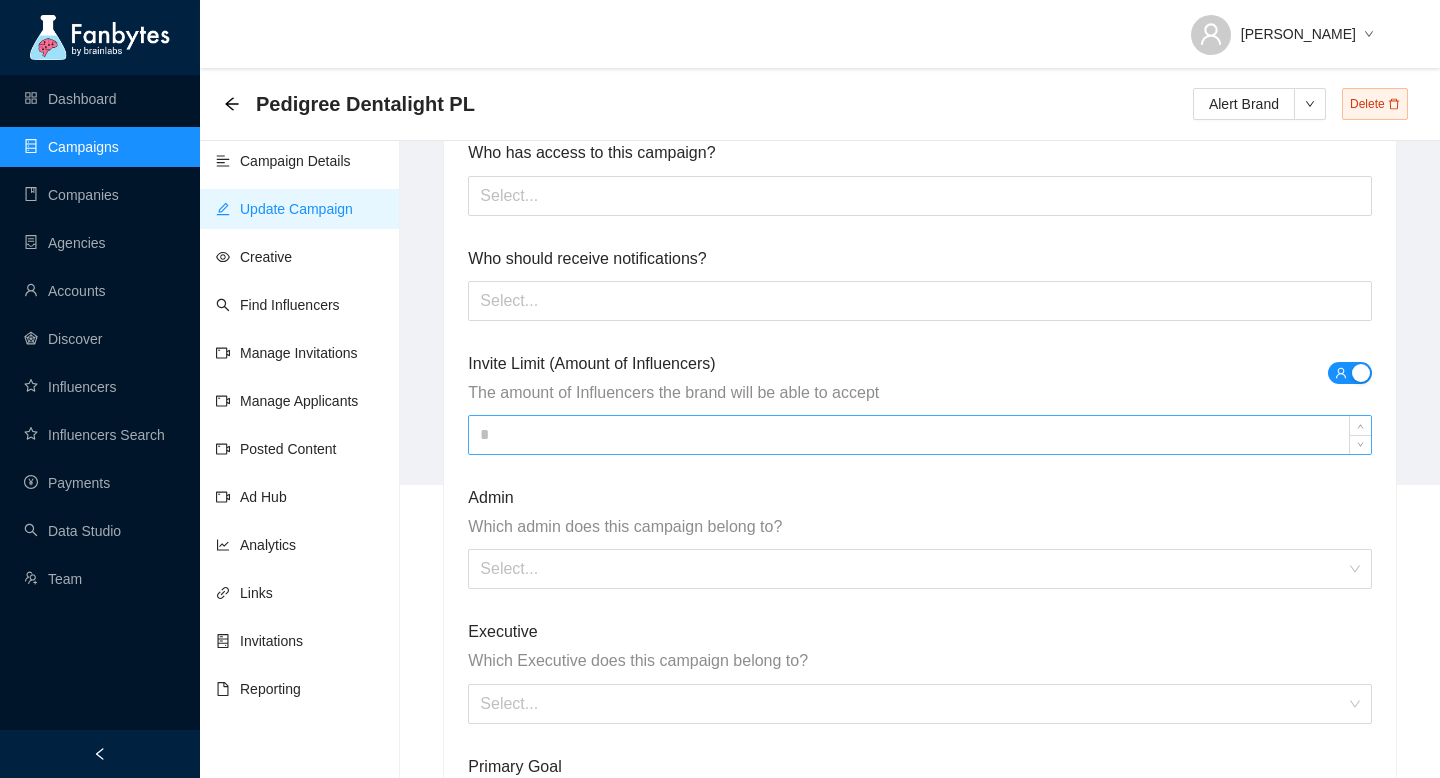 click at bounding box center [919, 435] 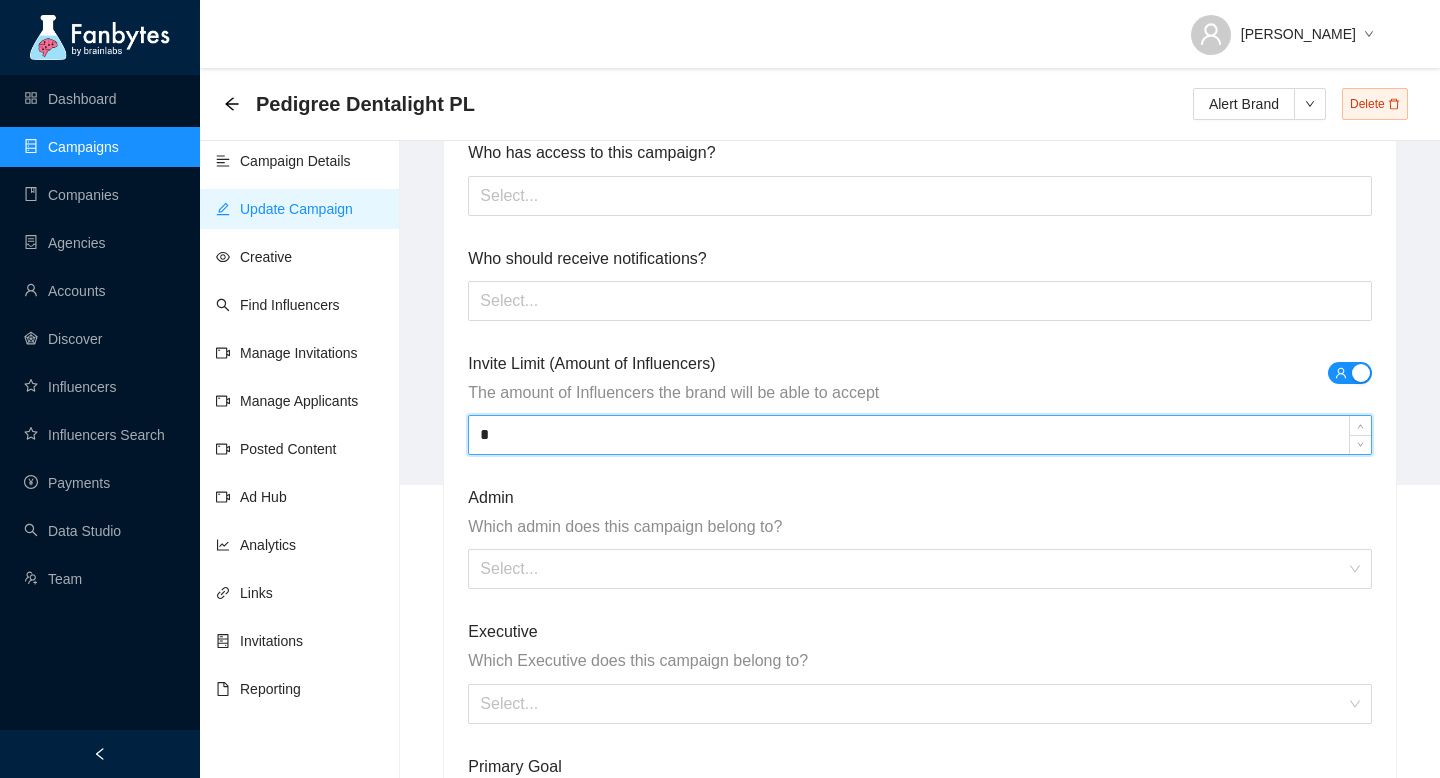 type on "*" 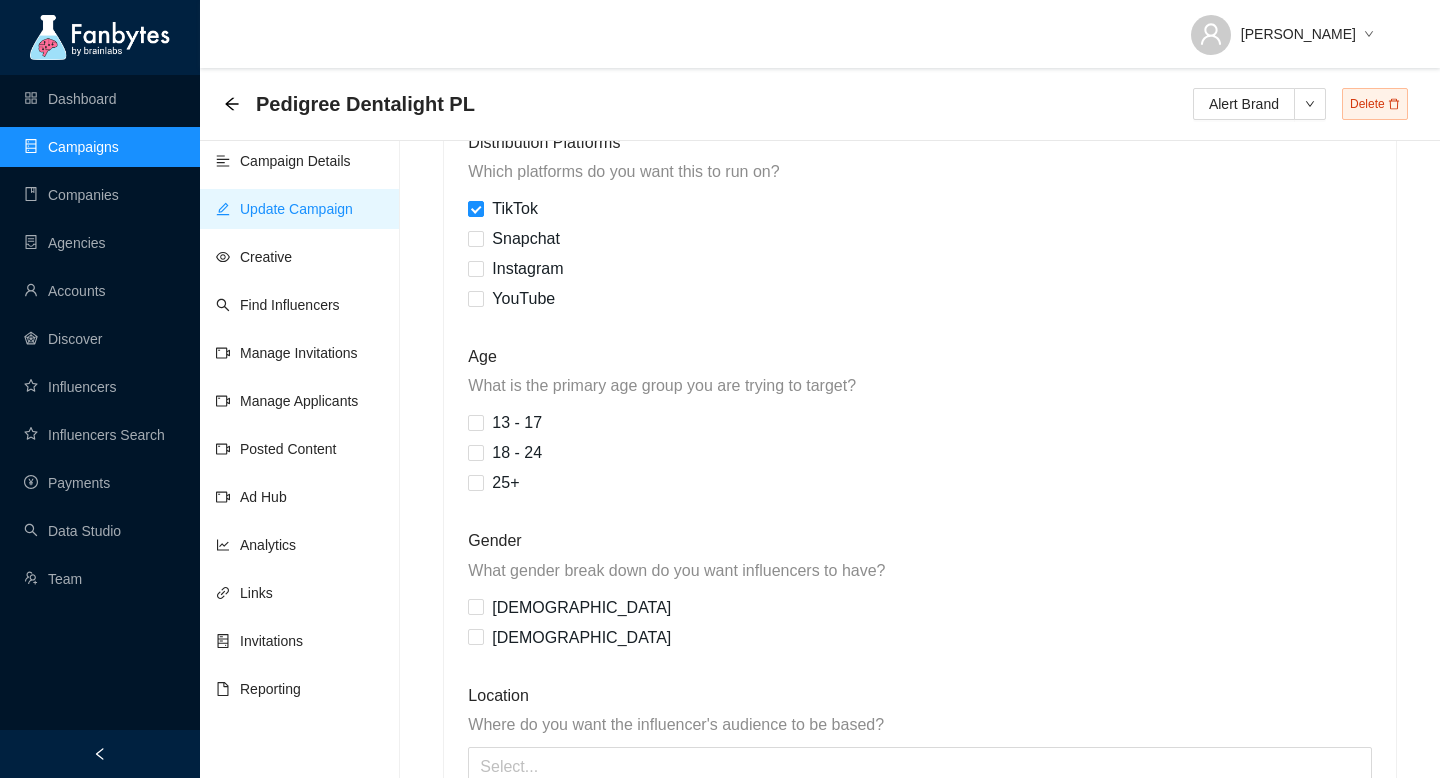 scroll, scrollTop: 1814, scrollLeft: 0, axis: vertical 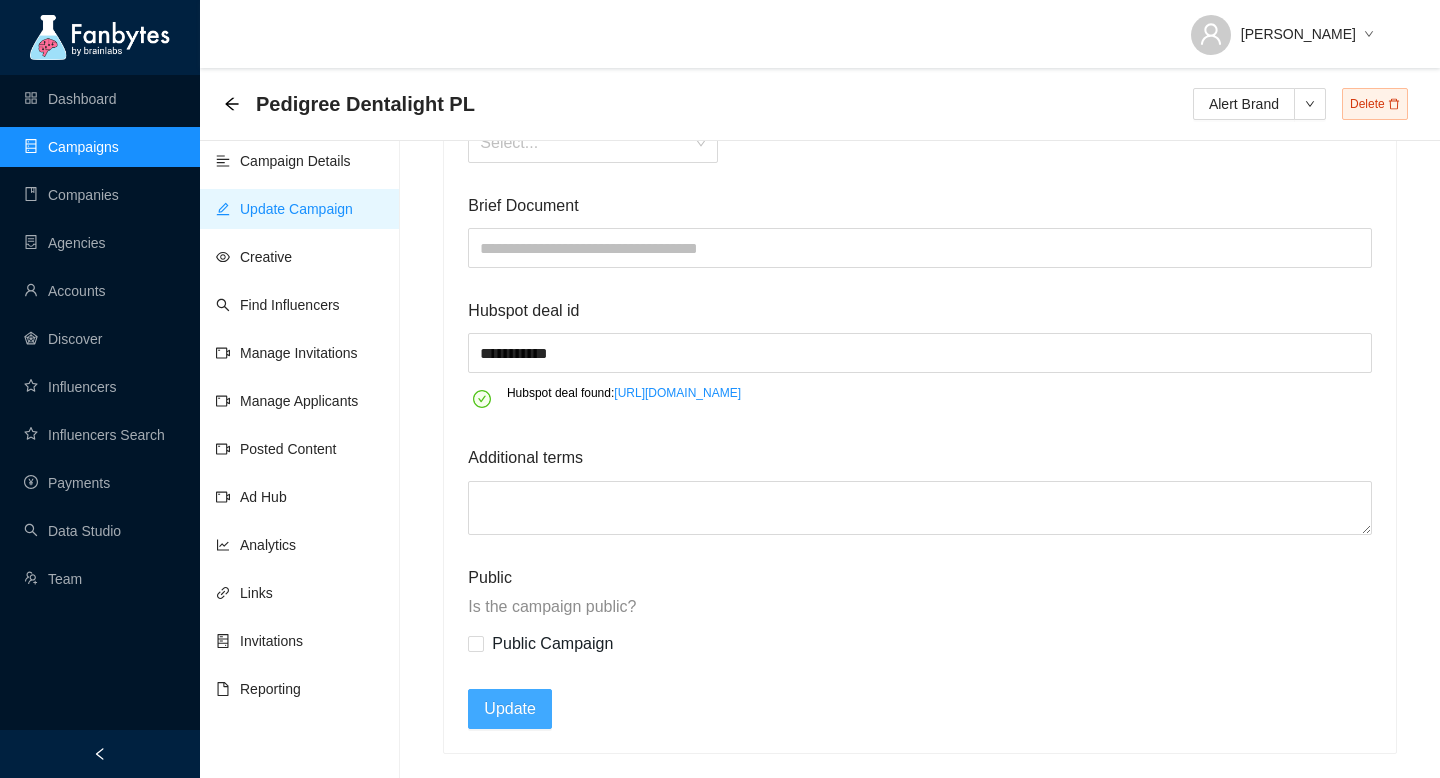 click on "Update" at bounding box center [510, 708] 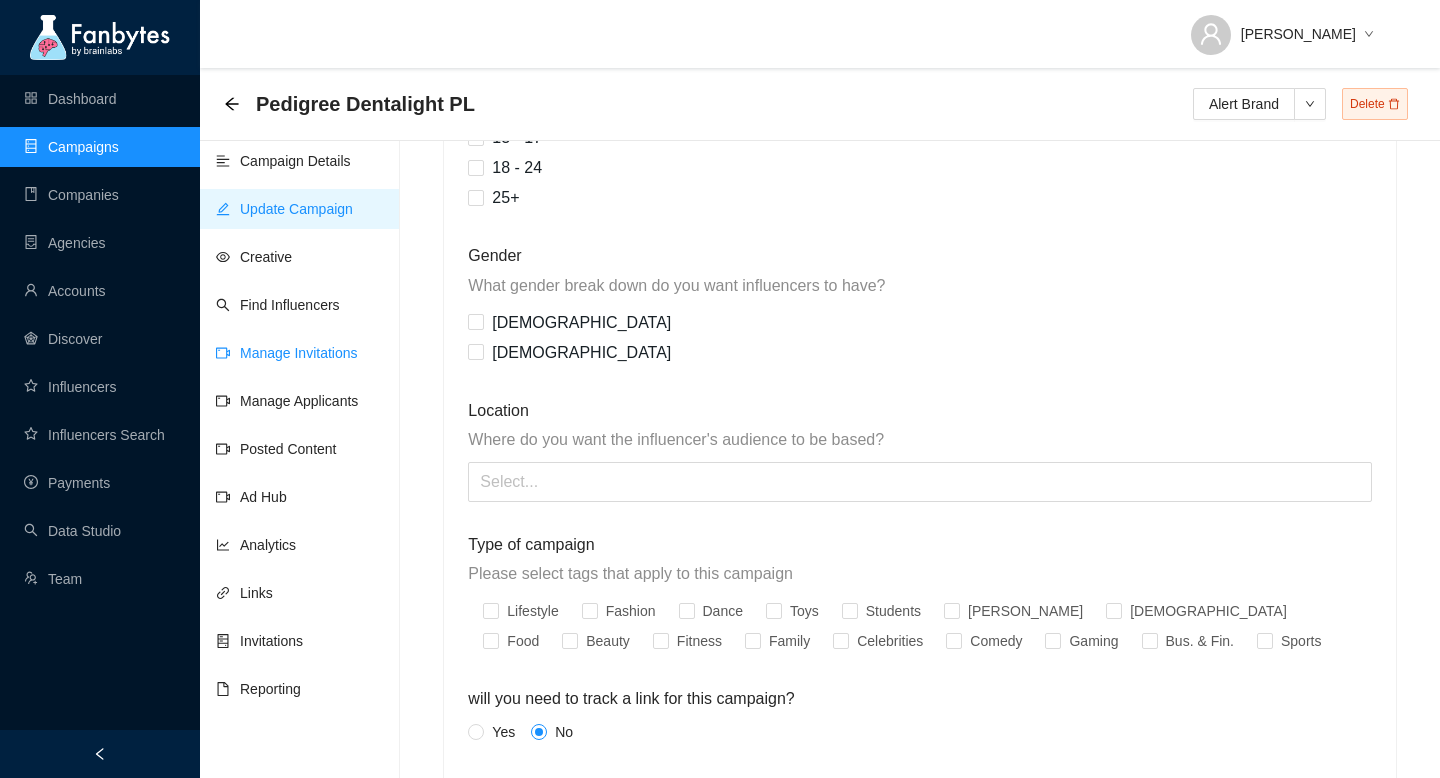 scroll, scrollTop: 1814, scrollLeft: 0, axis: vertical 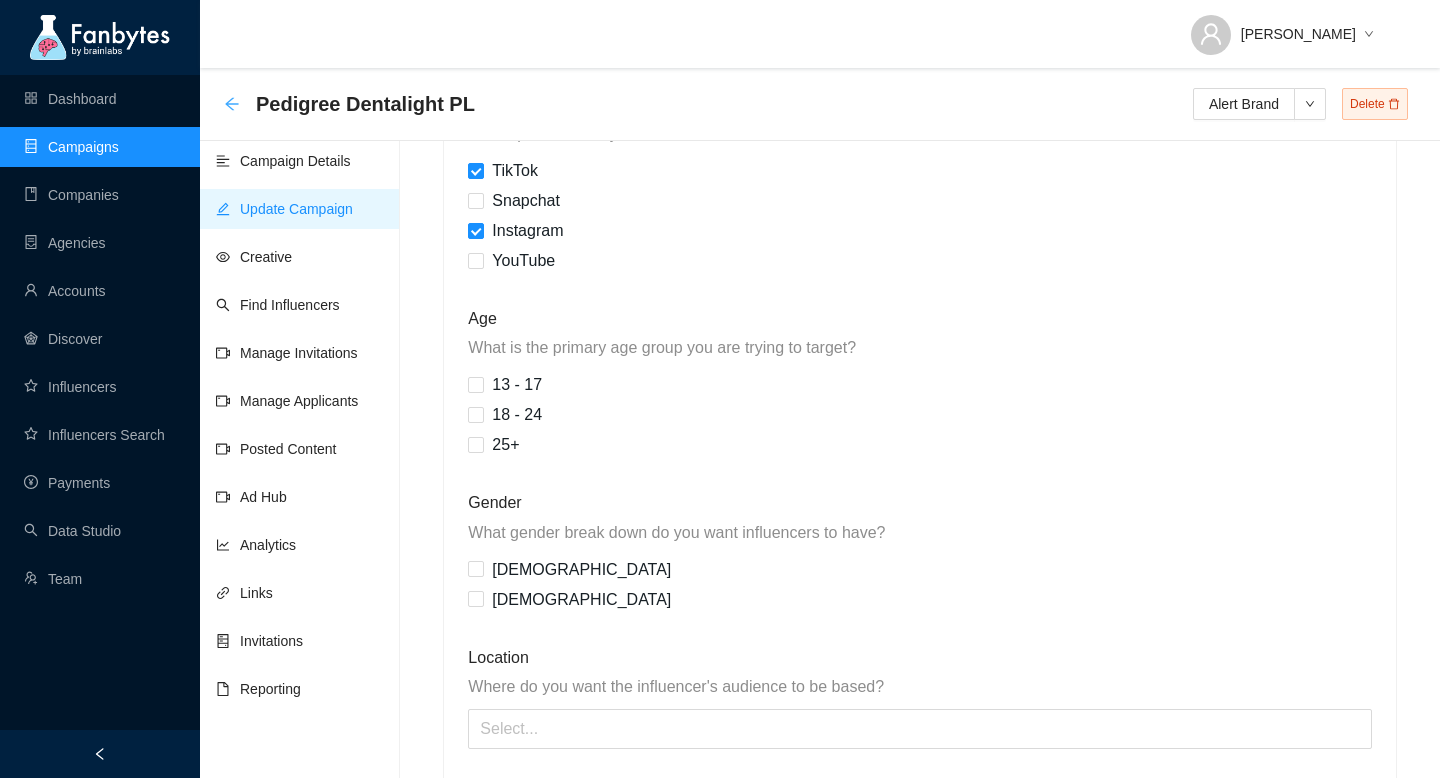 click 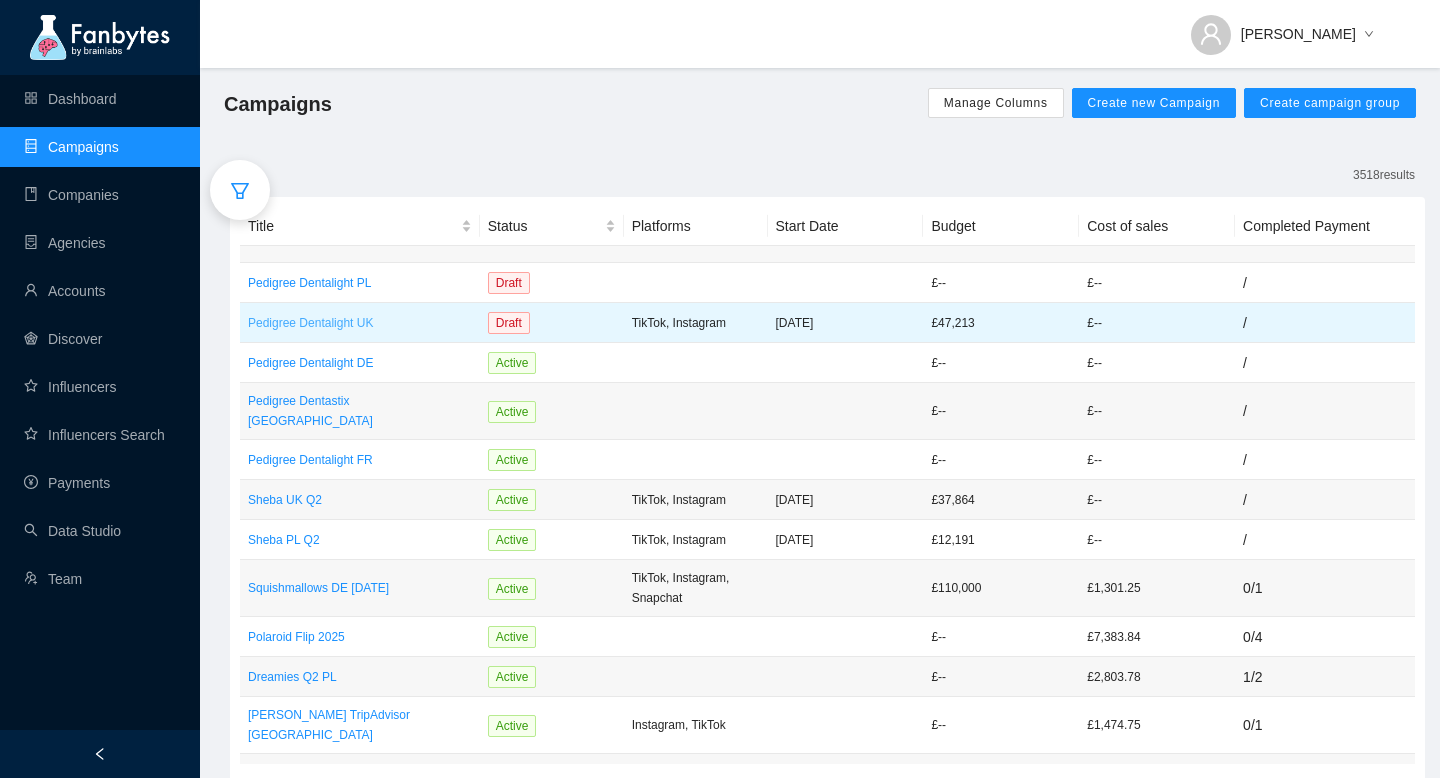 click on "Pedigree Dentalight UK" at bounding box center [360, 323] 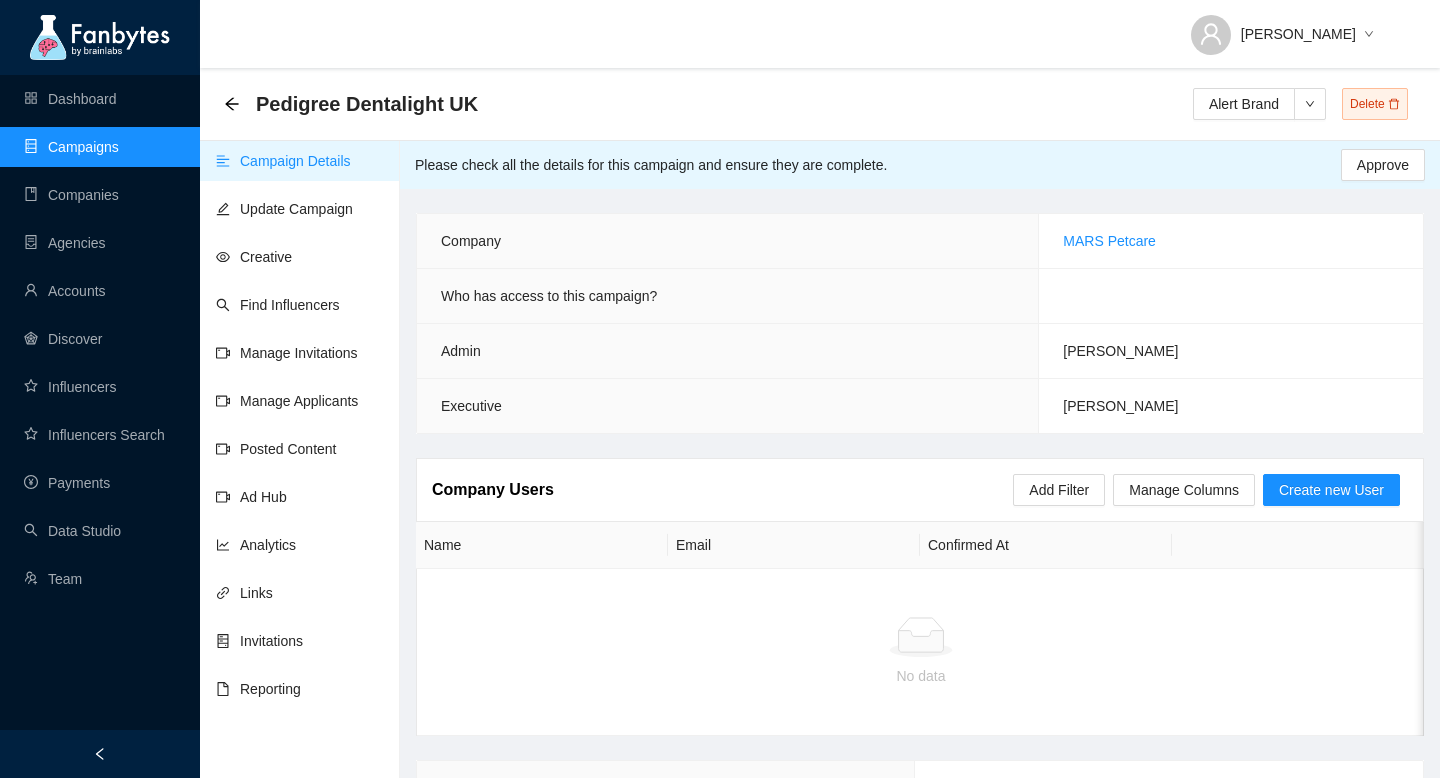 click on "Campaign Details" at bounding box center [283, 161] 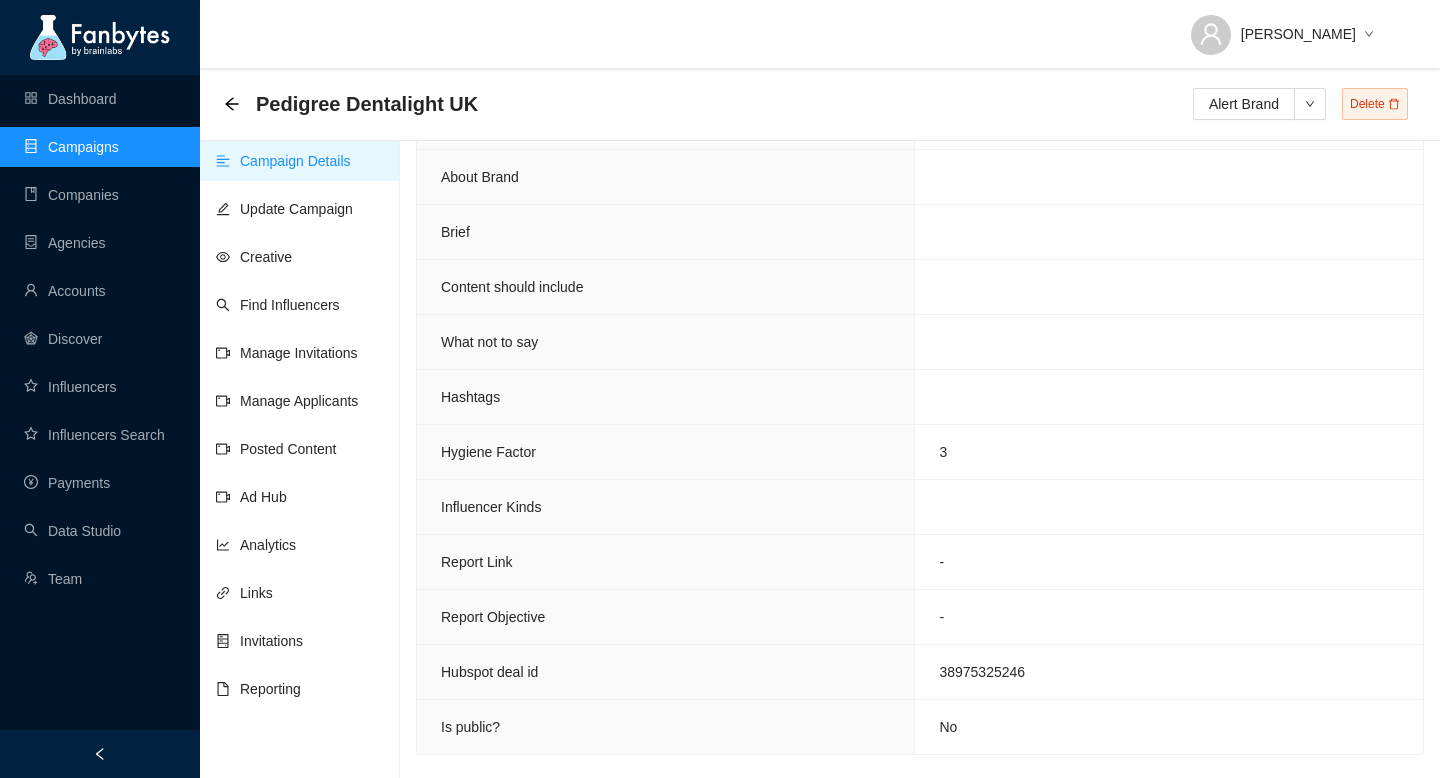 scroll, scrollTop: 0, scrollLeft: 0, axis: both 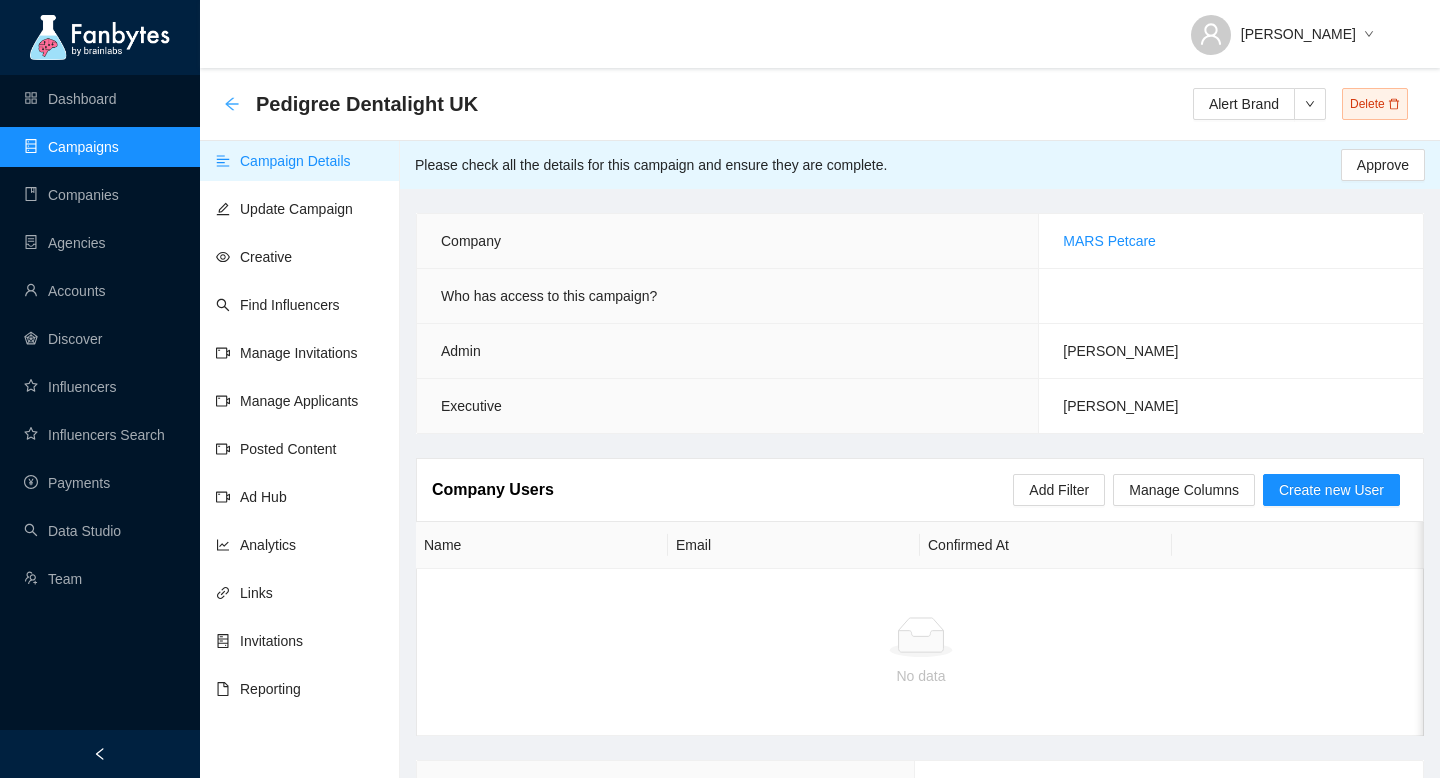 click 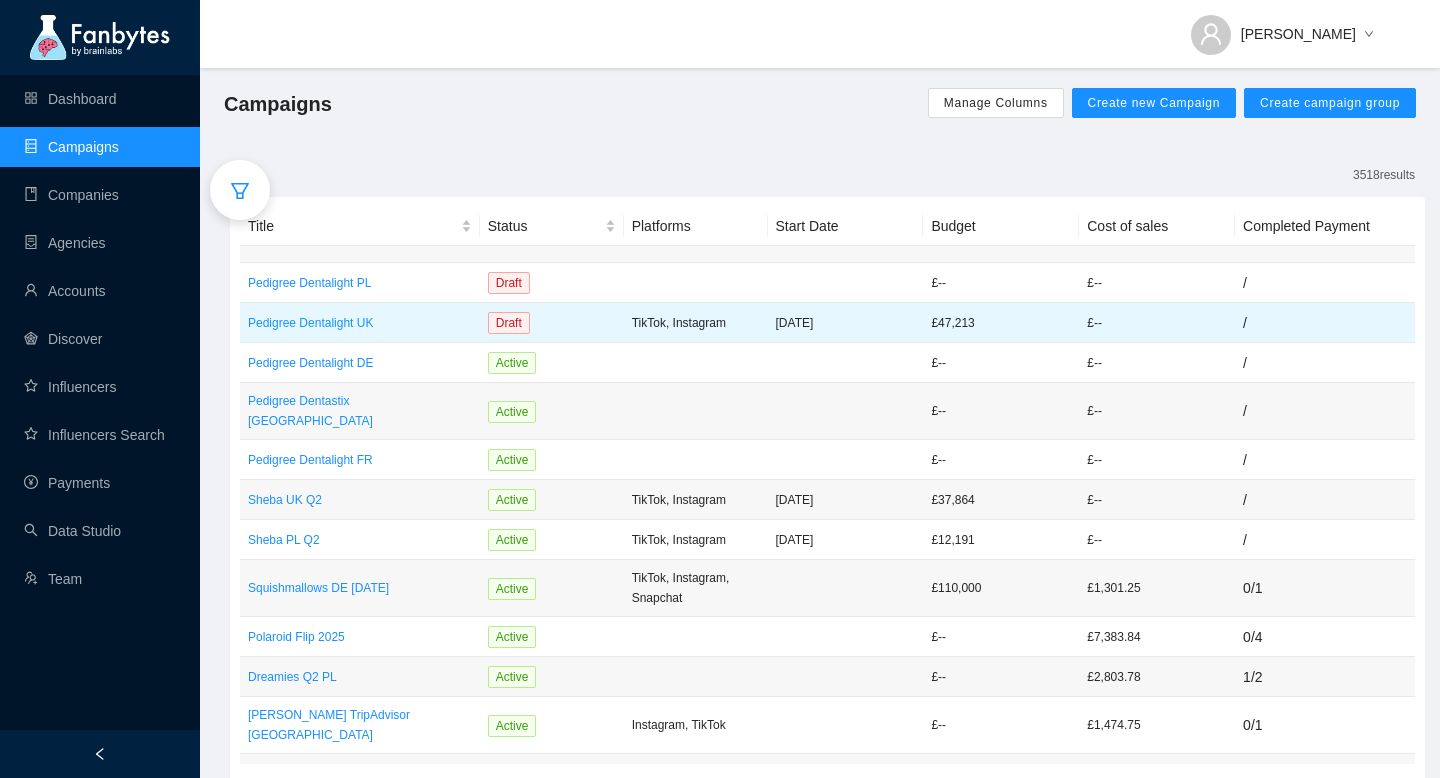 click on "Draft" at bounding box center (552, 323) 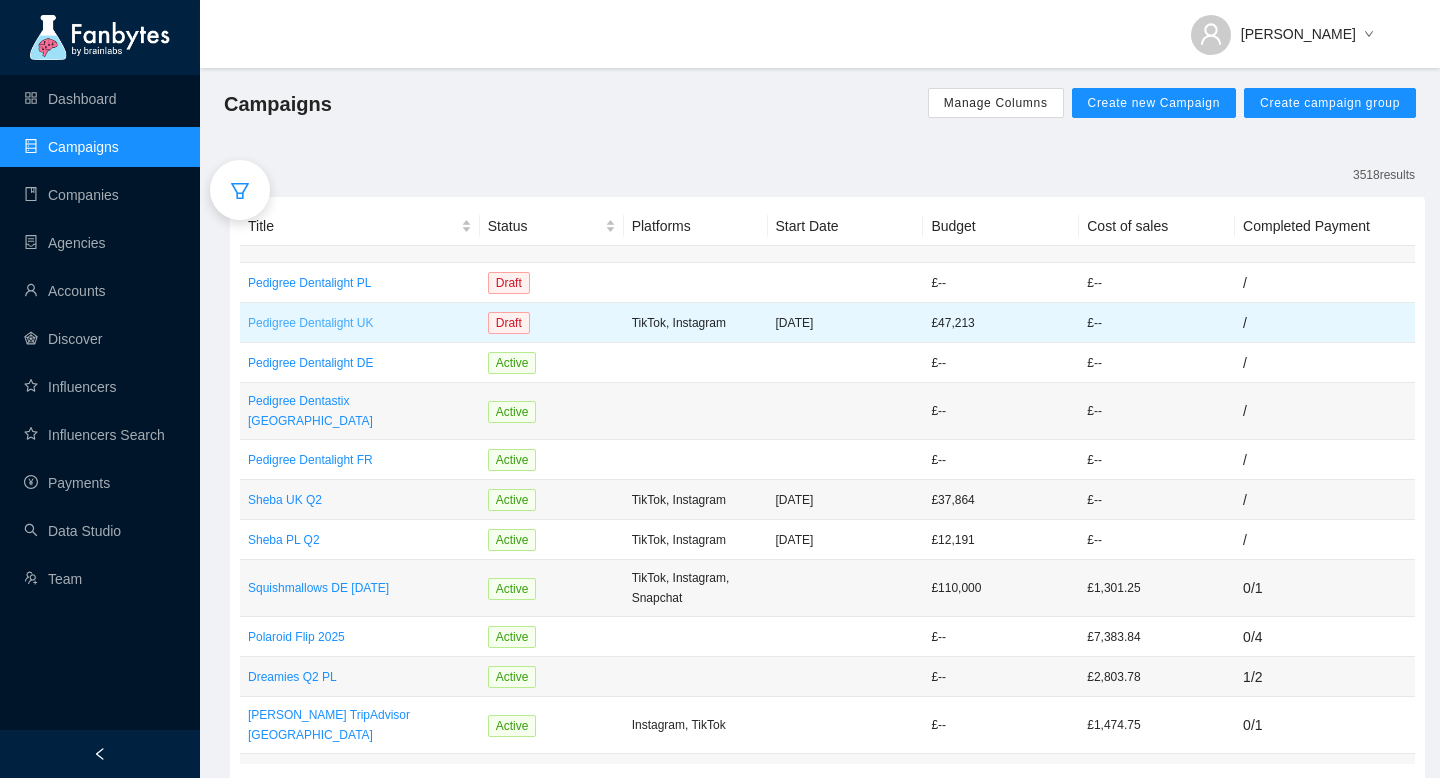 click on "Pedigree Dentalight UK" at bounding box center [360, 323] 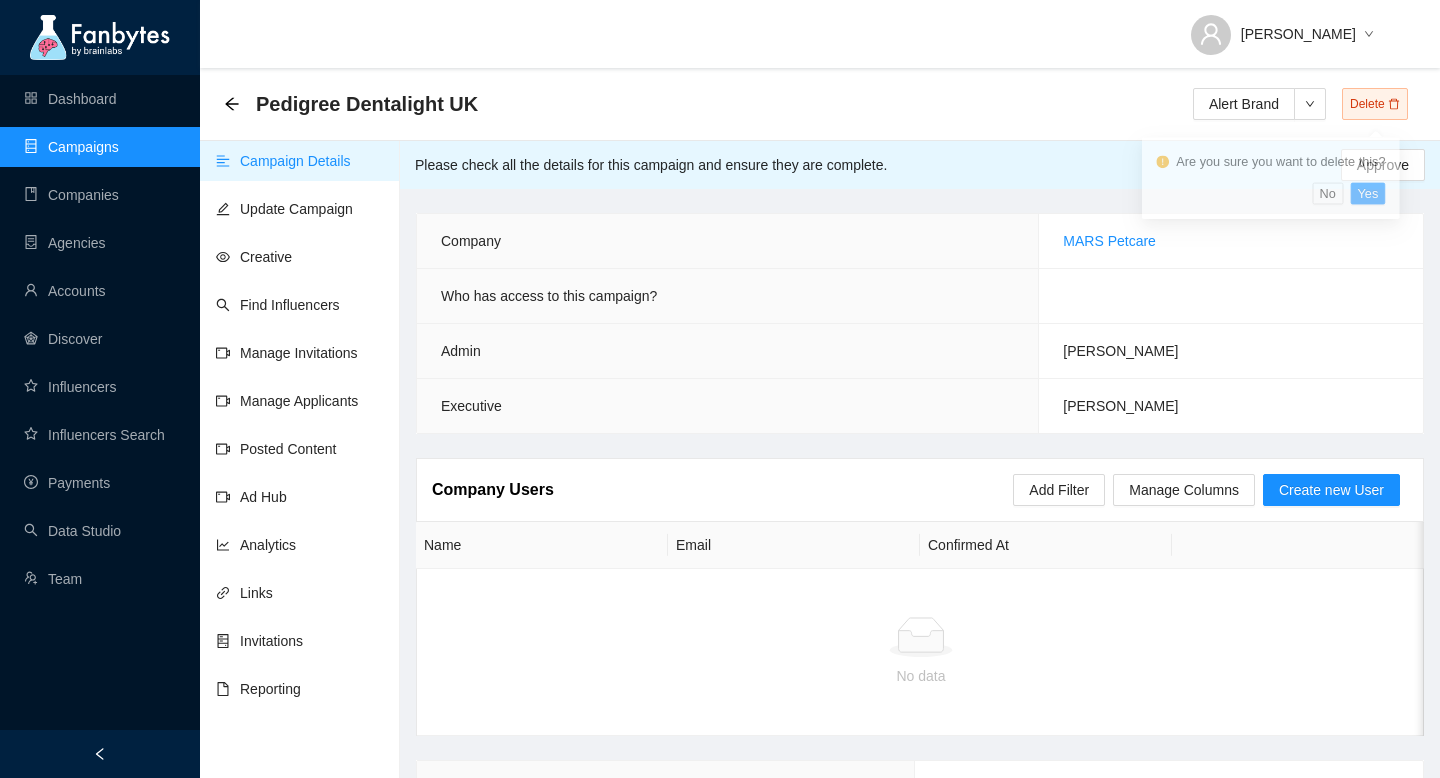 click 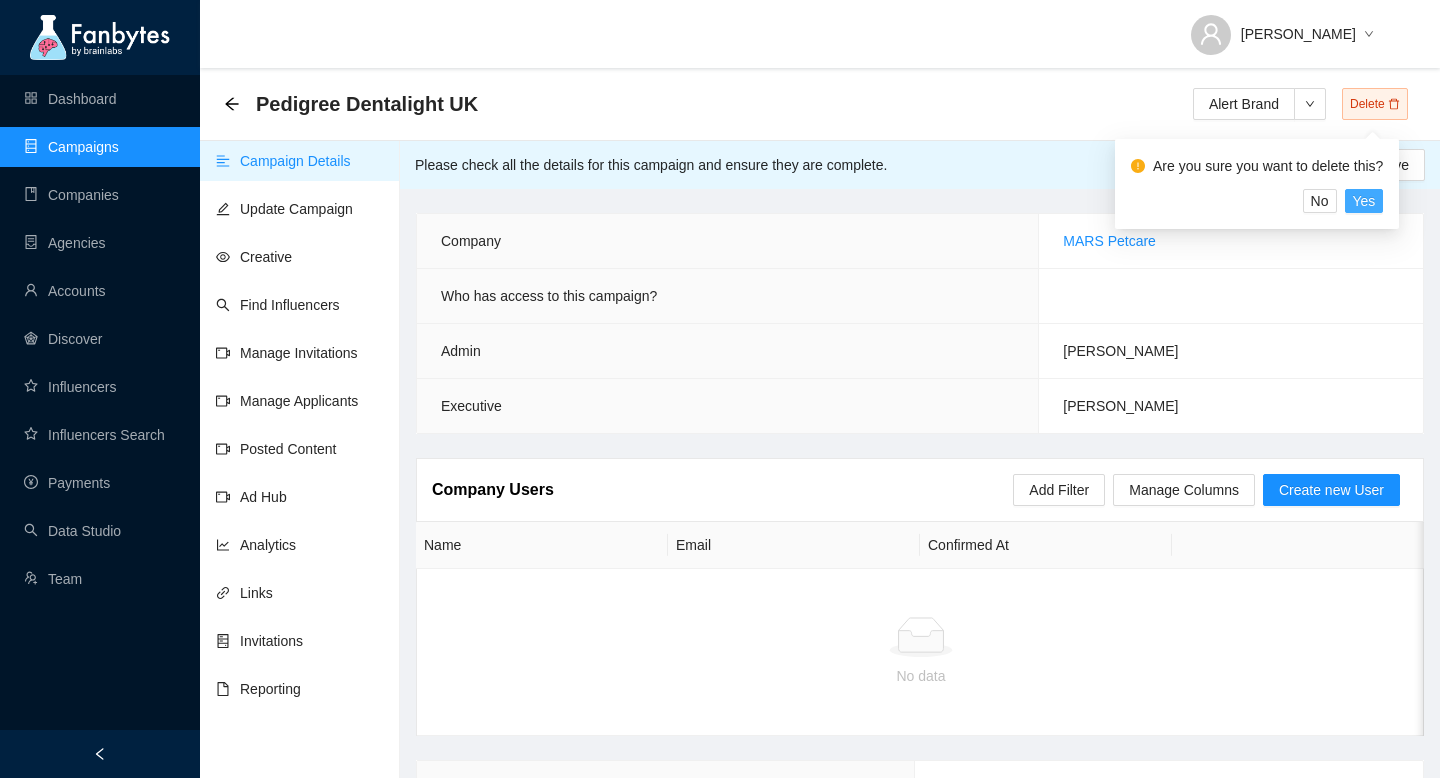 click on "Yes" at bounding box center [1364, 201] 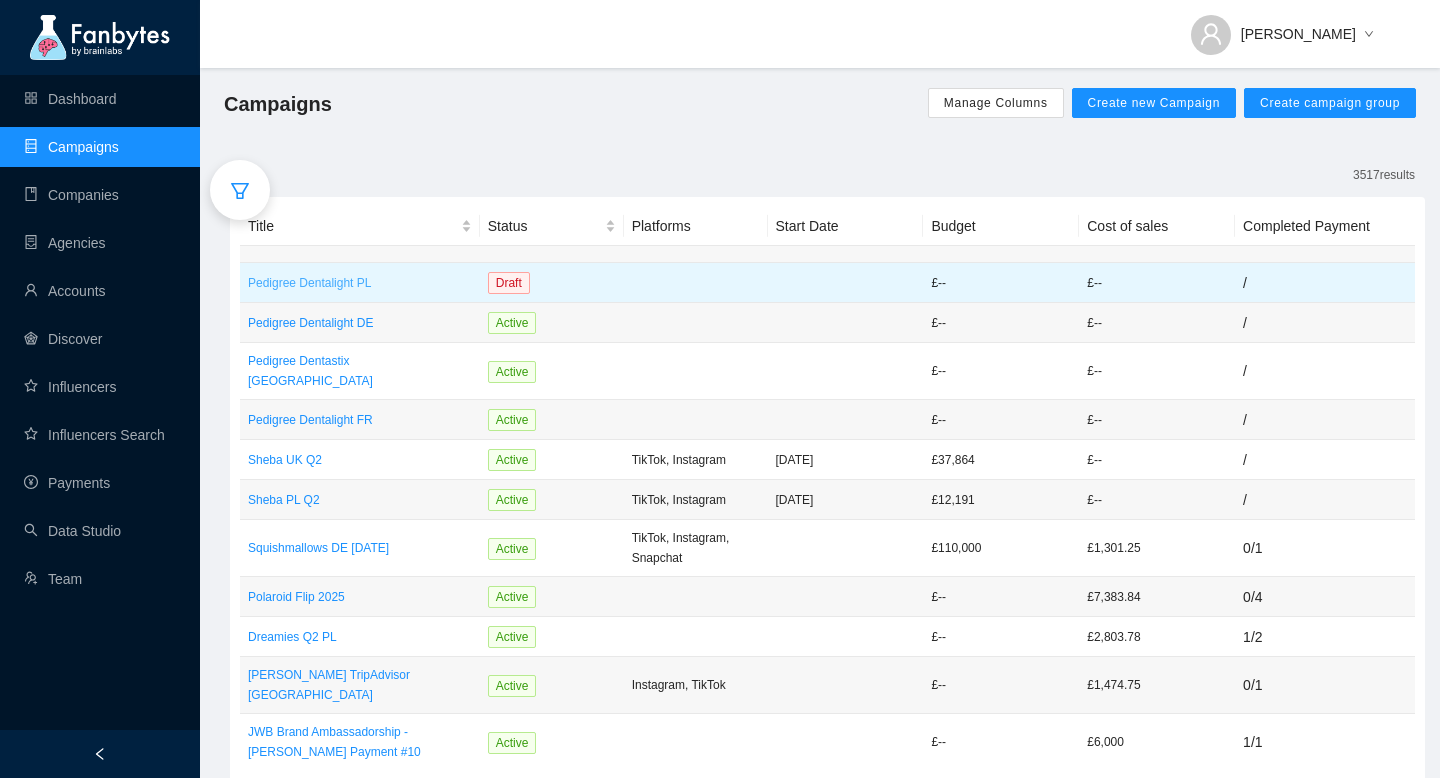 click on "Pedigree Dentalight PL" at bounding box center [360, 283] 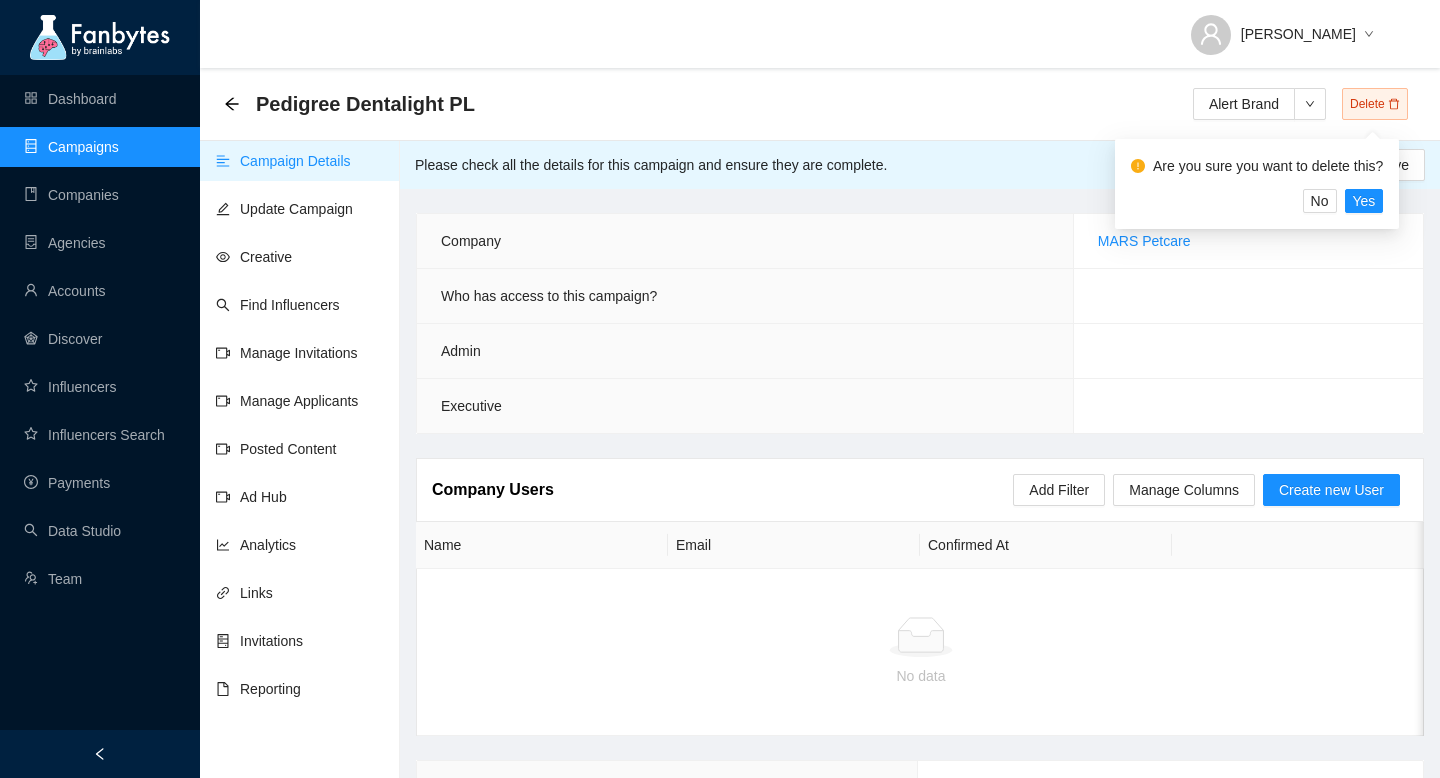 click on "Delete" at bounding box center [1375, 104] 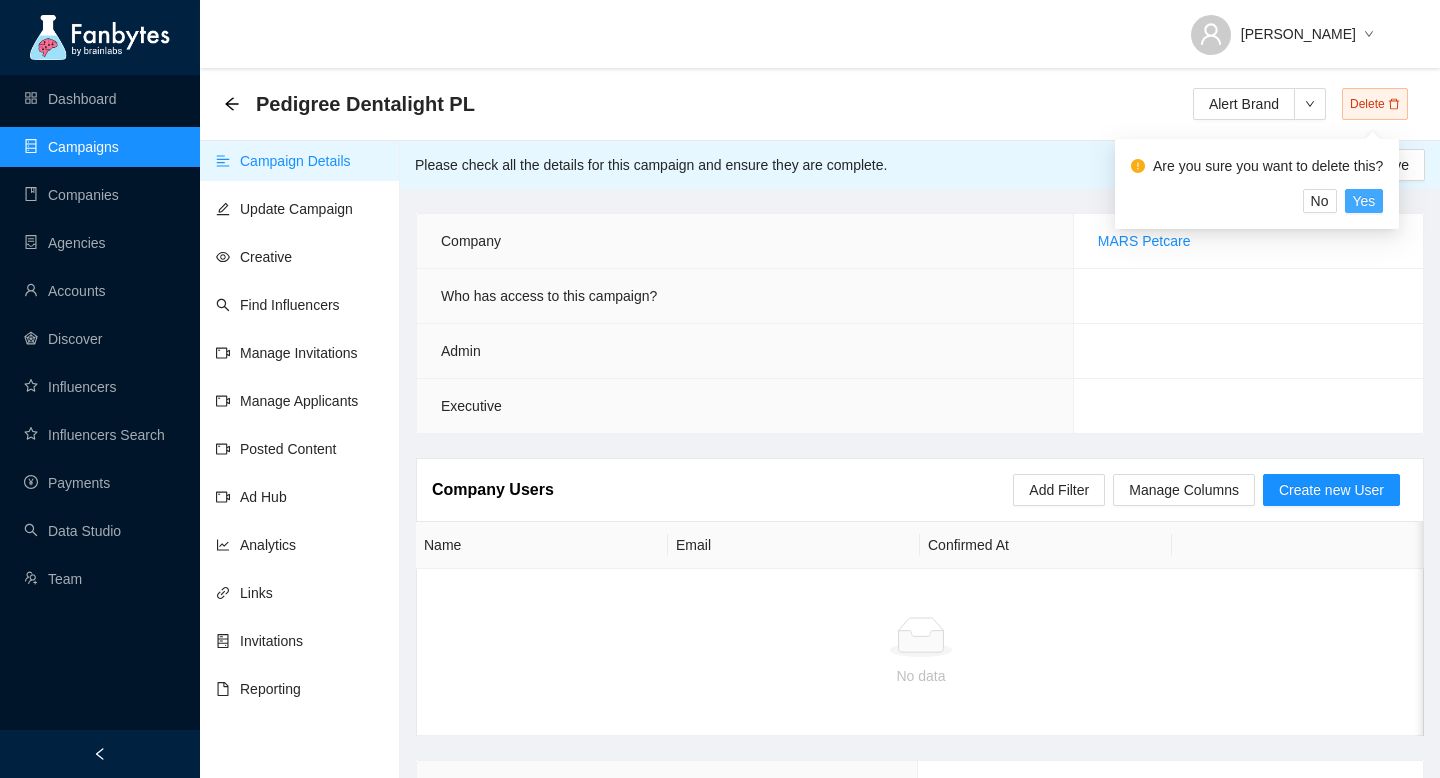 click on "Yes" at bounding box center (1364, 201) 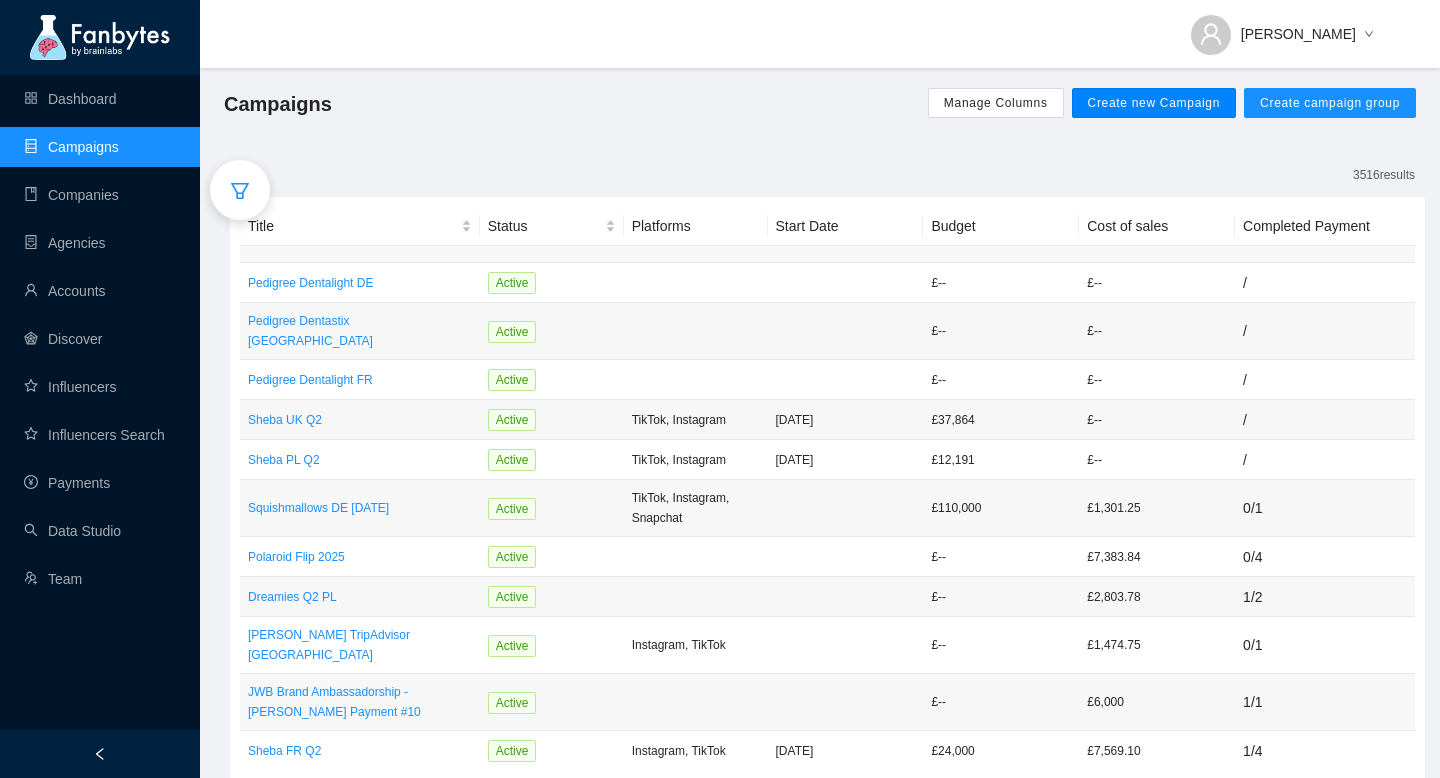 click on "Create new Campaign" at bounding box center [1154, 103] 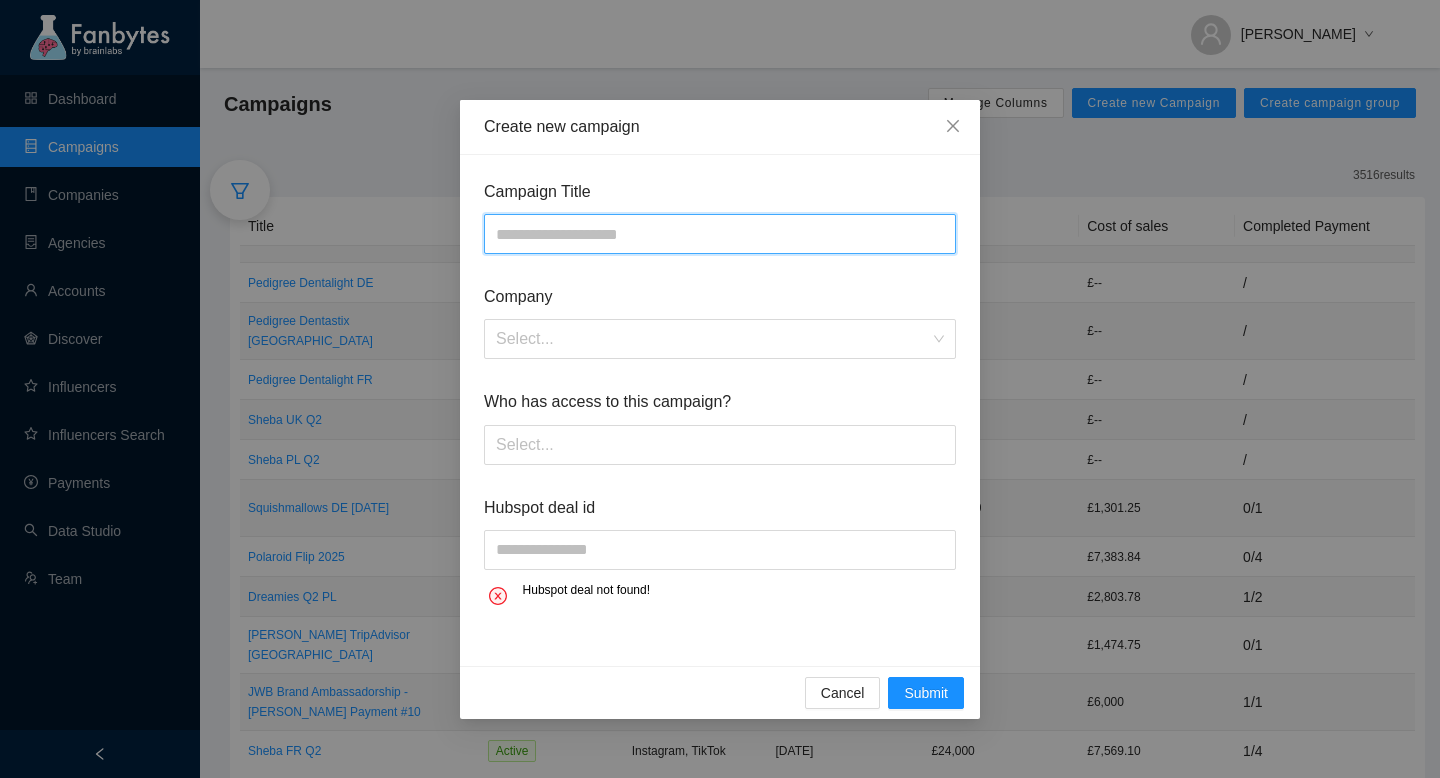 click at bounding box center [720, 234] 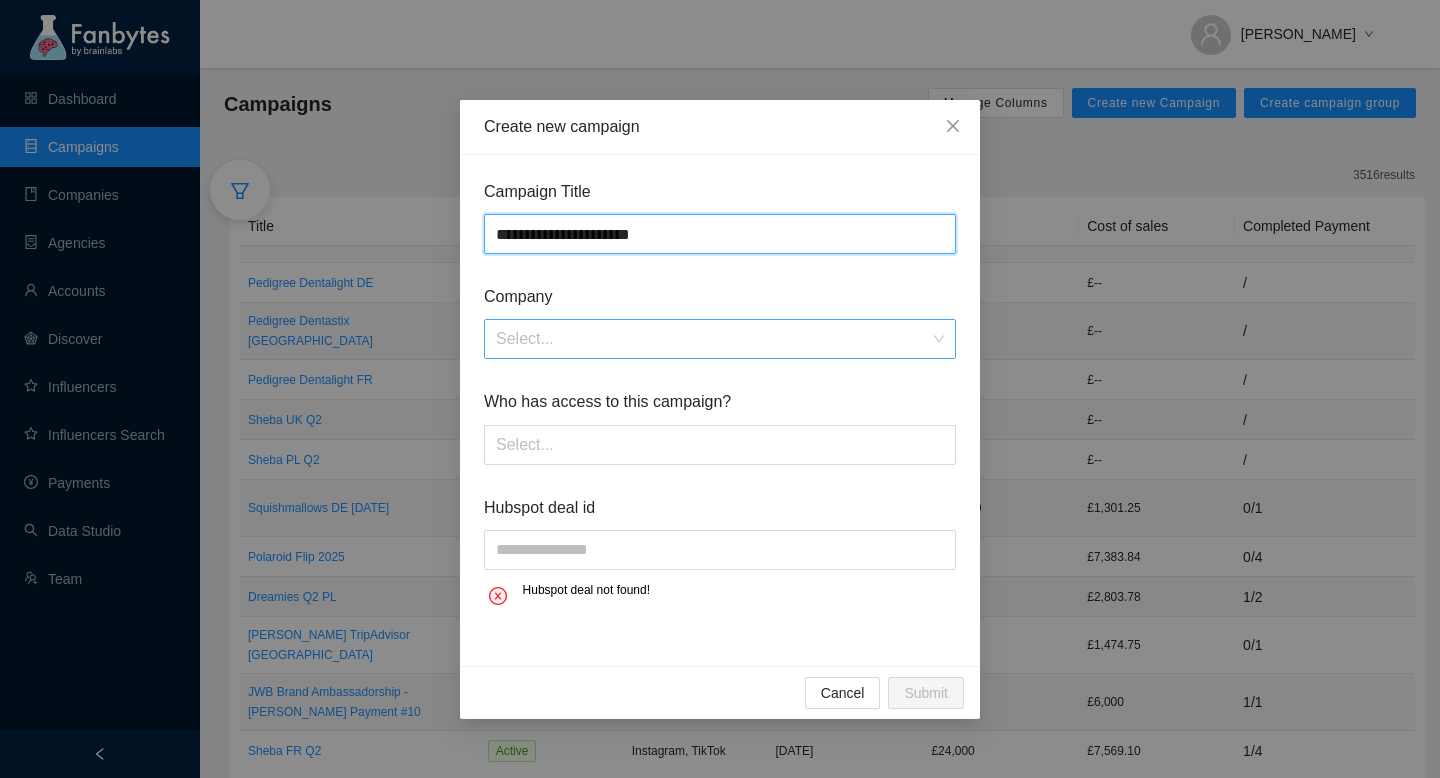type on "**********" 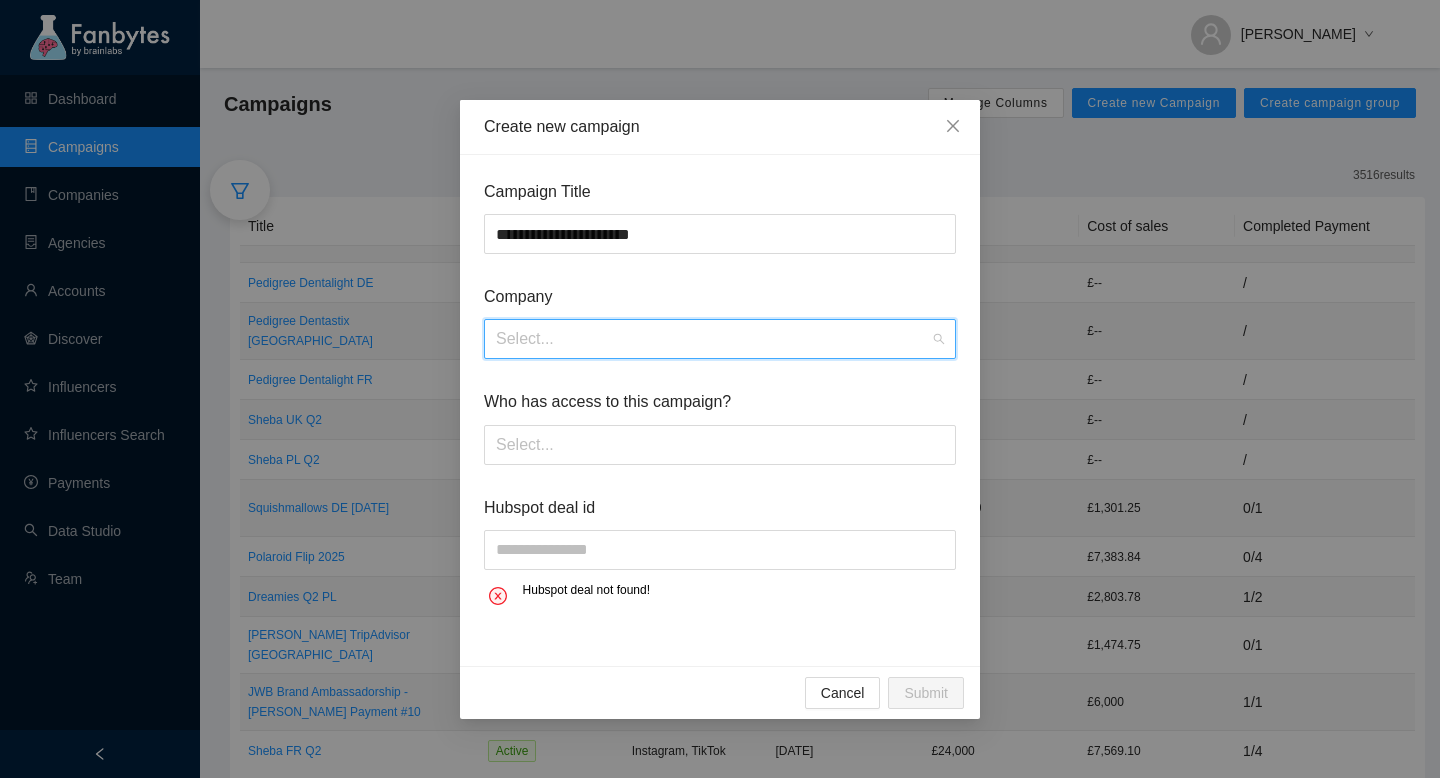 click at bounding box center [713, 339] 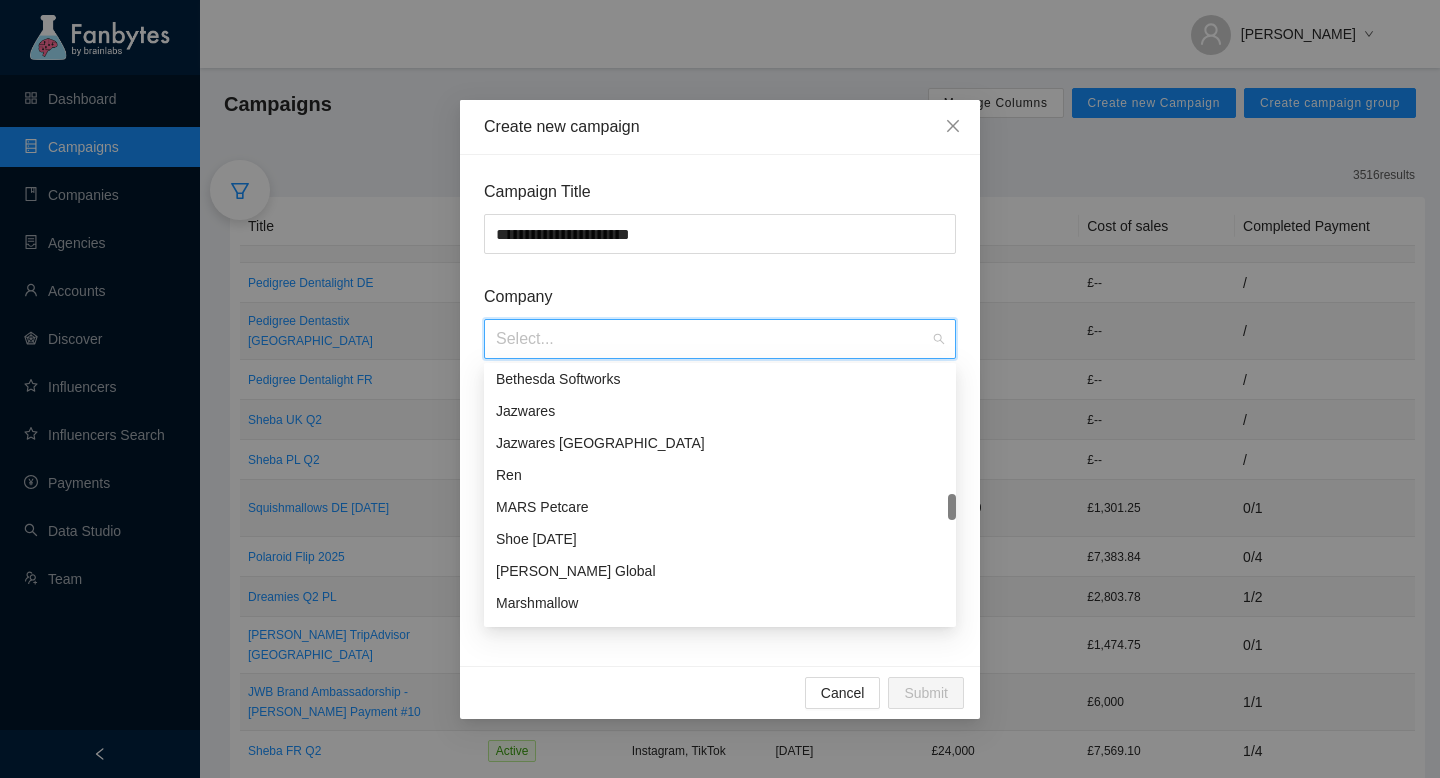 scroll, scrollTop: 390, scrollLeft: 0, axis: vertical 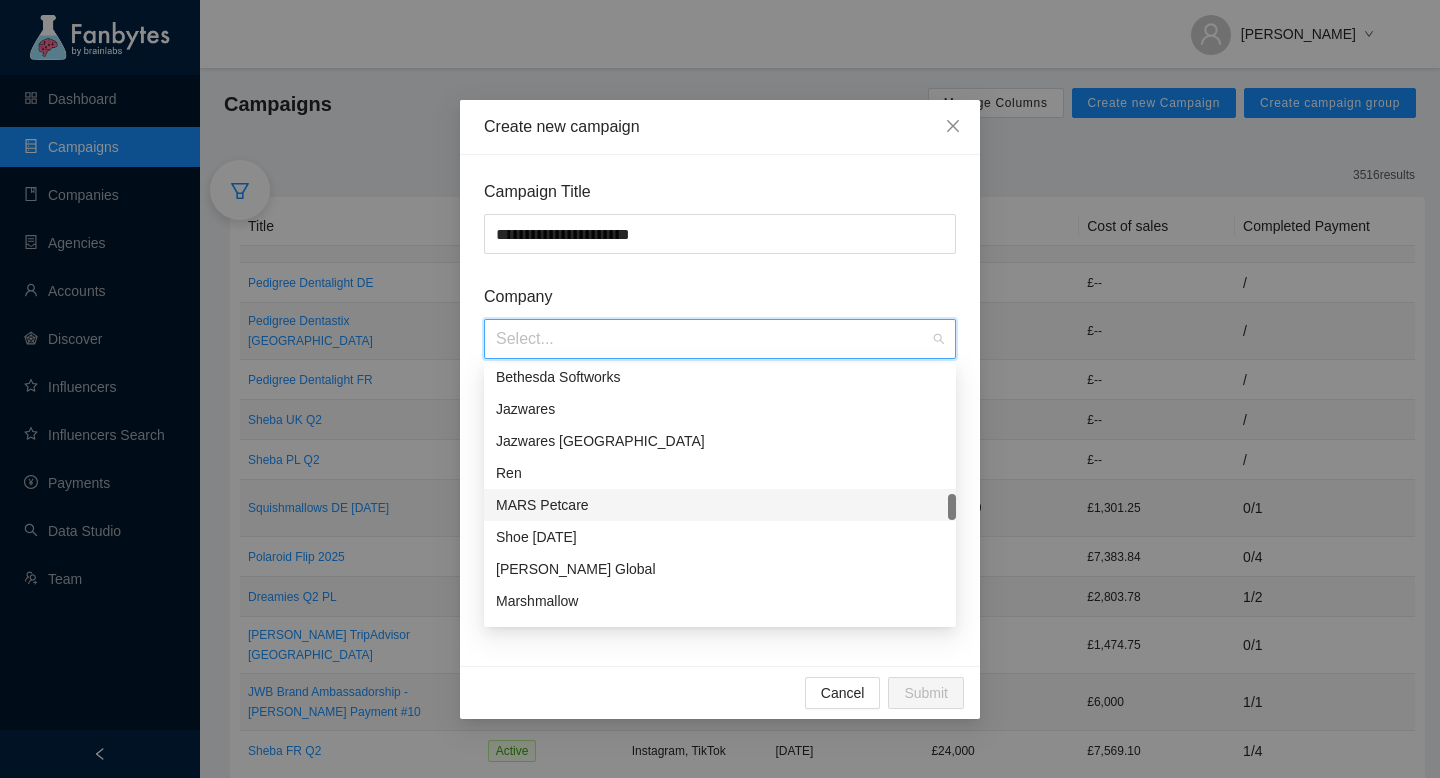 click on "MARS Petcare" at bounding box center (720, 505) 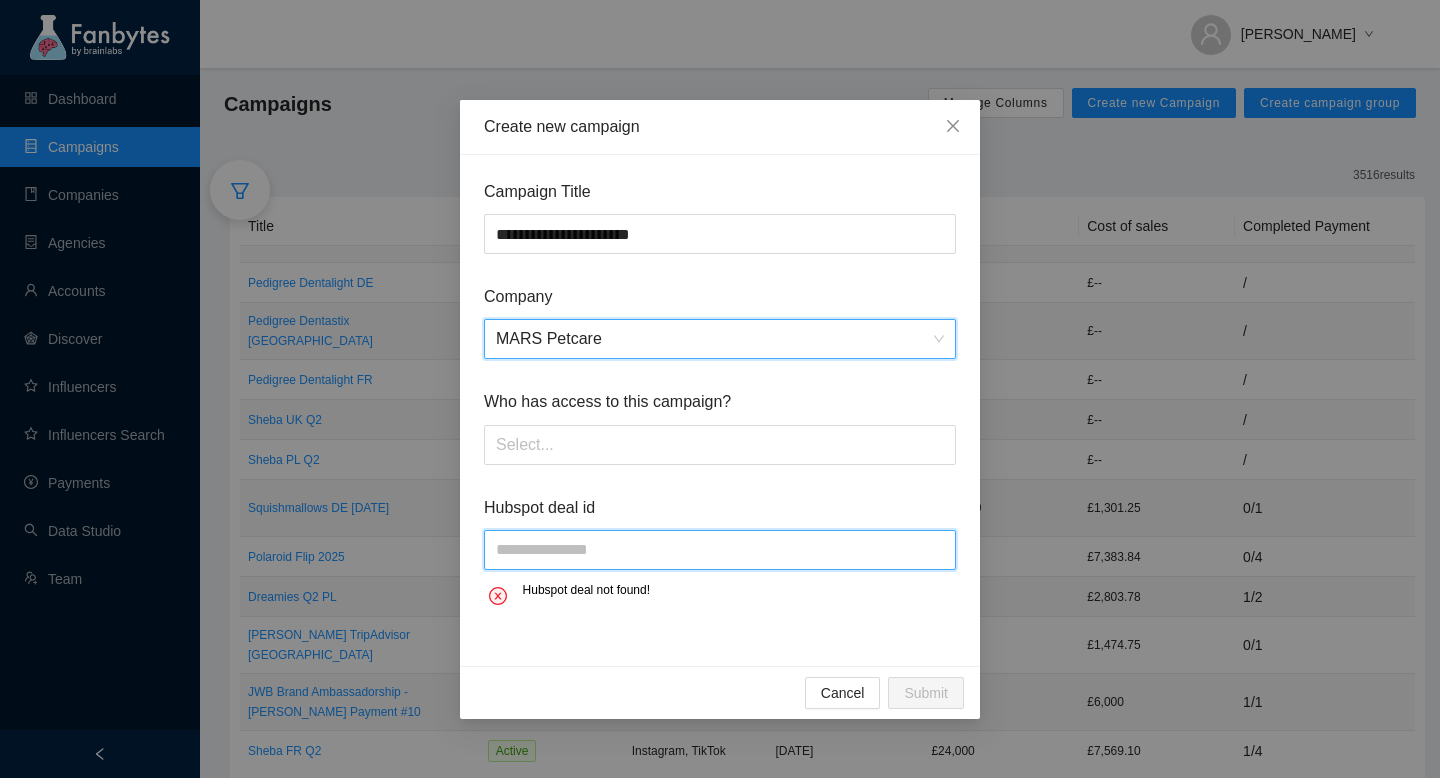 click at bounding box center (720, 550) 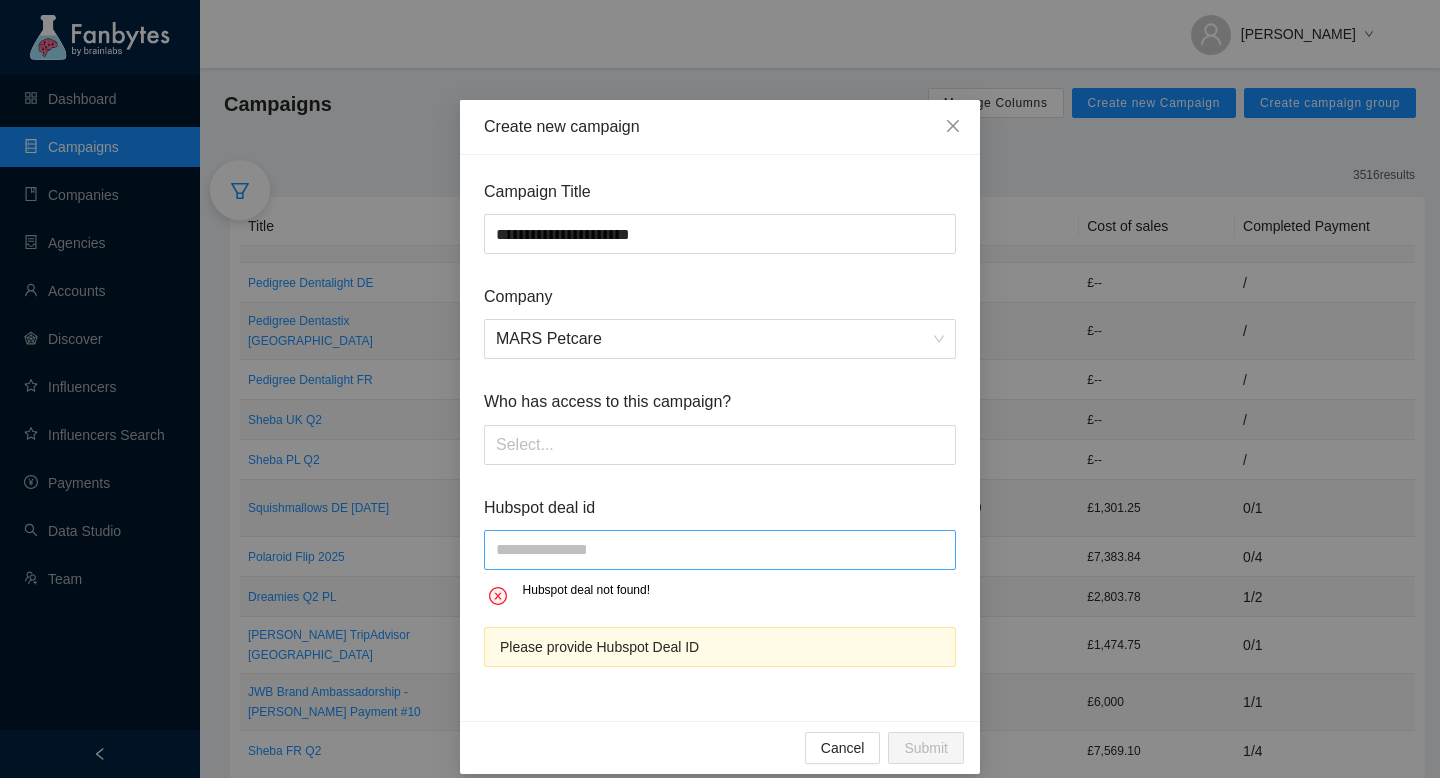 scroll, scrollTop: 20, scrollLeft: 0, axis: vertical 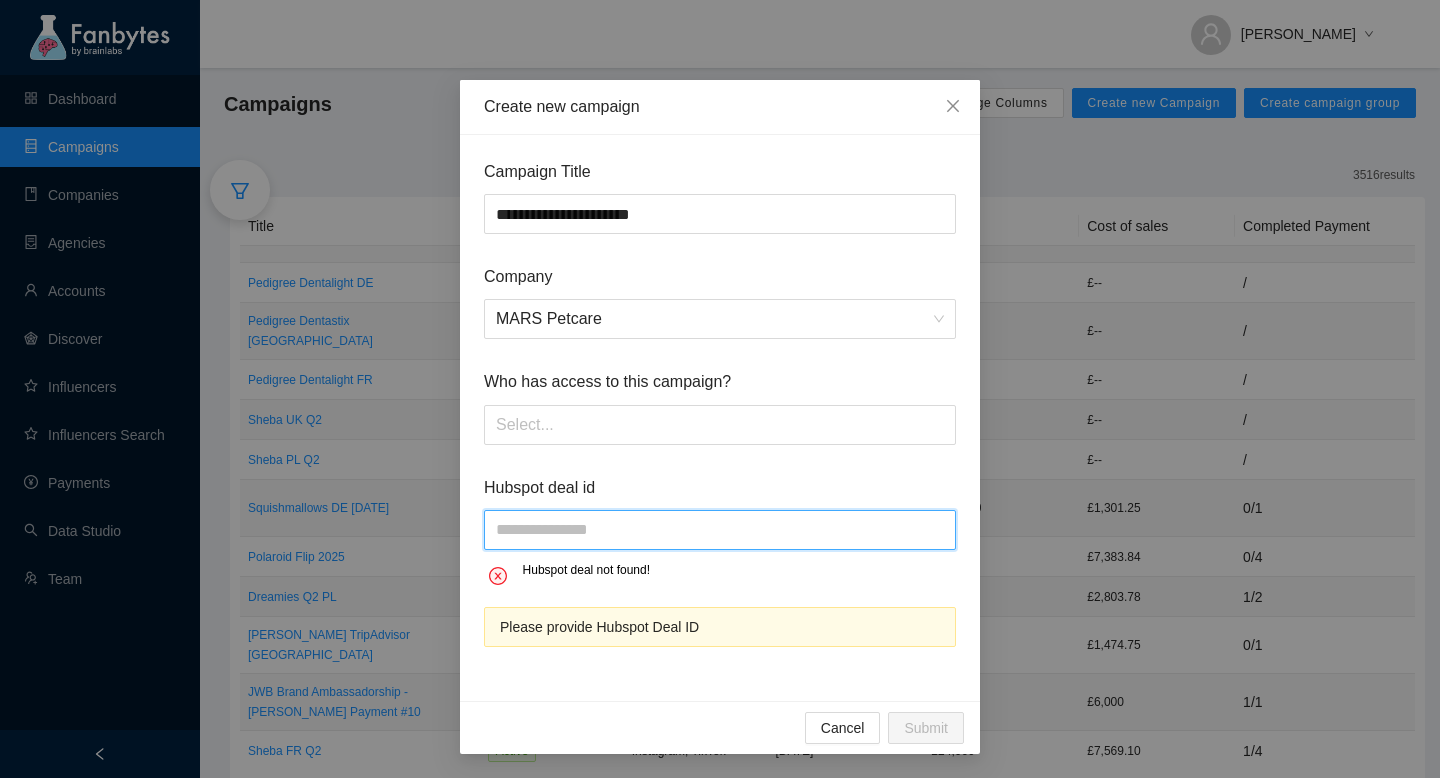 paste on "**********" 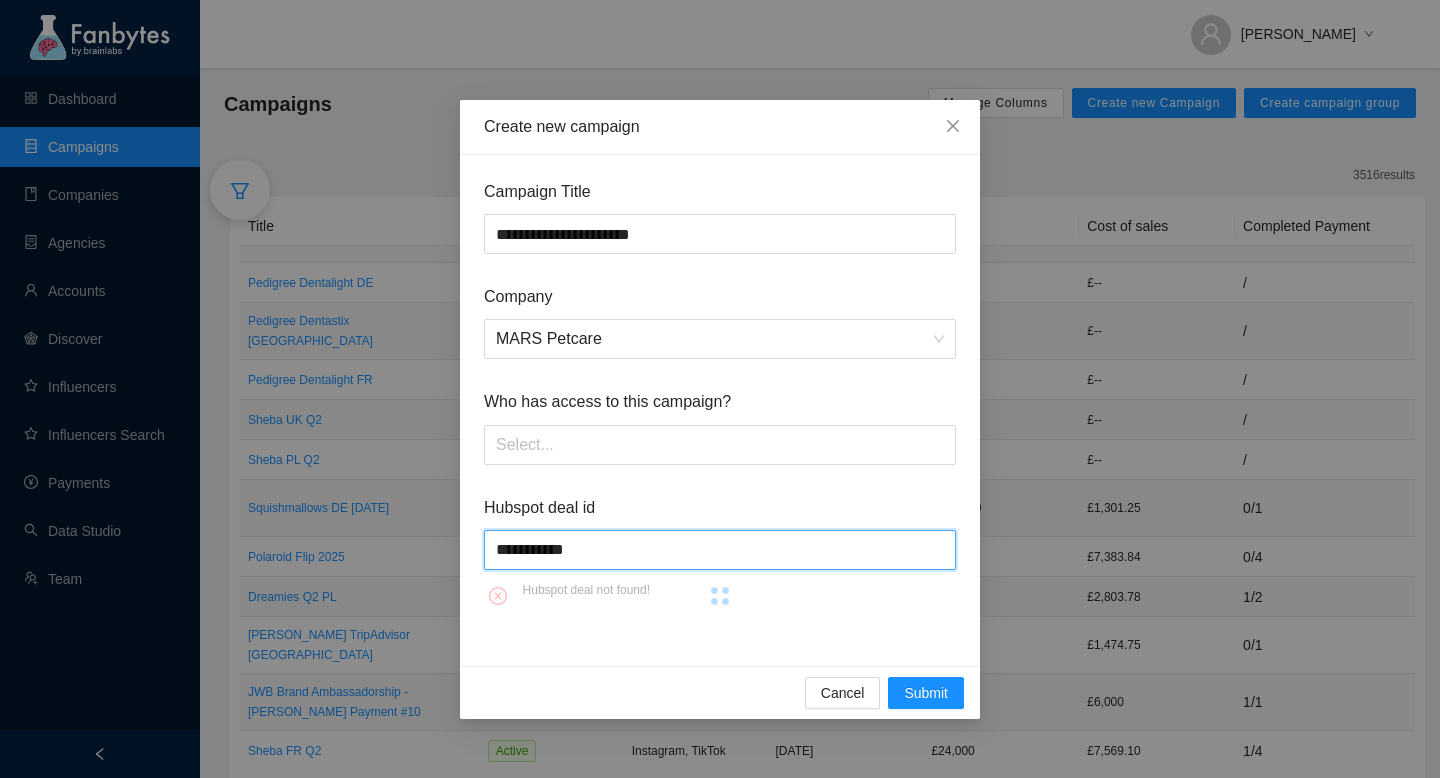 scroll, scrollTop: 0, scrollLeft: 0, axis: both 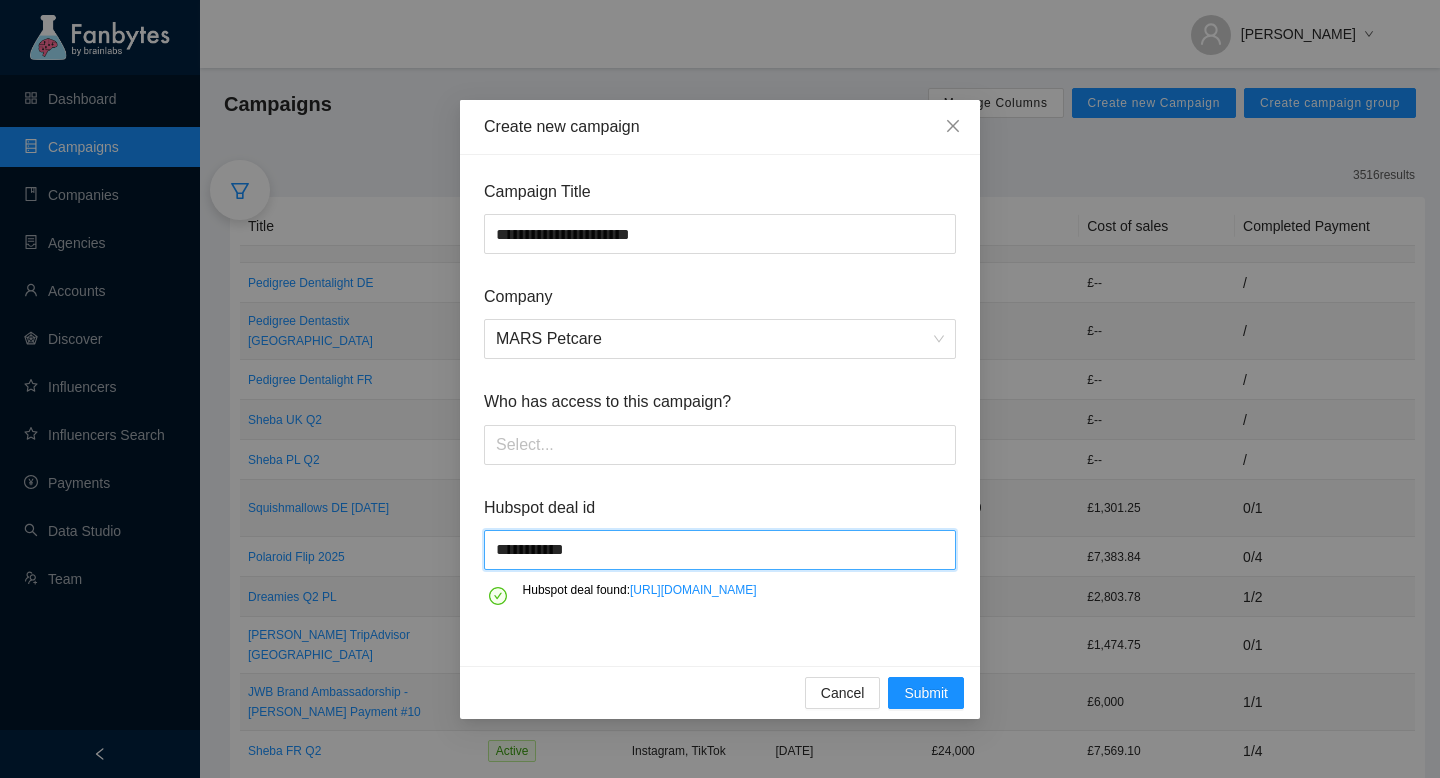 type on "**********" 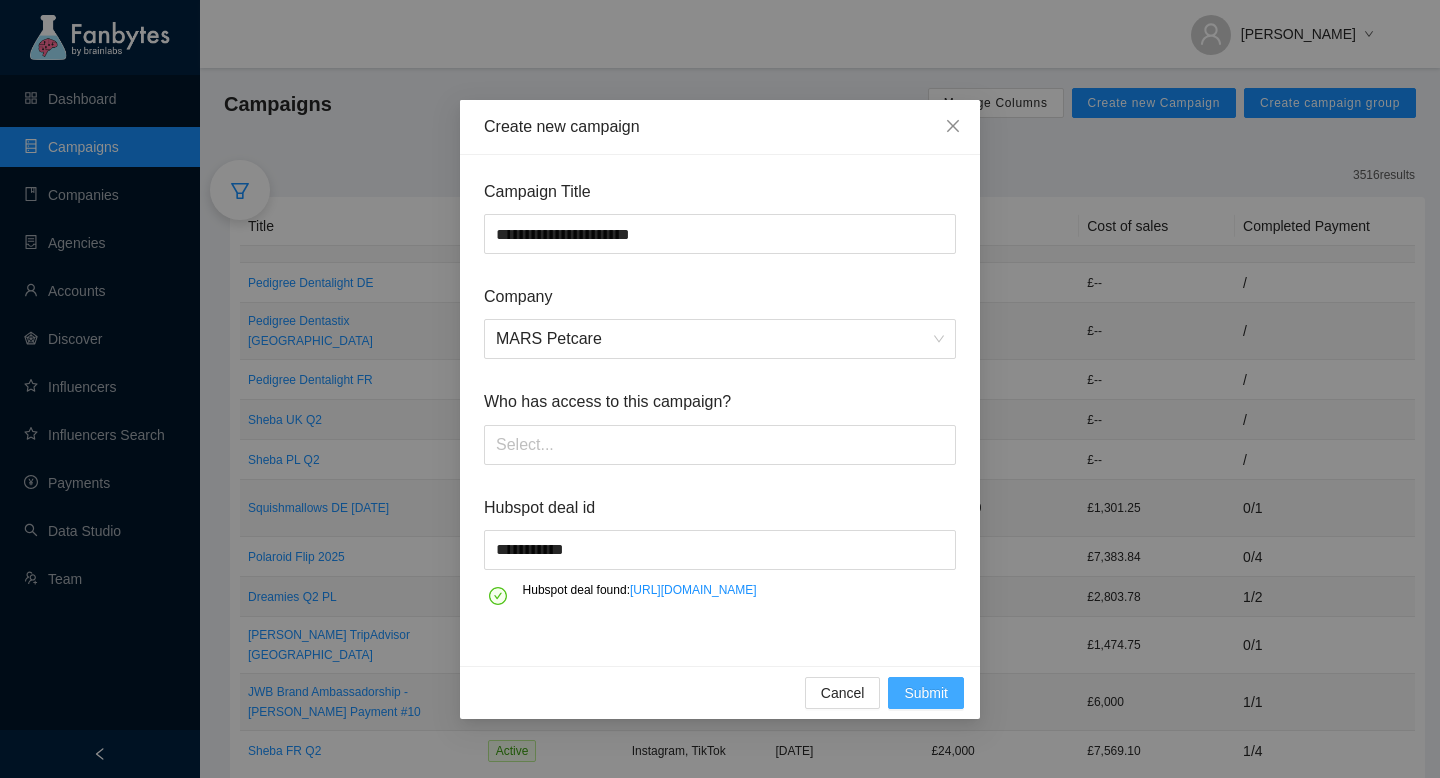 click on "Submit" at bounding box center [926, 693] 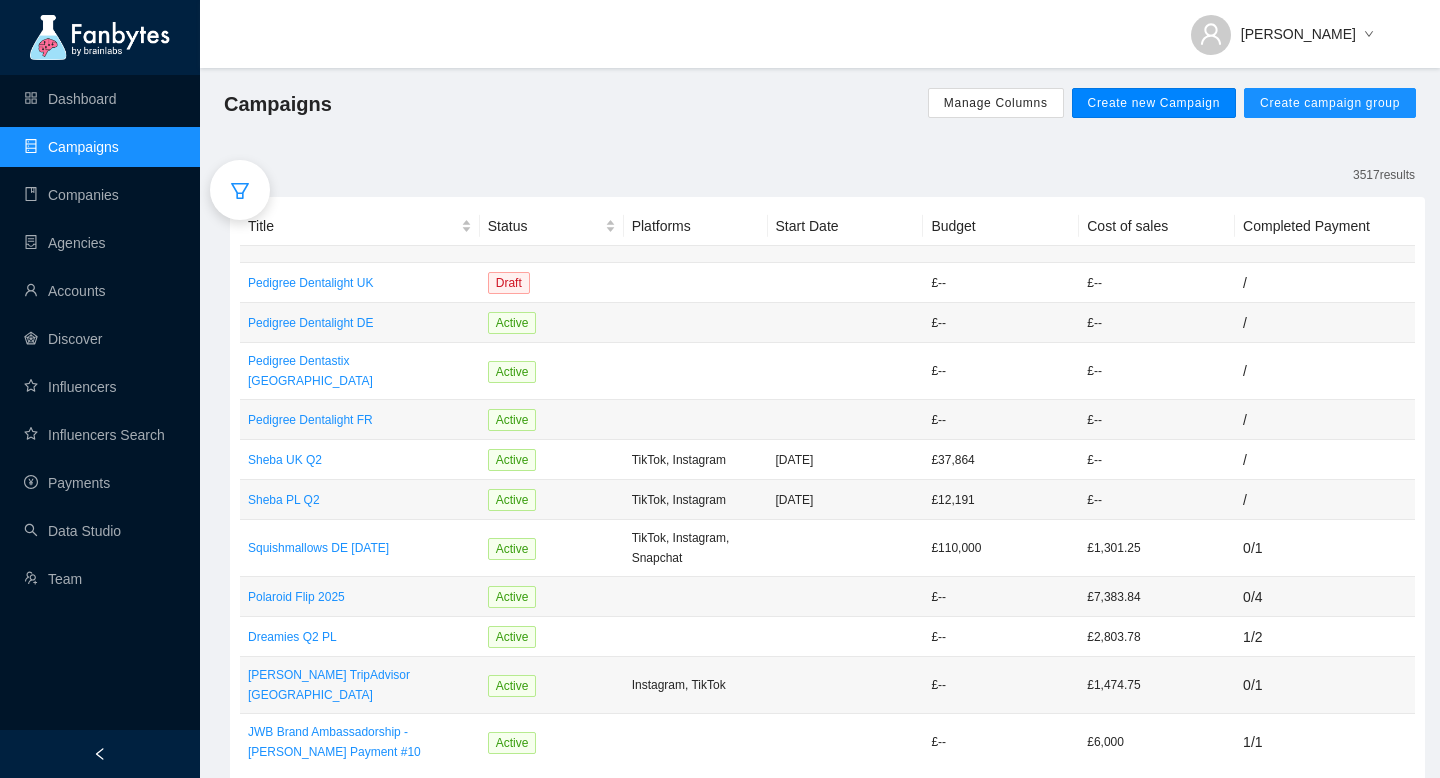click on "Create new Campaign" at bounding box center [1154, 103] 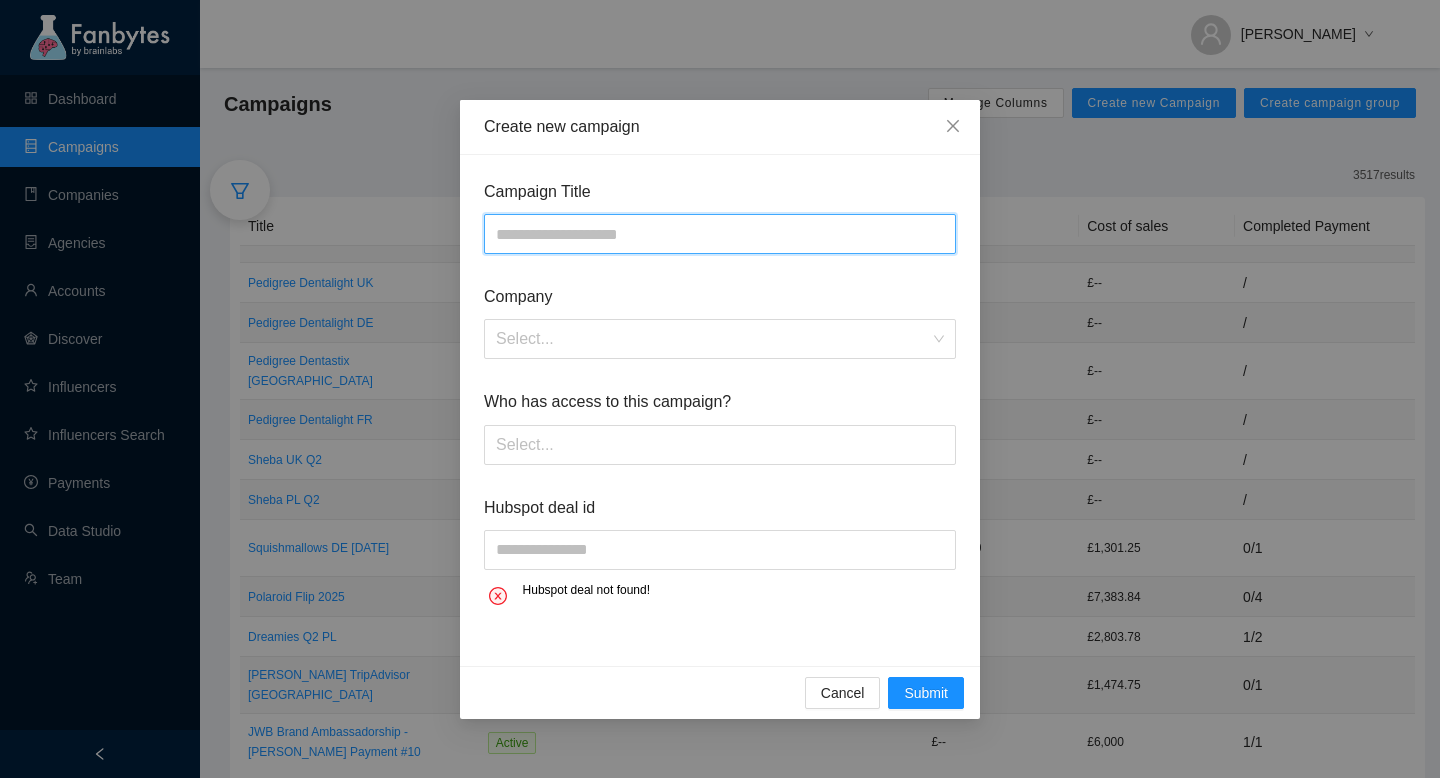 click at bounding box center (720, 234) 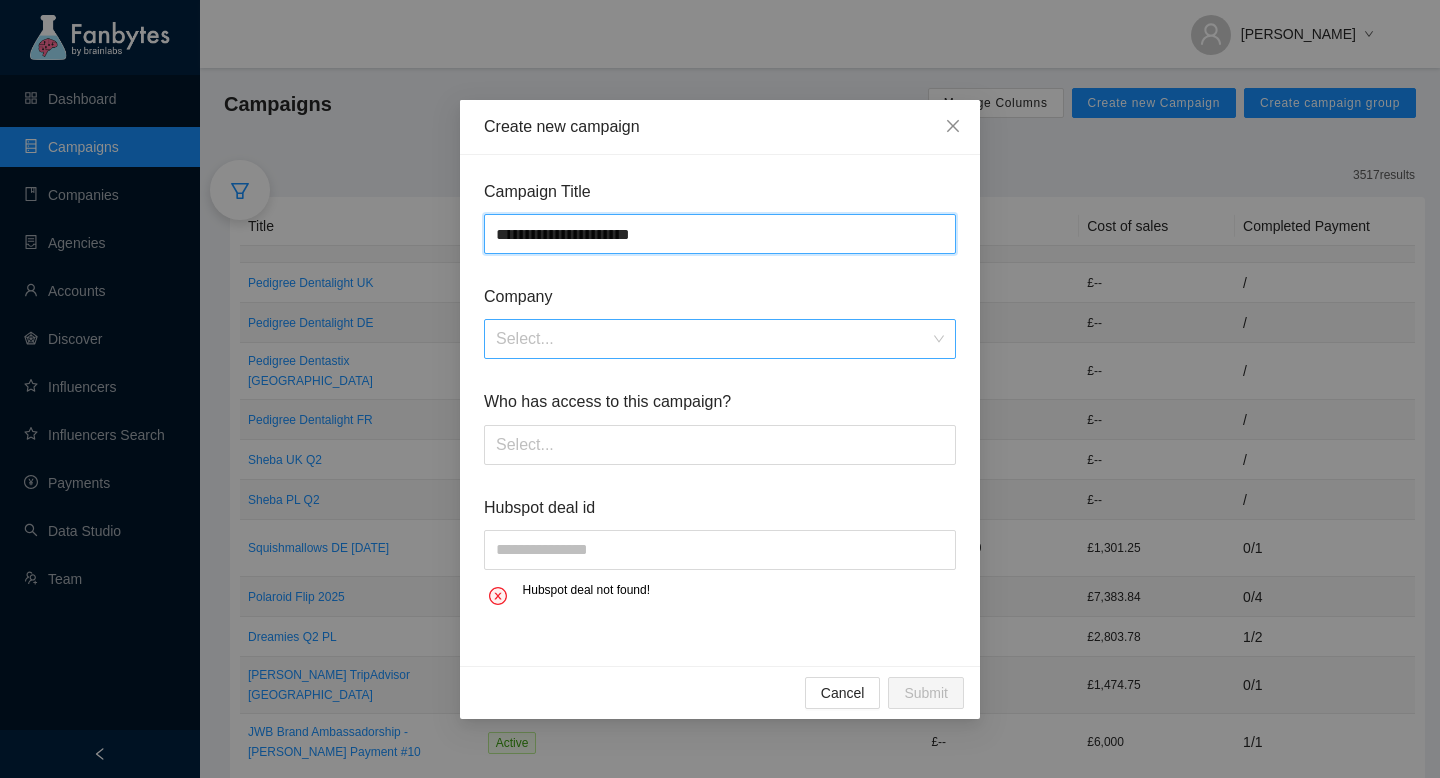 type on "**********" 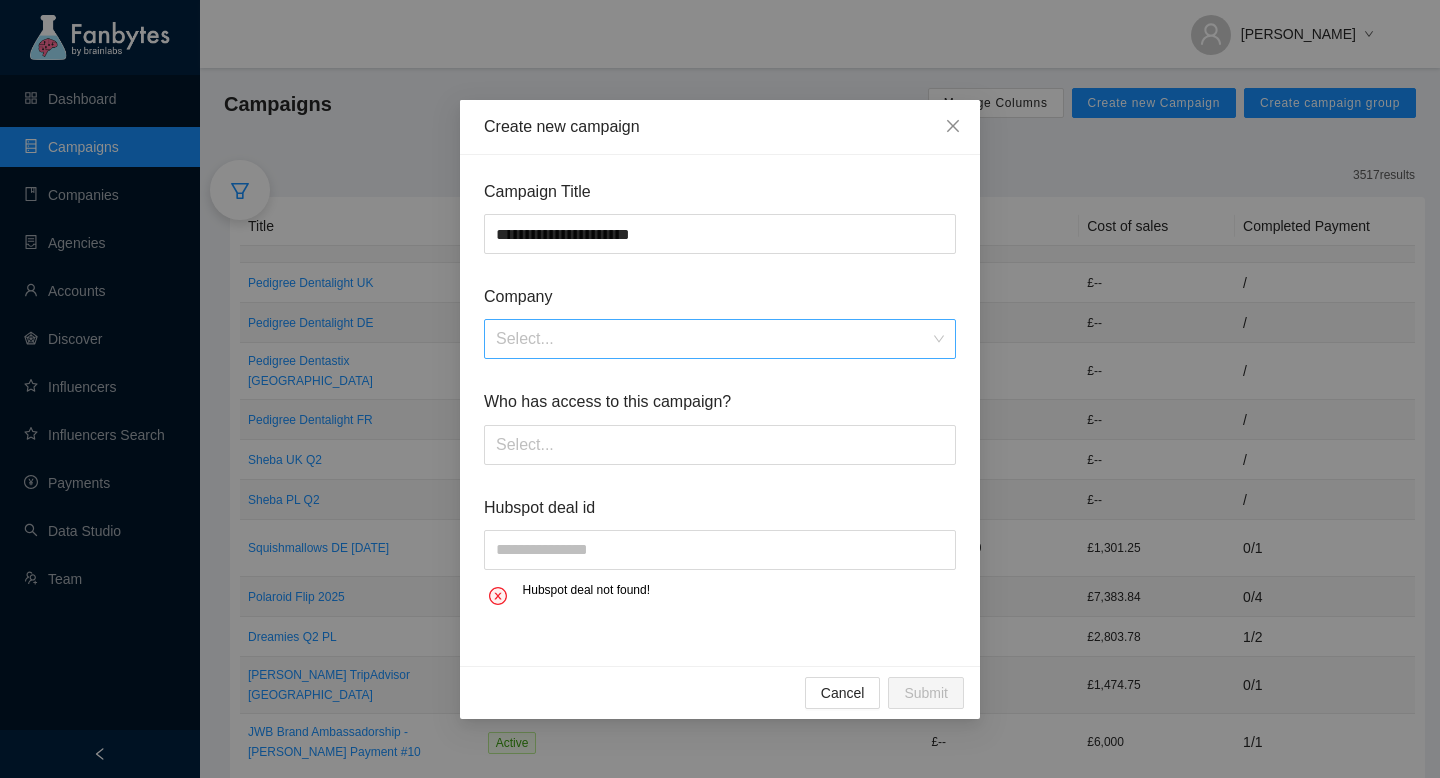 click at bounding box center (713, 339) 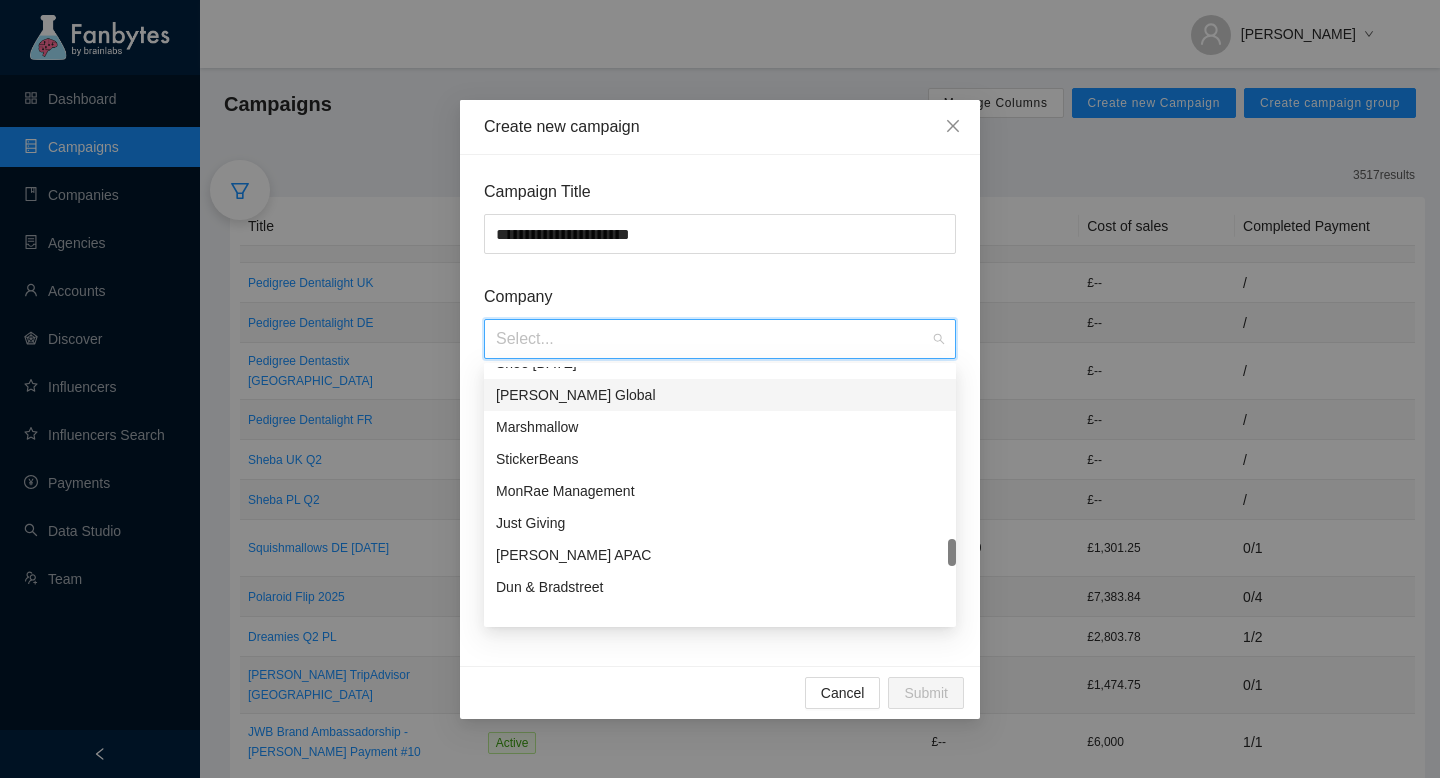 scroll, scrollTop: 475, scrollLeft: 0, axis: vertical 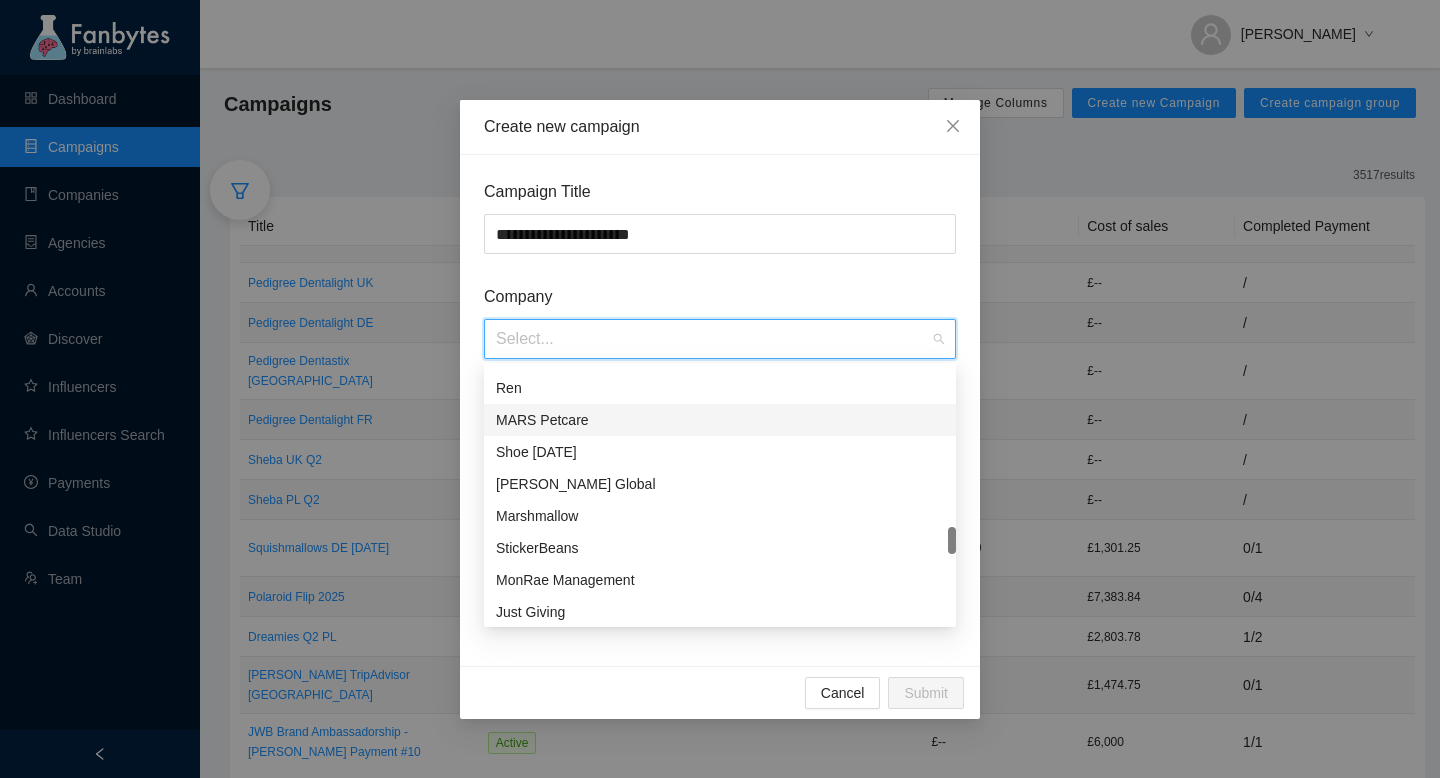 click on "MARS Petcare" at bounding box center [720, 420] 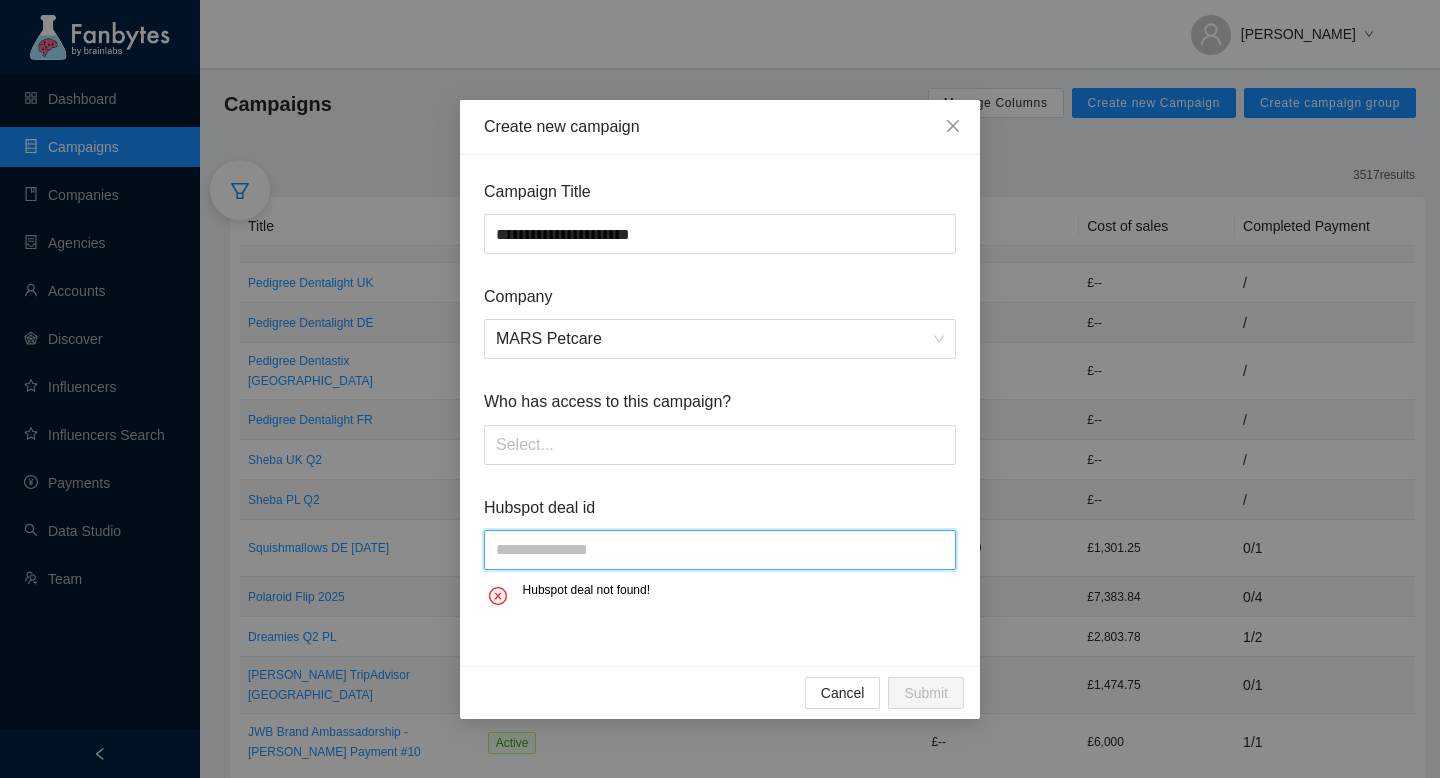 click at bounding box center [720, 550] 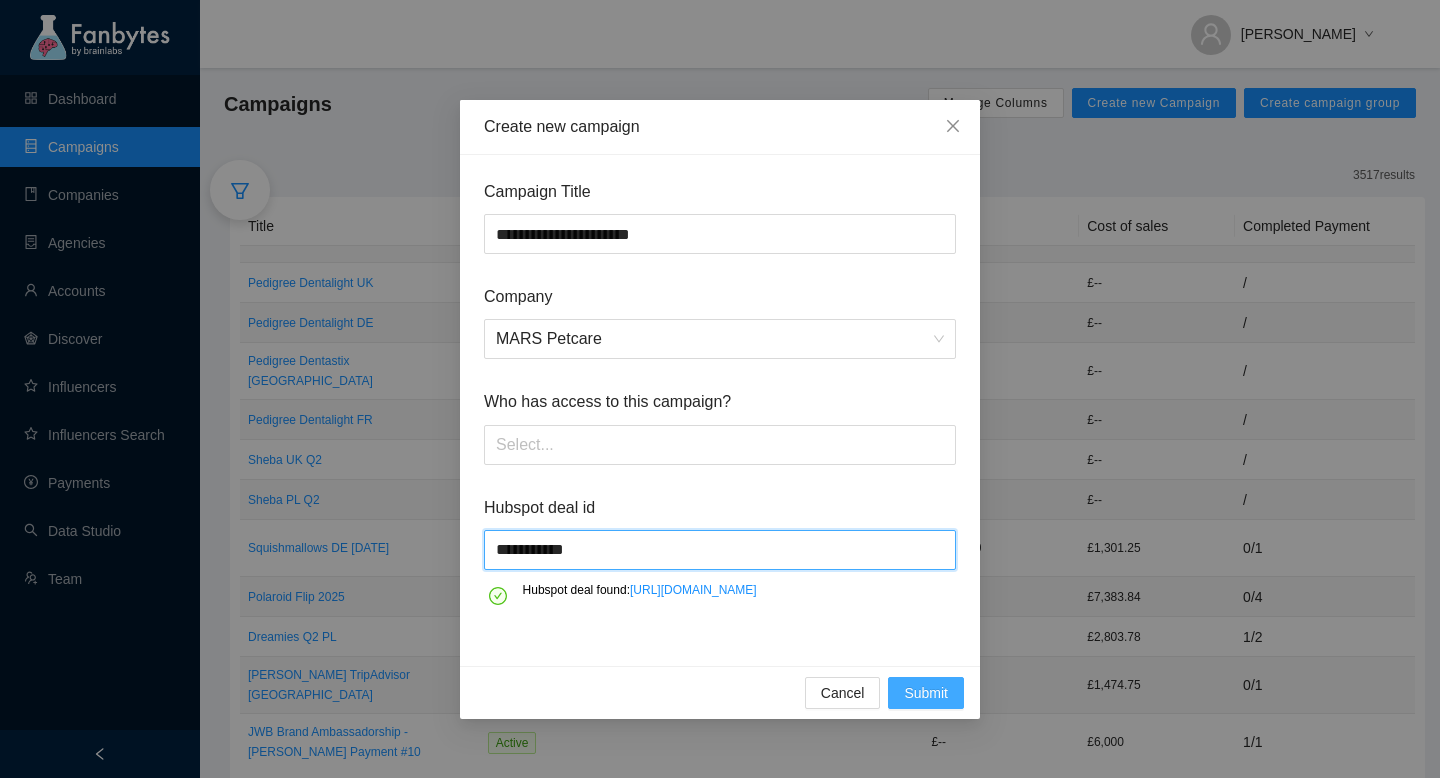 type on "**********" 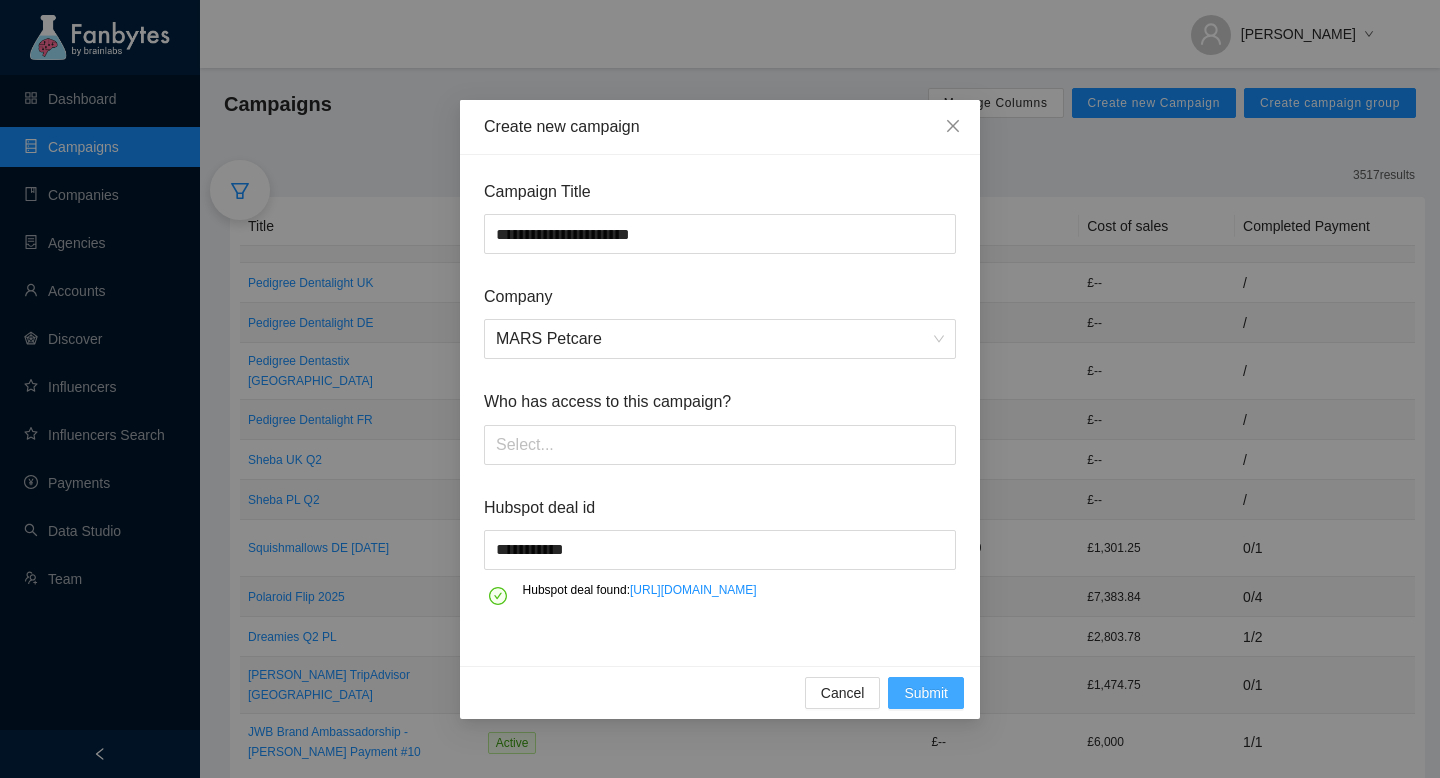 click on "Submit" at bounding box center (926, 693) 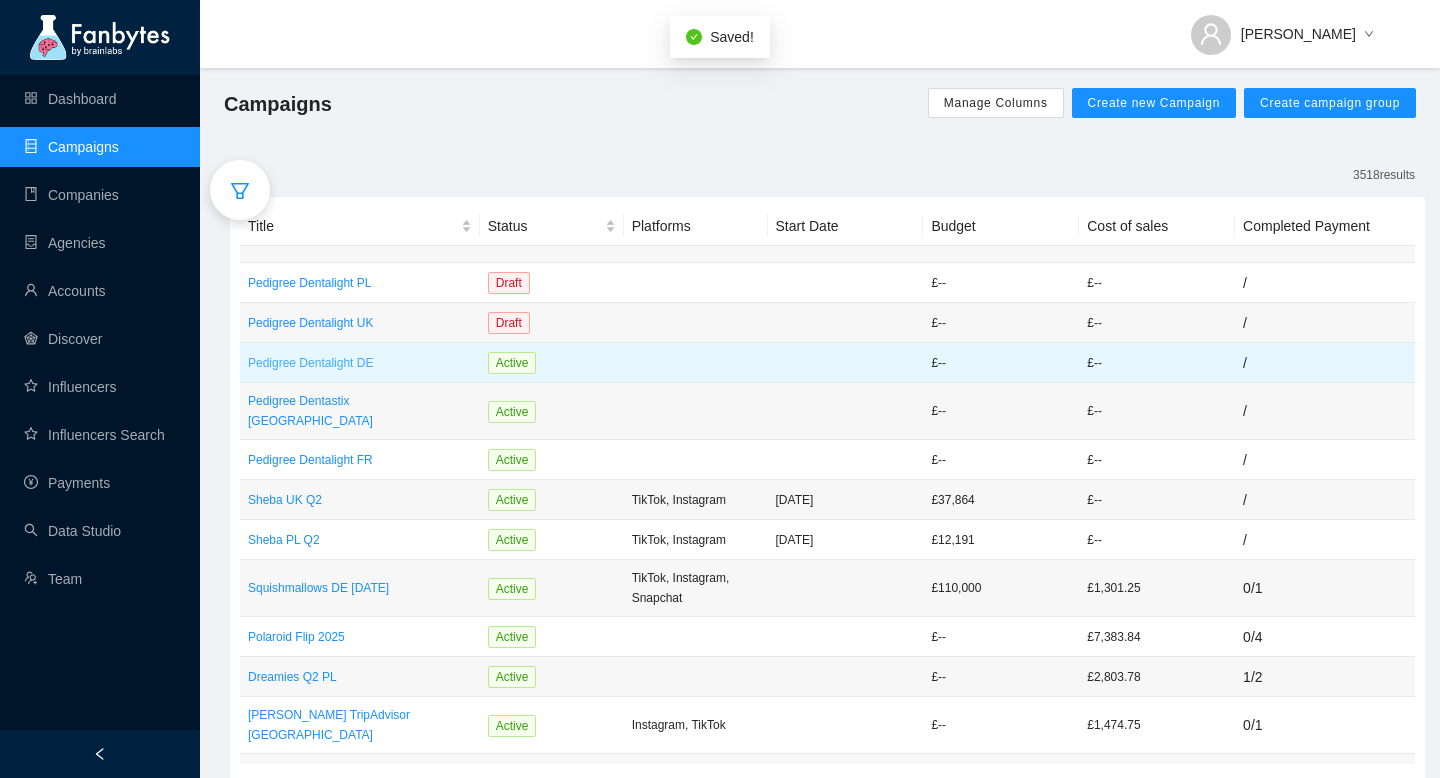 click on "Pedigree Dentalight DE" at bounding box center [360, 363] 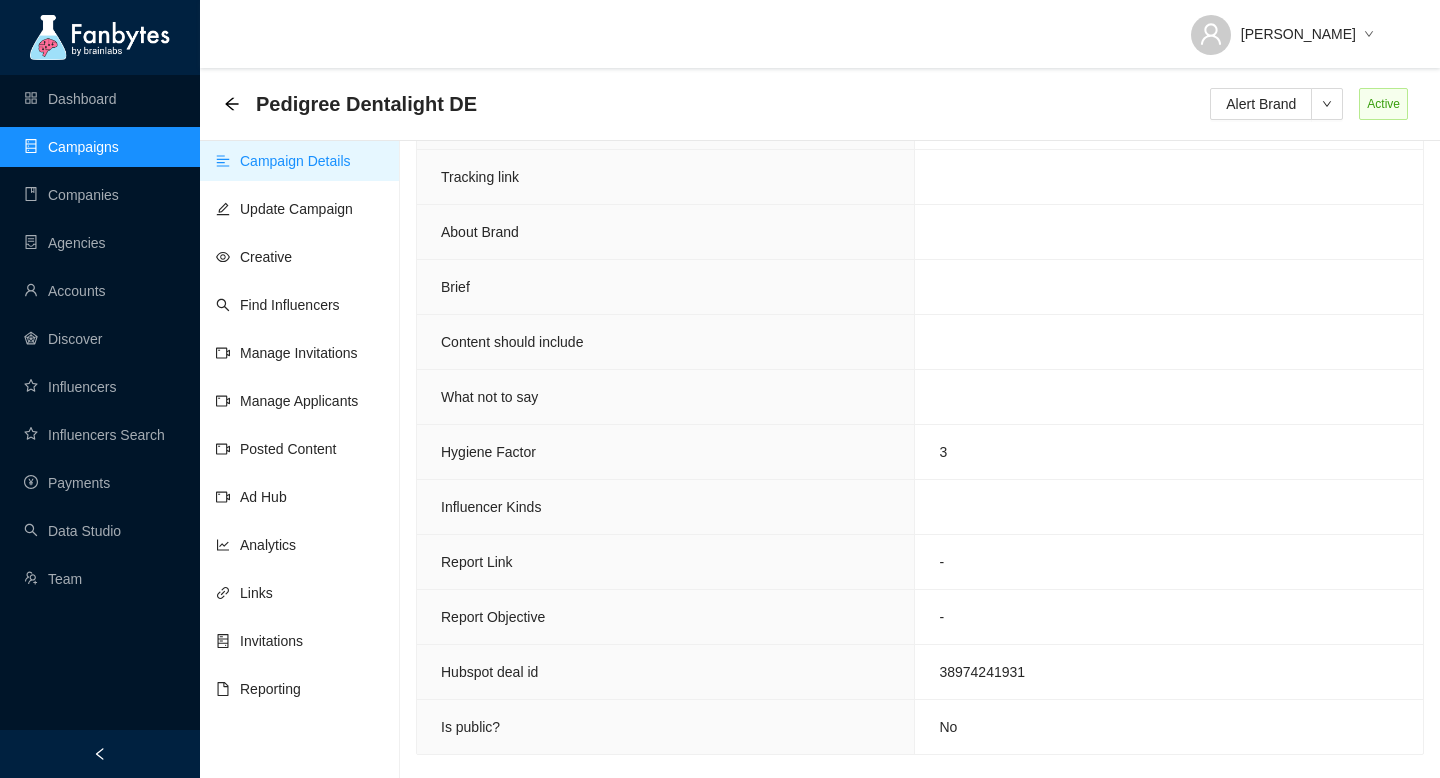 scroll, scrollTop: 0, scrollLeft: 0, axis: both 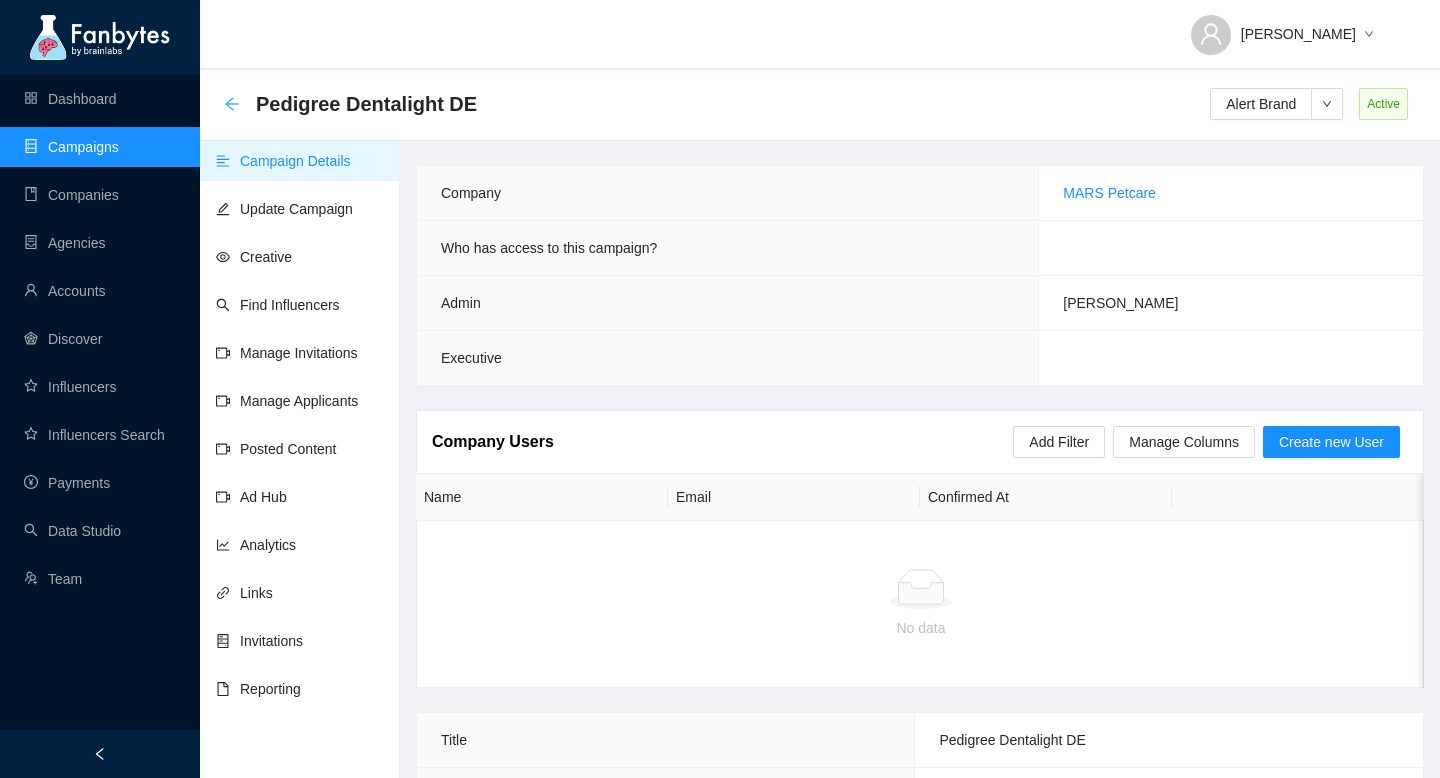 click 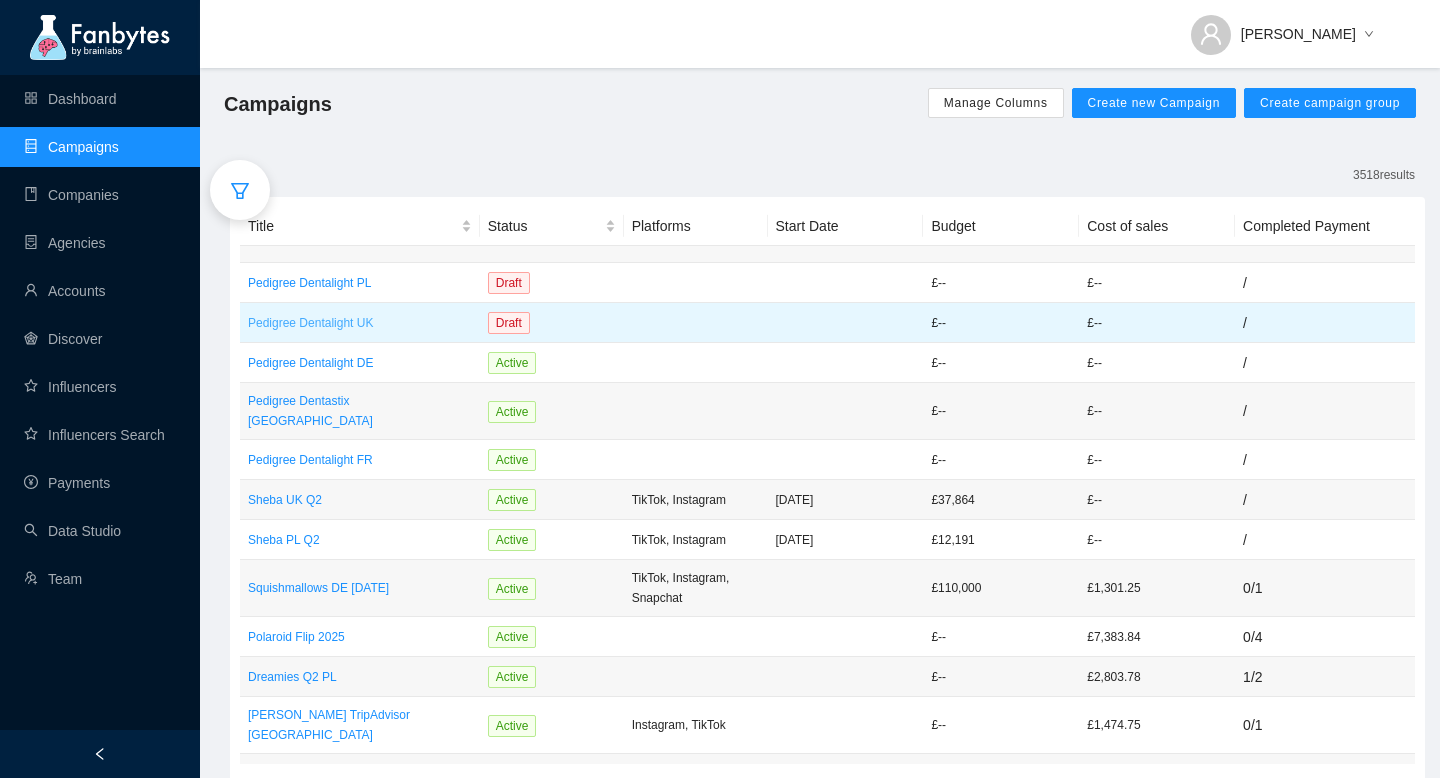click on "Pedigree Dentalight UK" at bounding box center (360, 323) 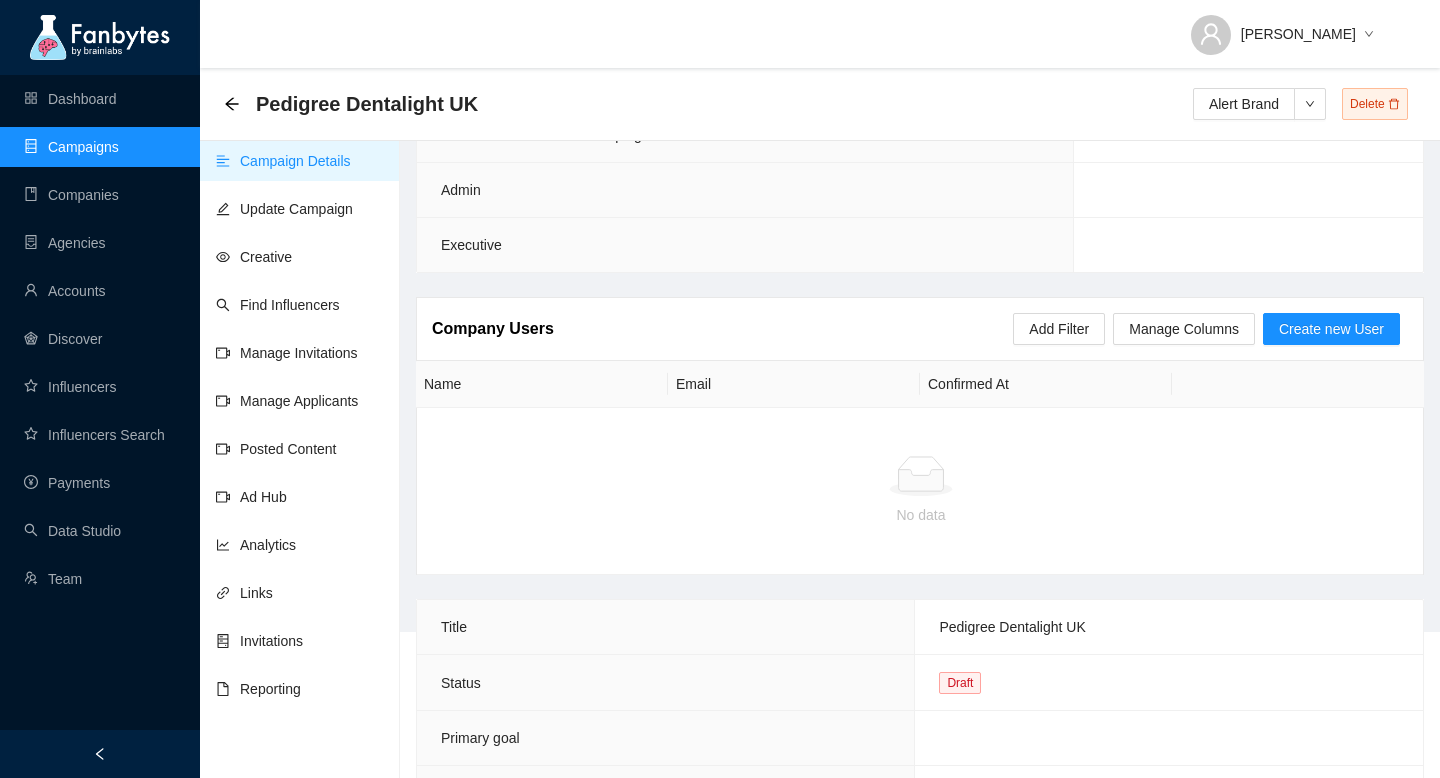 scroll, scrollTop: 454, scrollLeft: 0, axis: vertical 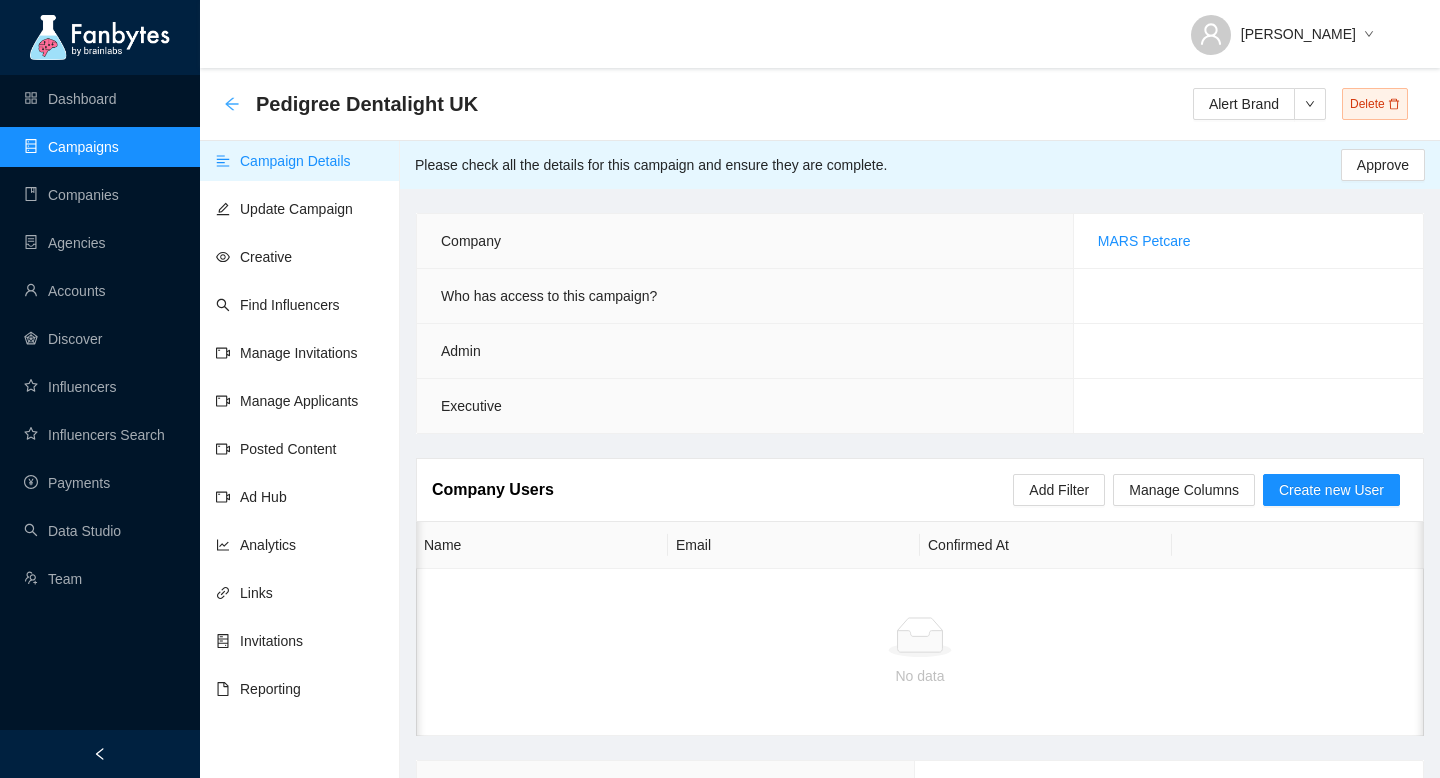 click 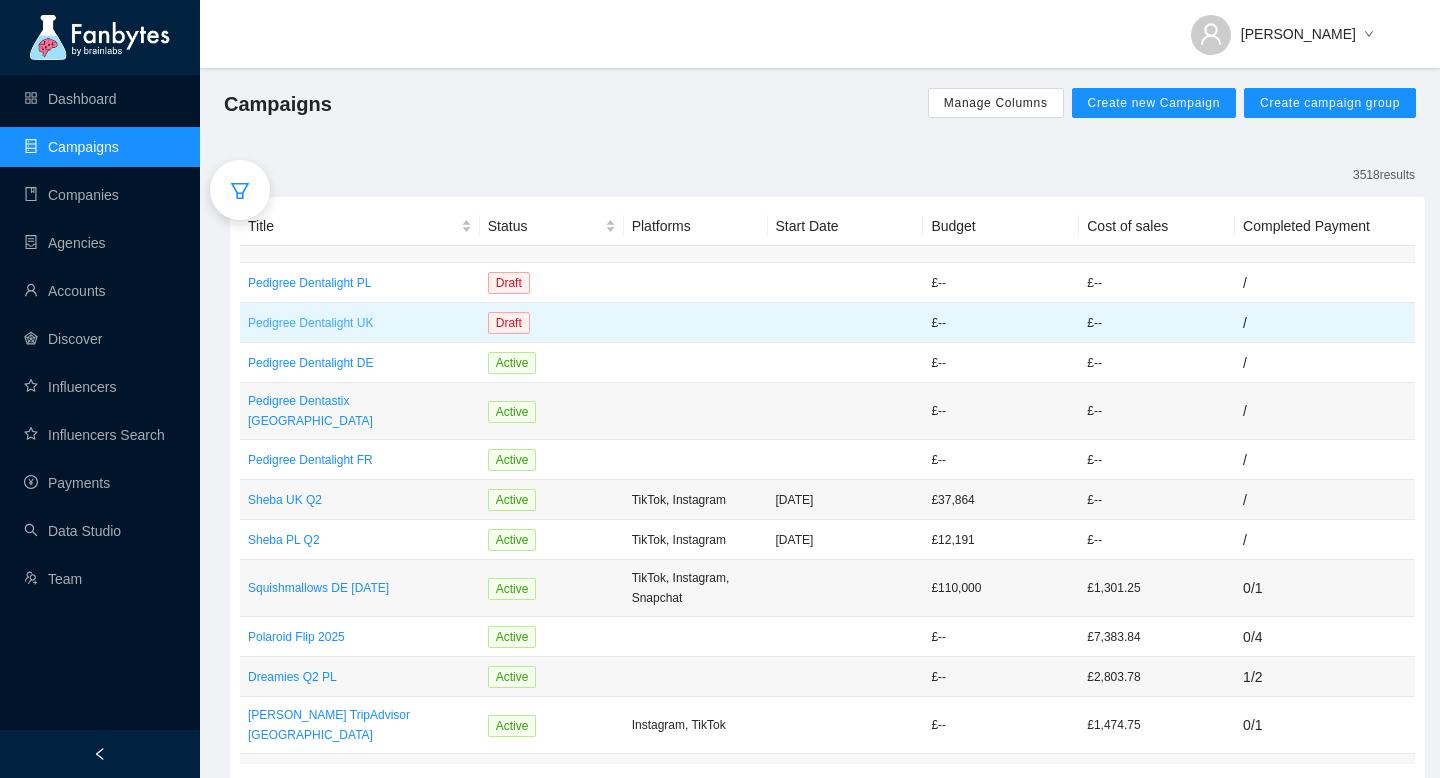 click on "Pedigree Dentalight UK" at bounding box center [360, 323] 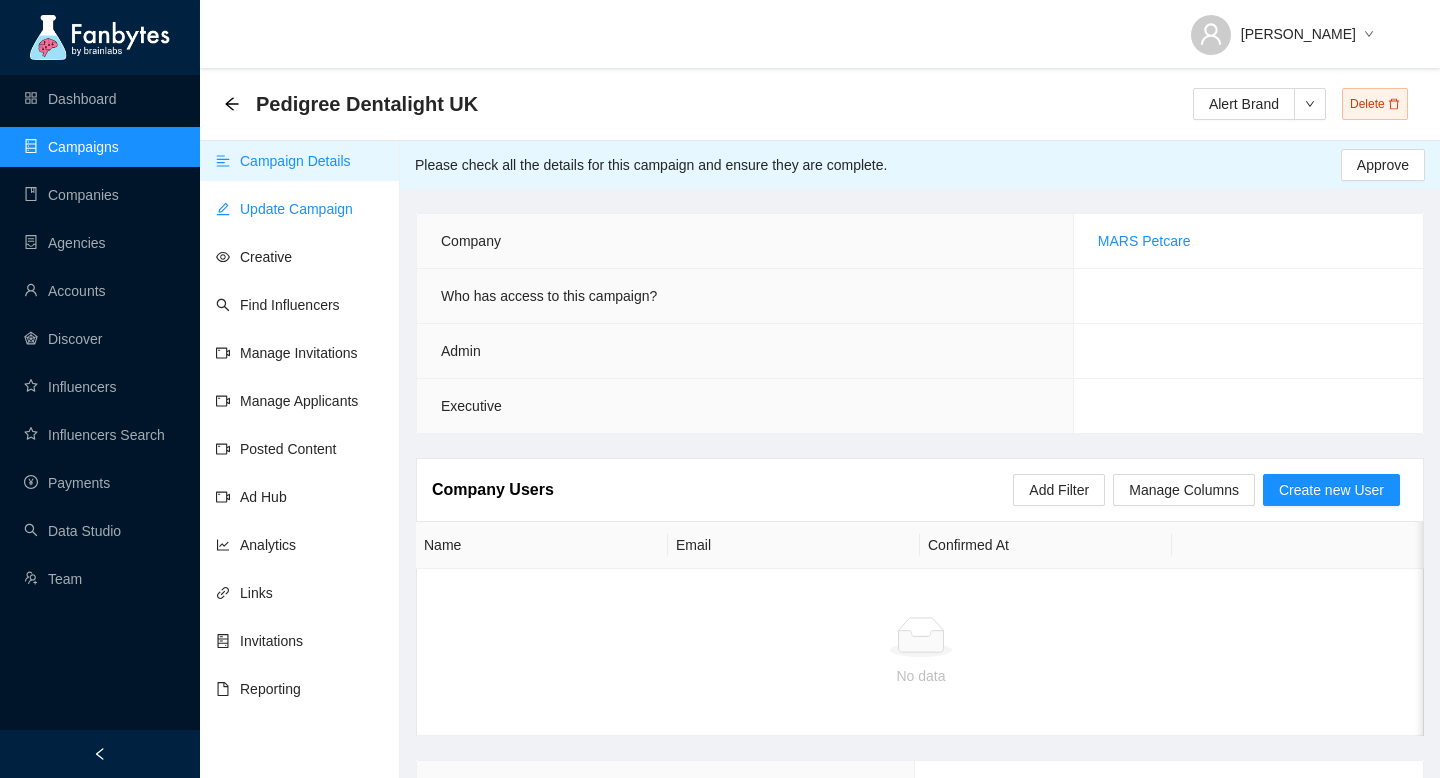 click on "Update Campaign" at bounding box center [284, 209] 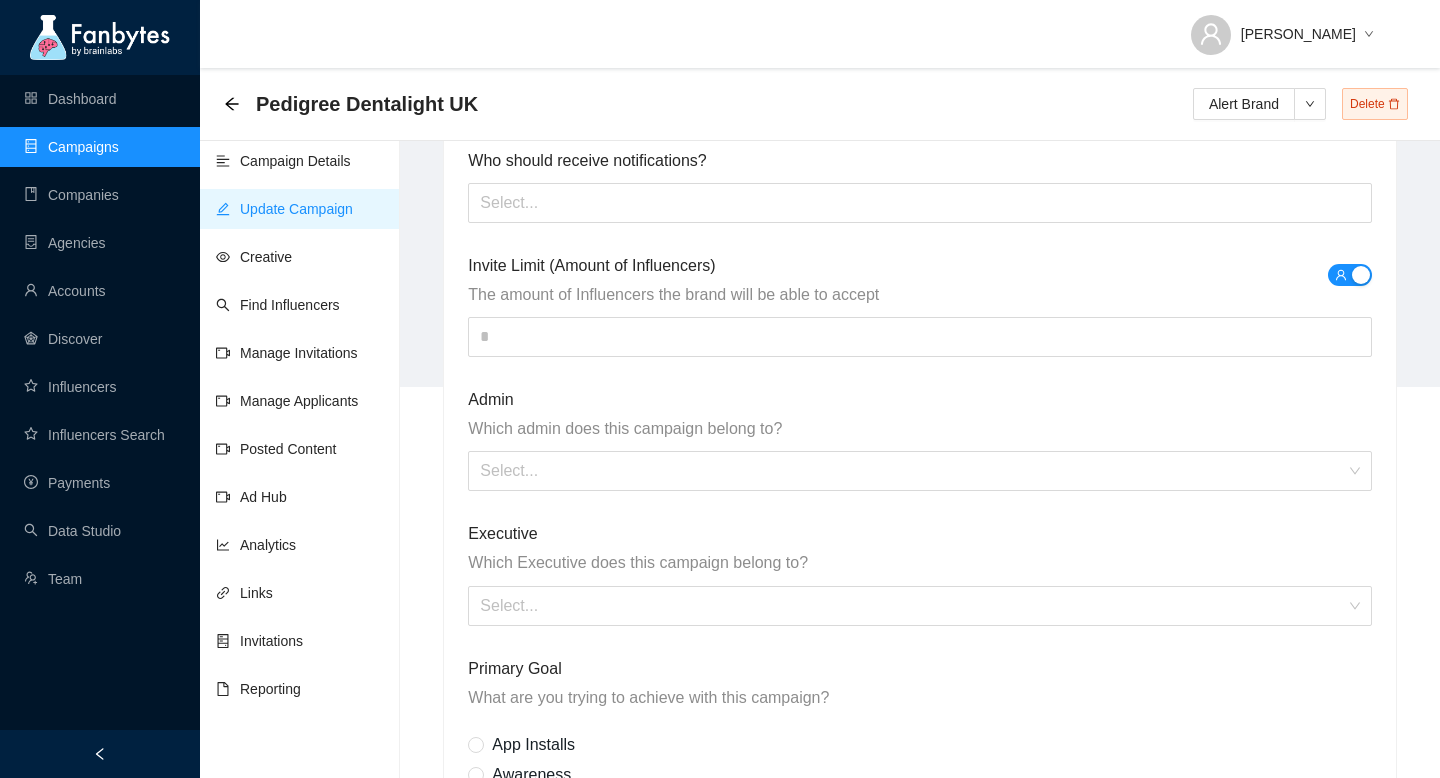 scroll, scrollTop: 441, scrollLeft: 0, axis: vertical 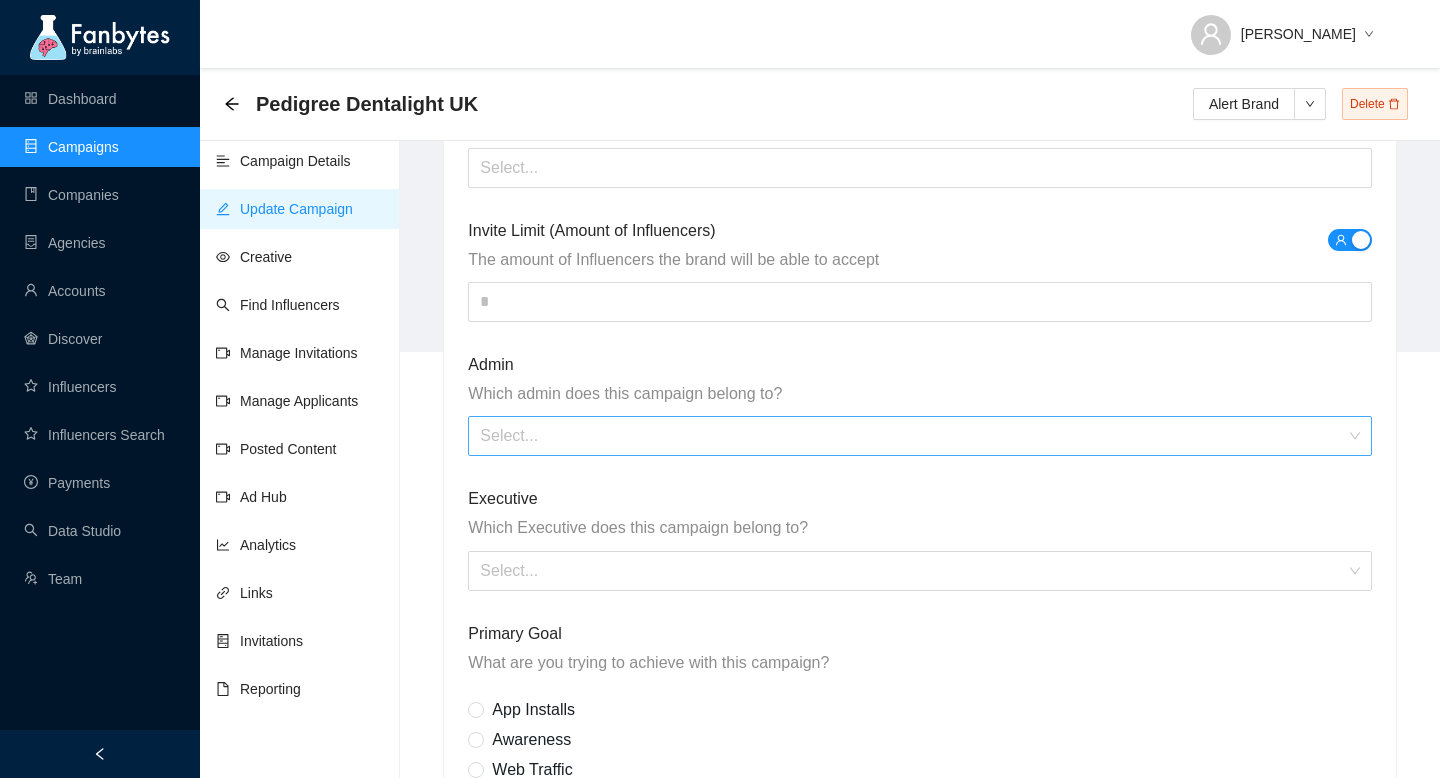 click at bounding box center [912, 436] 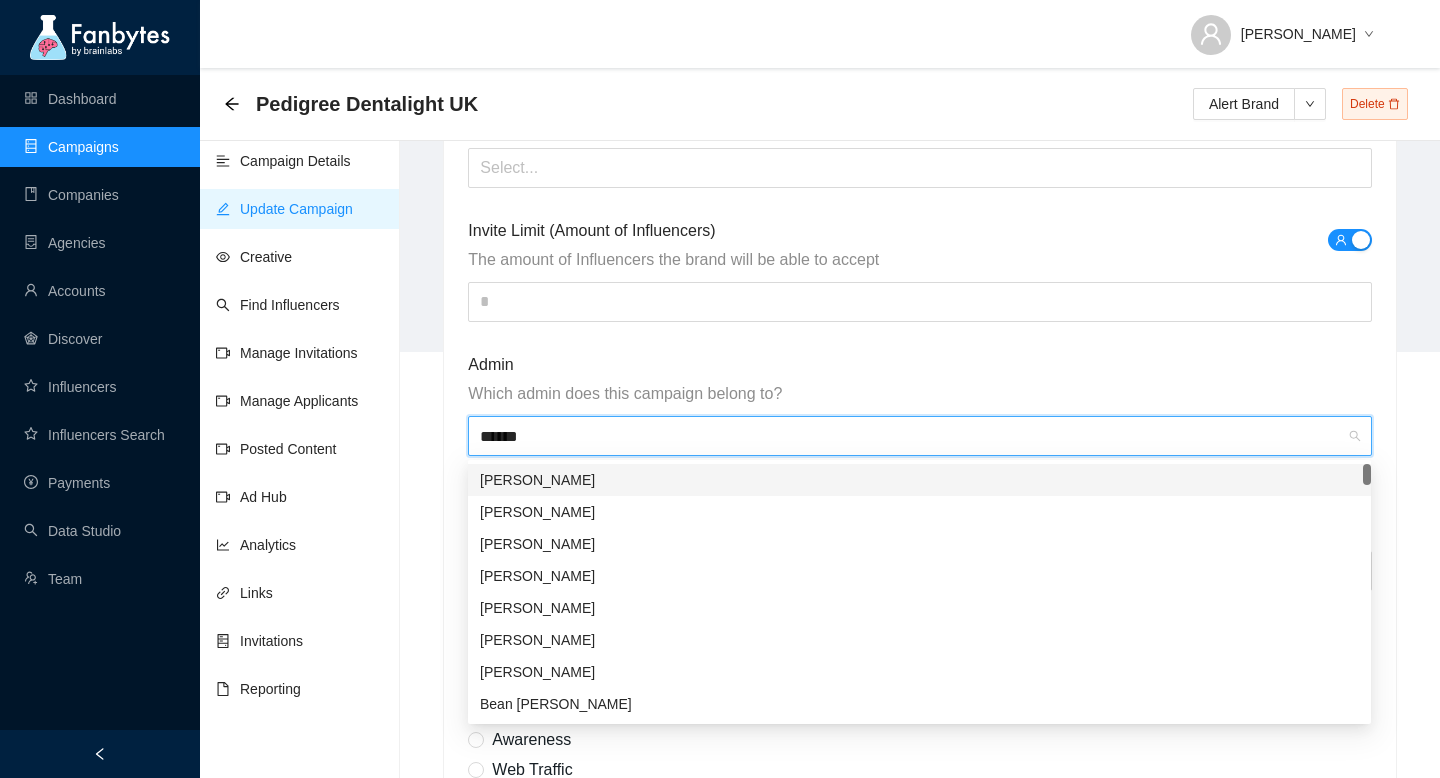 type on "*******" 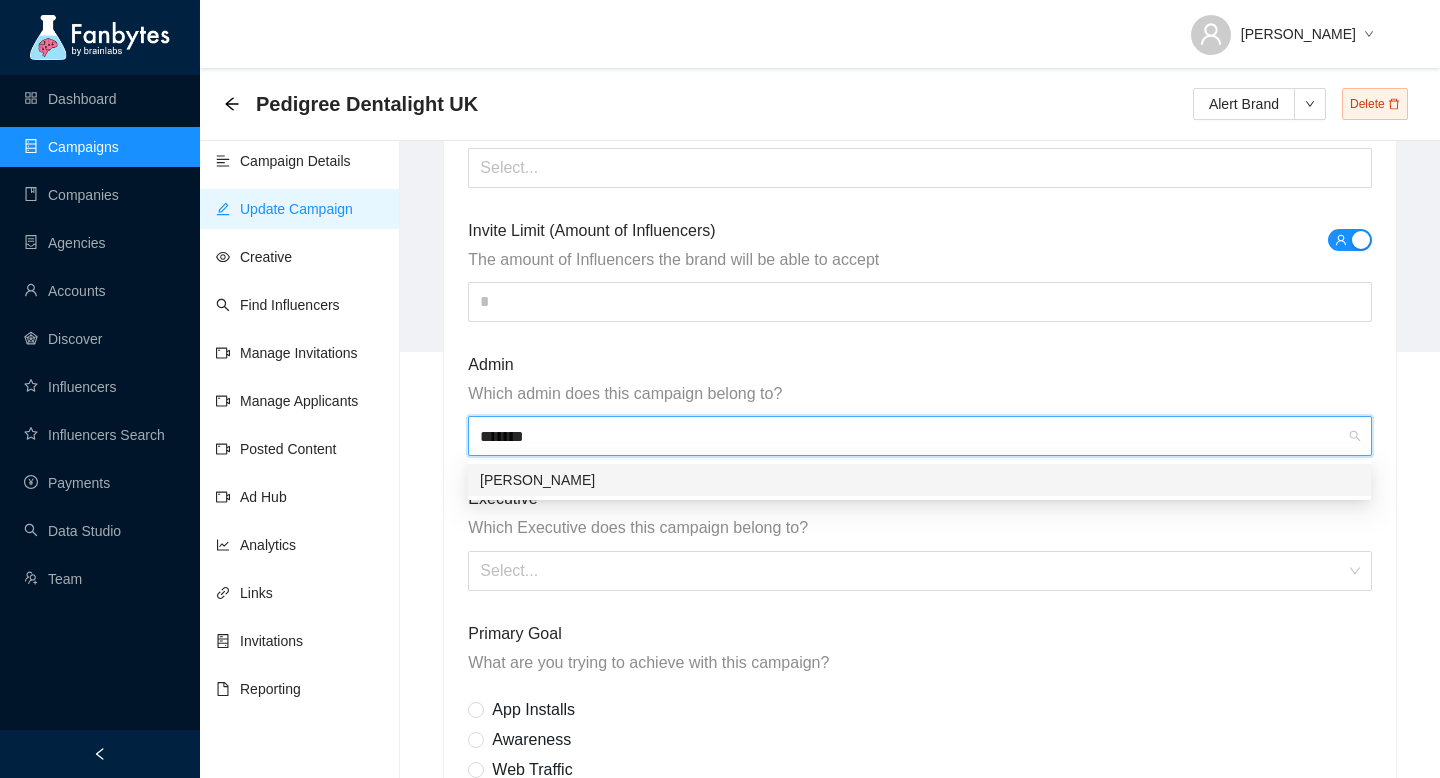 click on "[PERSON_NAME]" at bounding box center [919, 480] 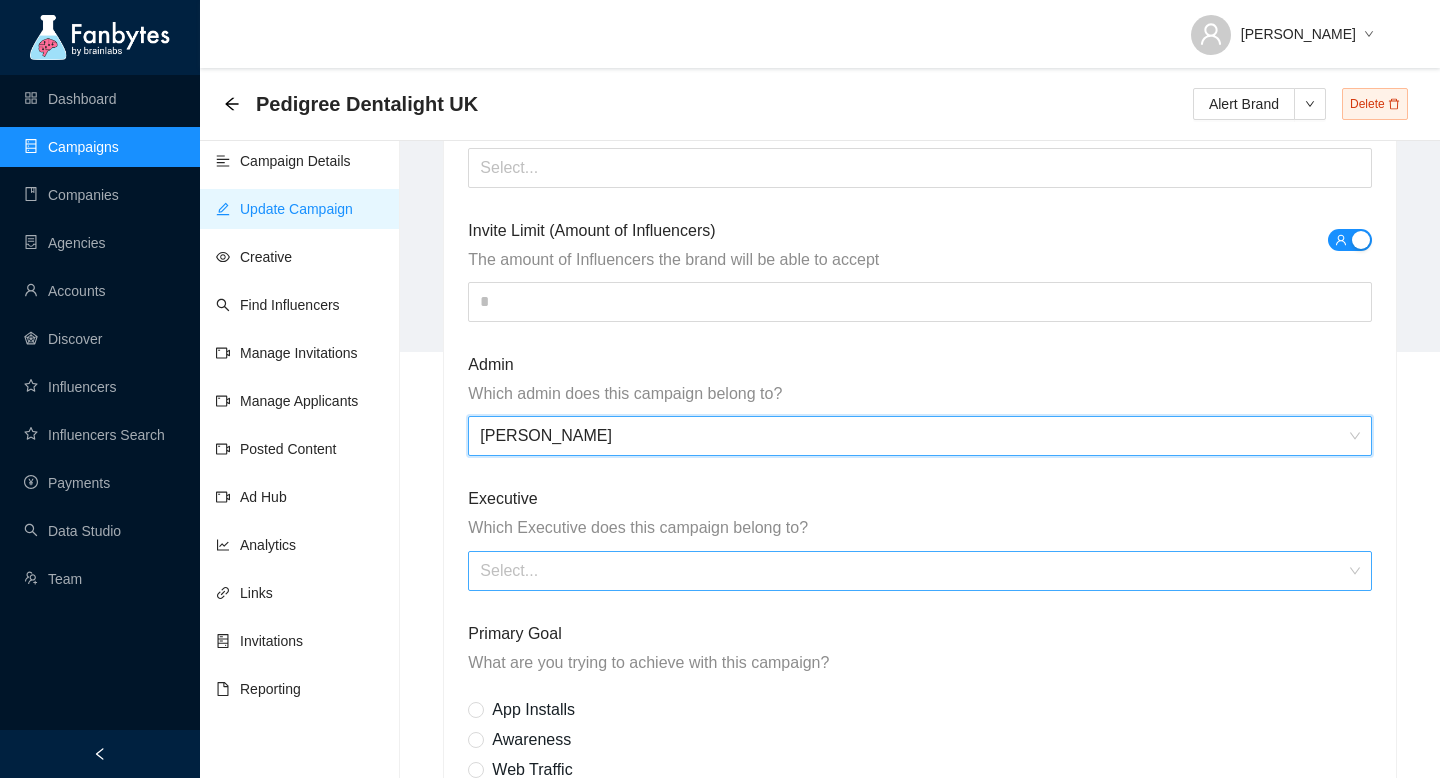 click at bounding box center [912, 571] 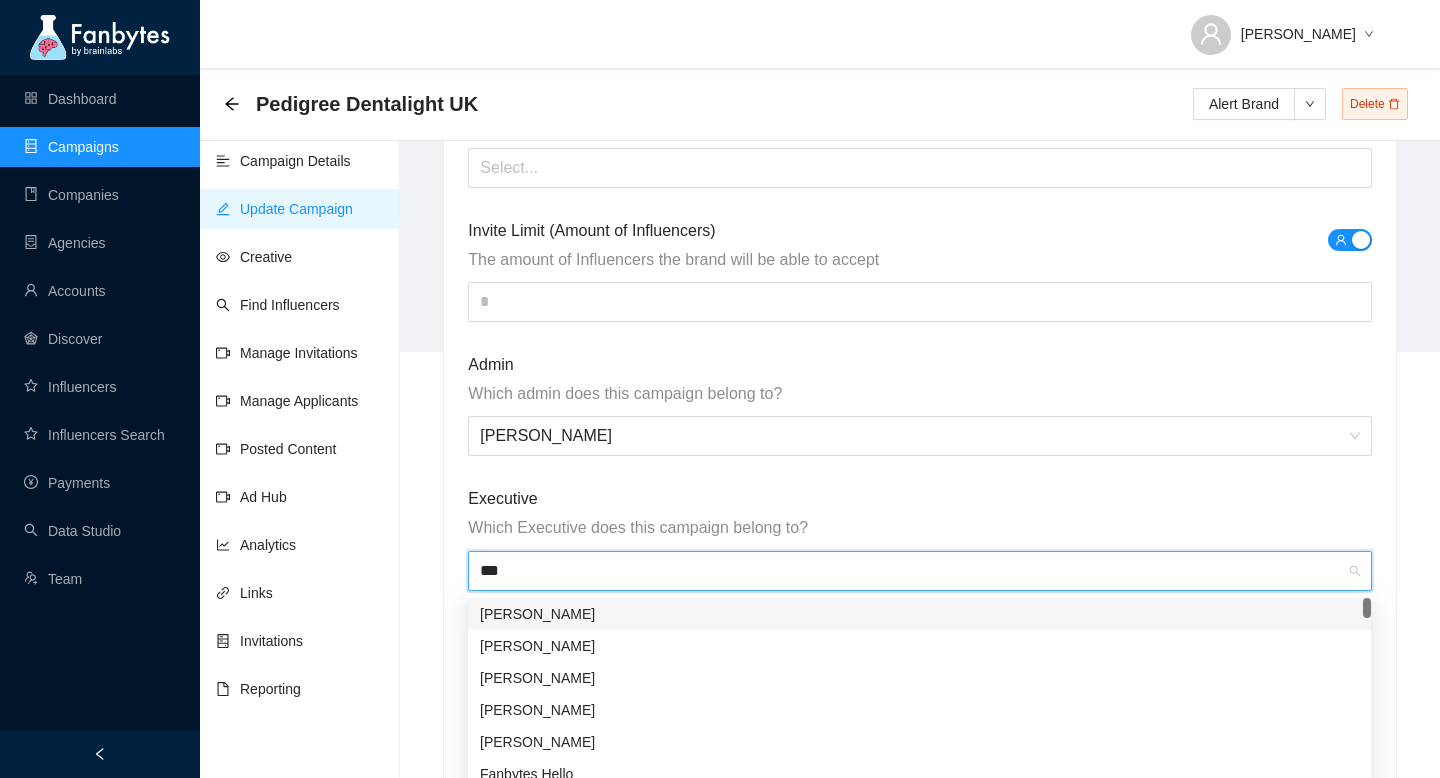 type on "****" 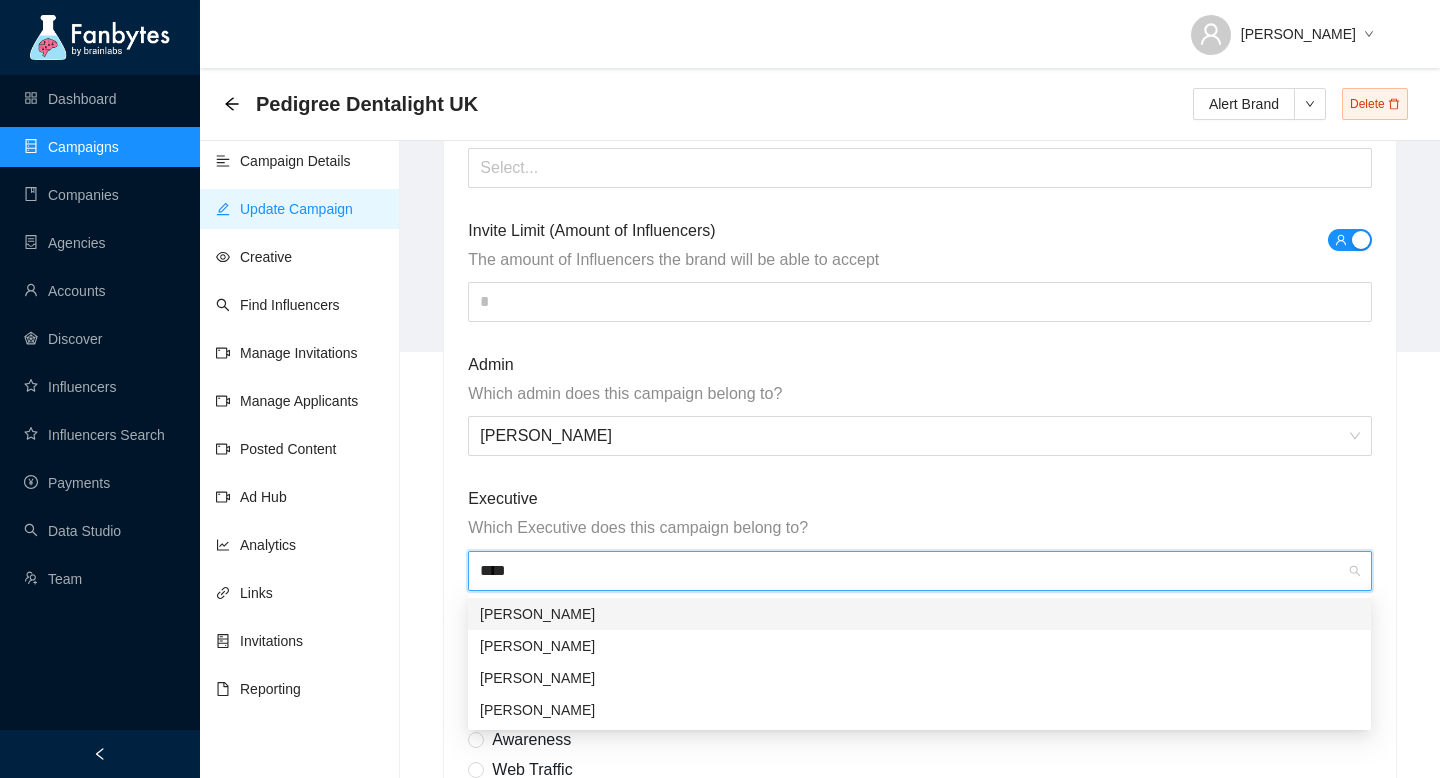 click on "[PERSON_NAME]" at bounding box center [919, 614] 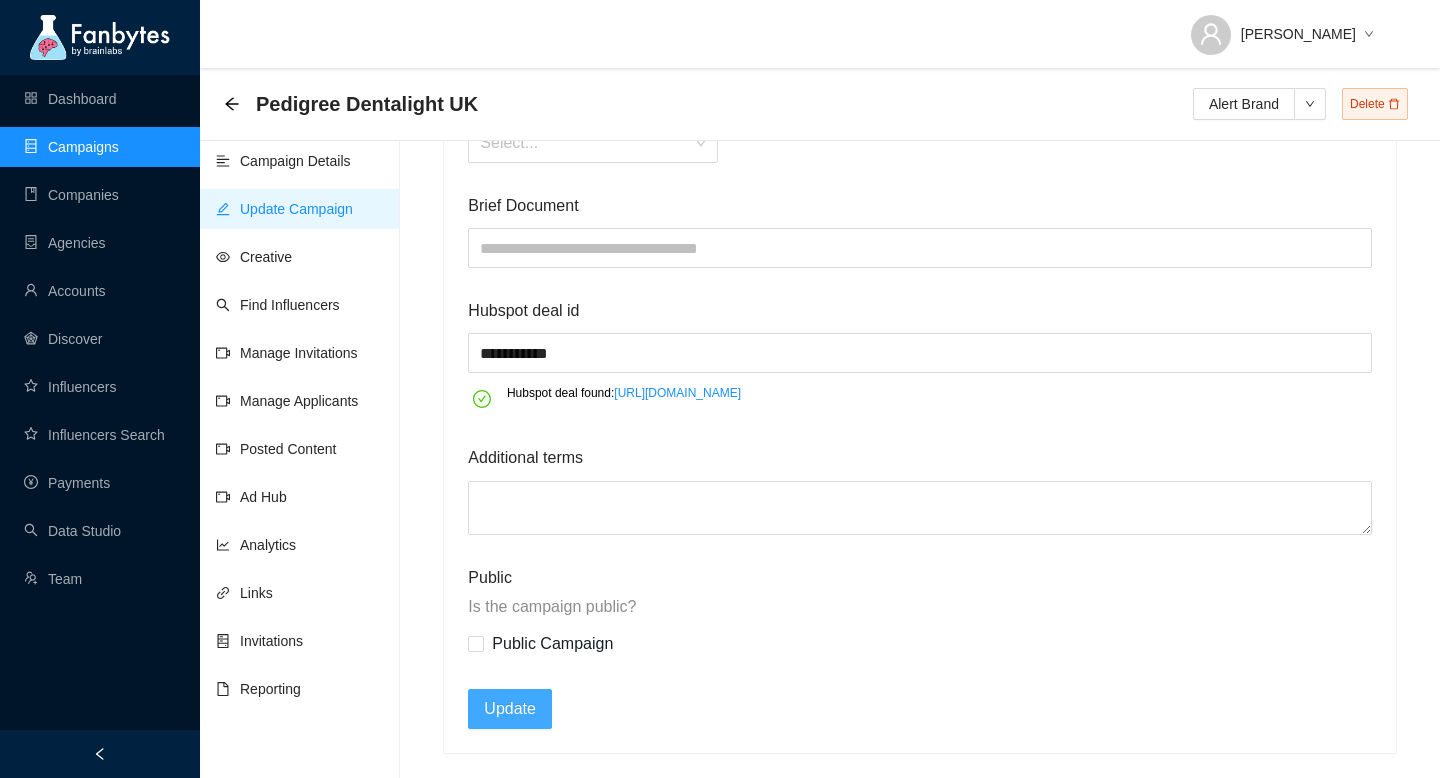 click on "Update" at bounding box center [510, 708] 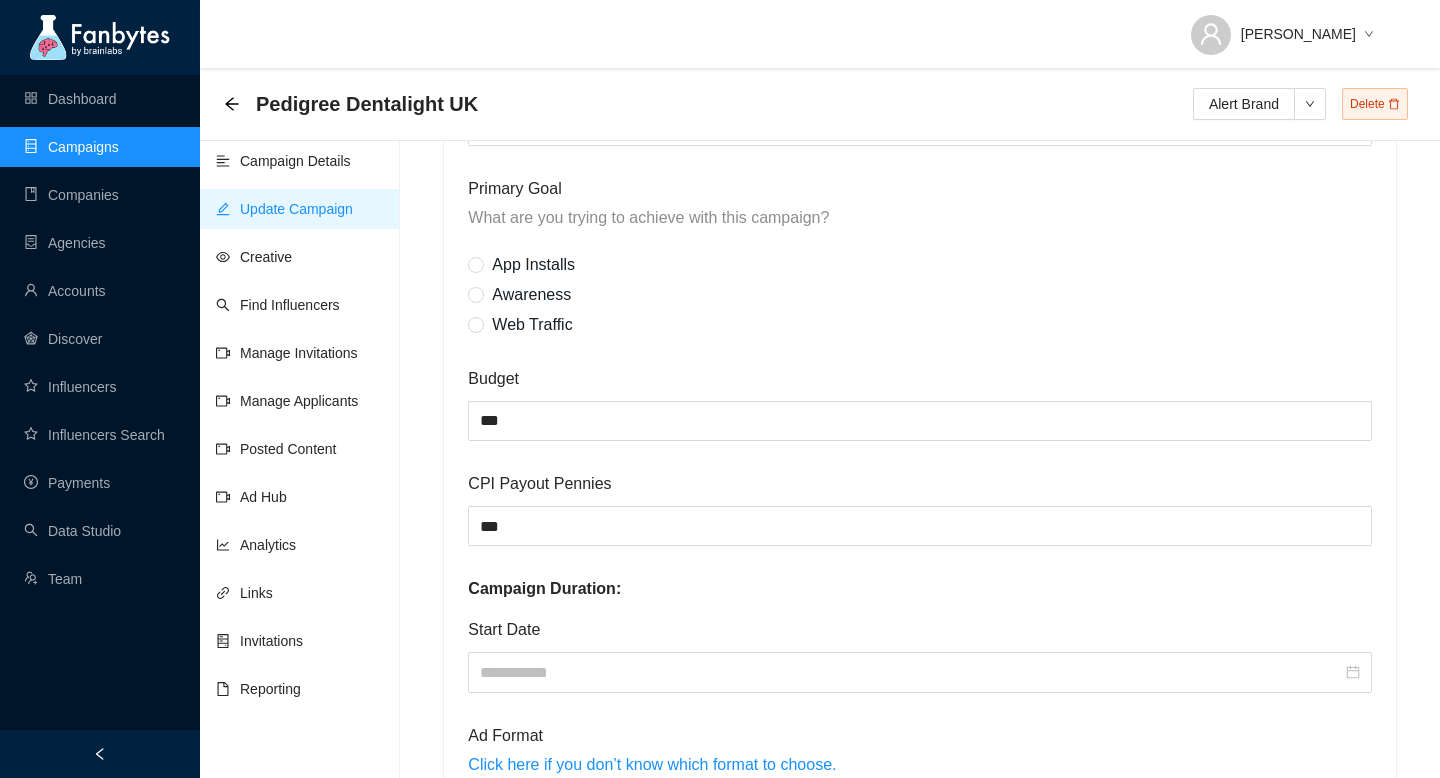 scroll, scrollTop: 778, scrollLeft: 0, axis: vertical 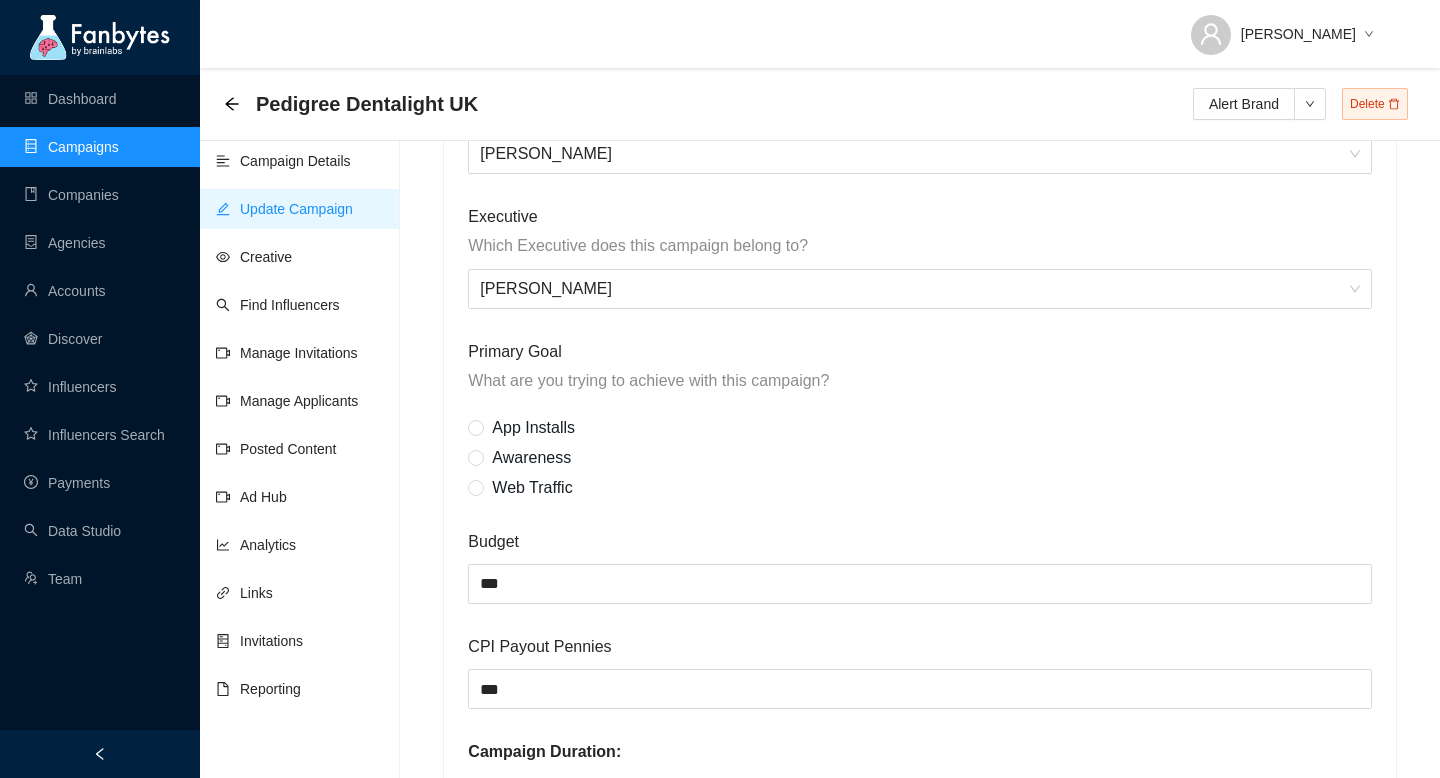 click on "Pedigree Dentalight UK" at bounding box center [357, 104] 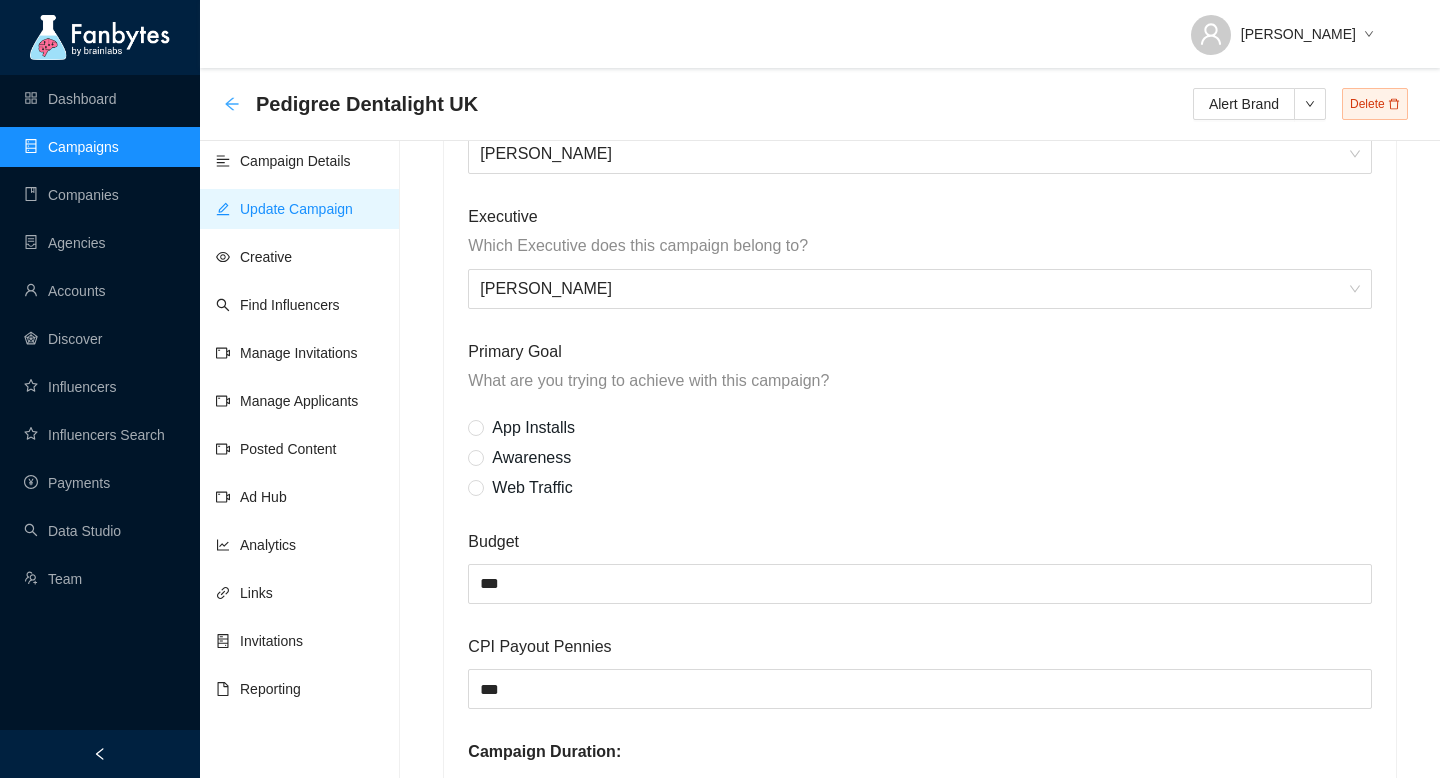 click 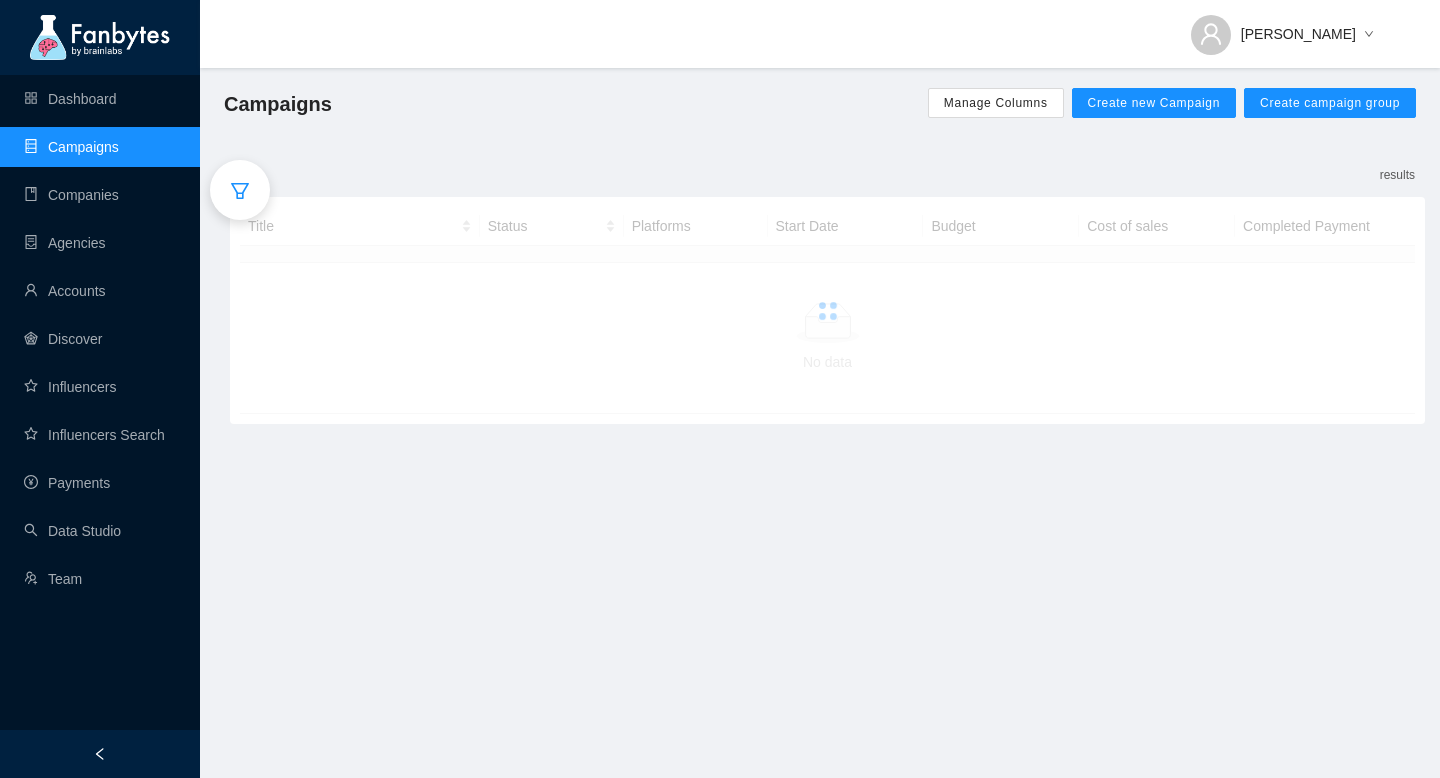 scroll, scrollTop: 0, scrollLeft: 0, axis: both 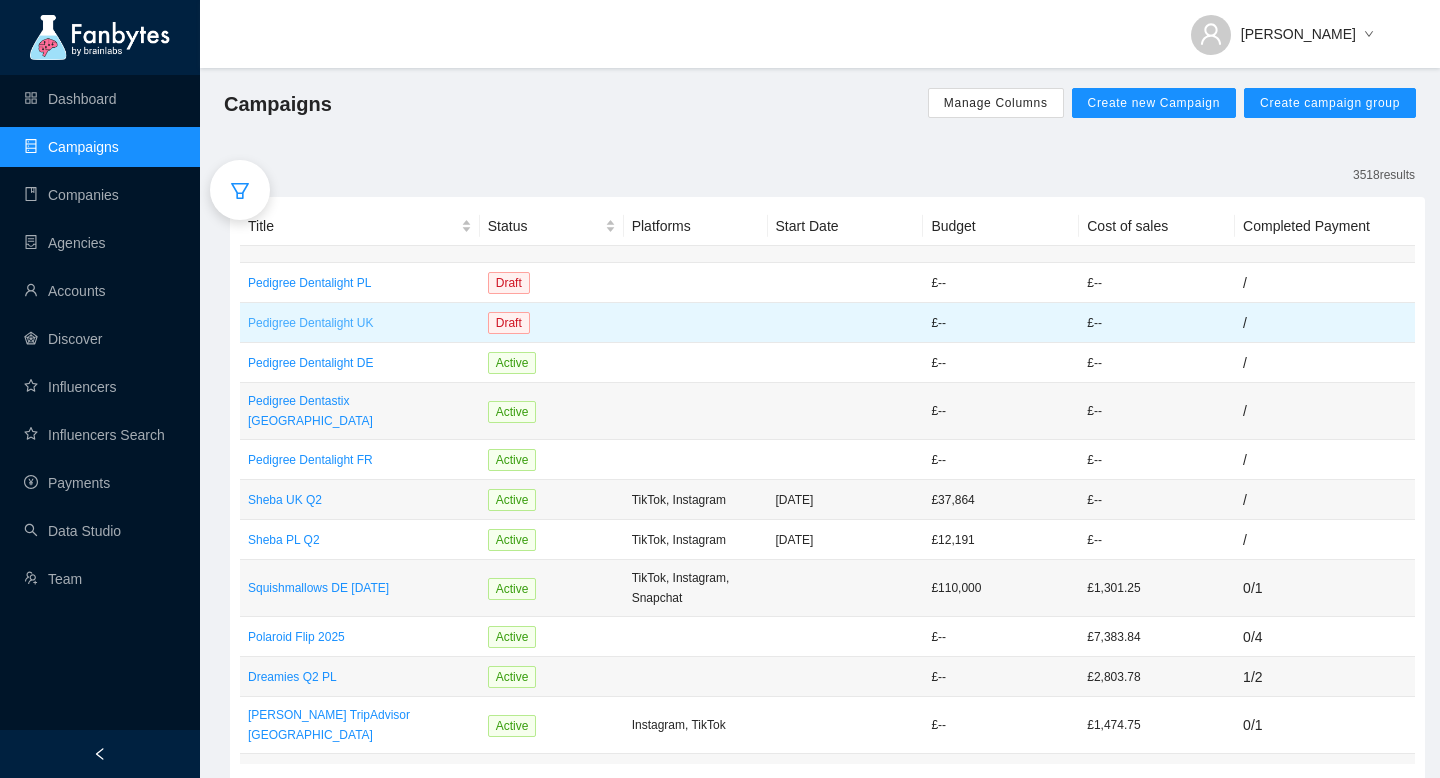 click on "Pedigree Dentalight UK" at bounding box center [360, 323] 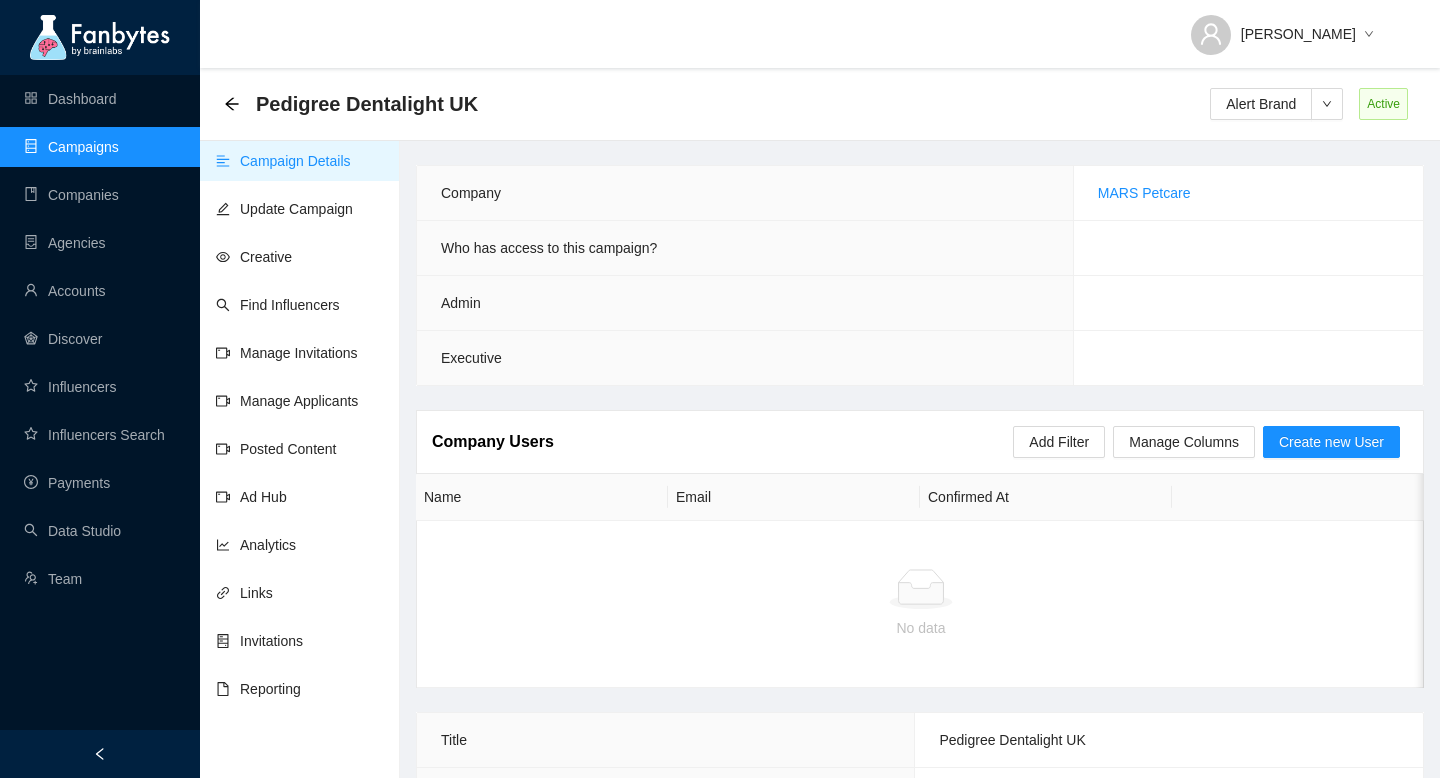 click on "Pedigree Dentalight UK" at bounding box center [357, 104] 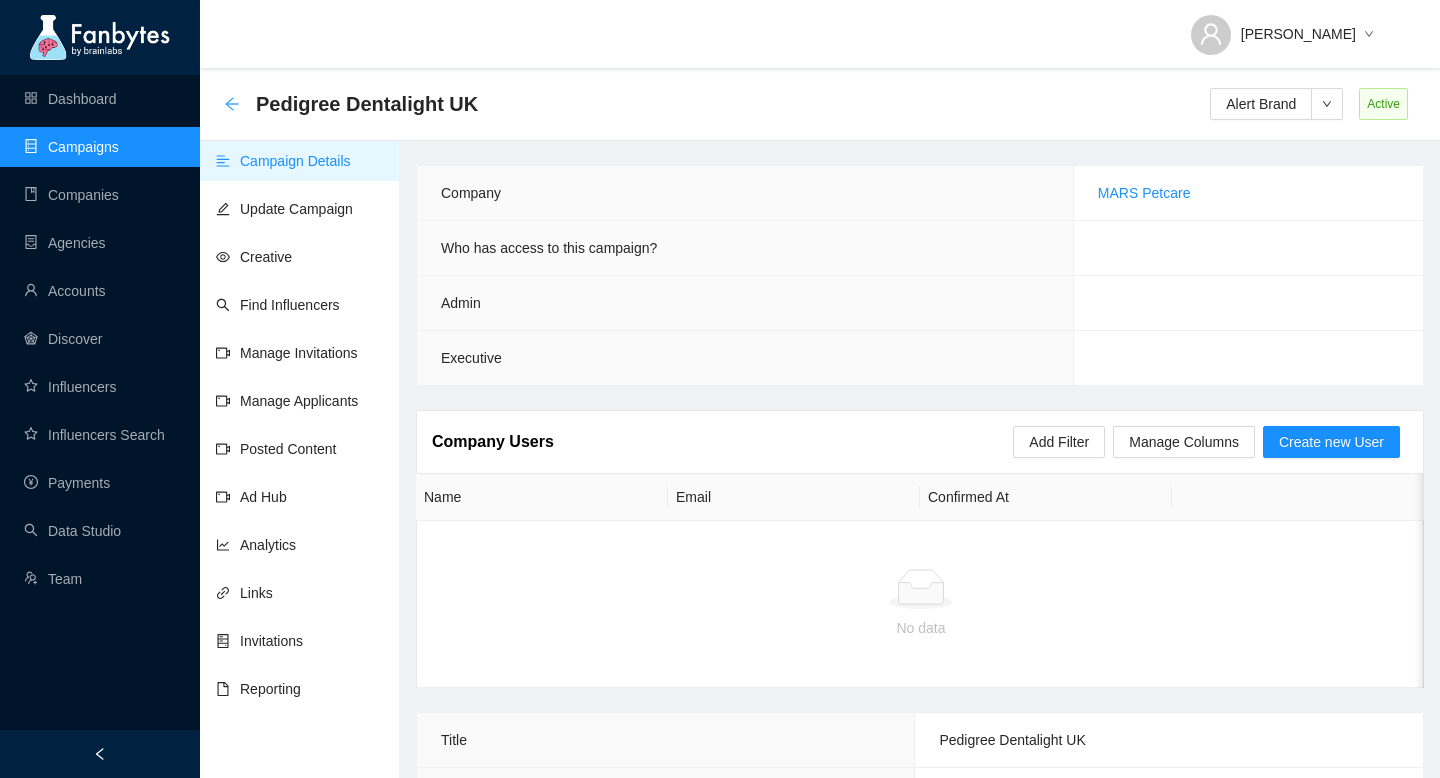 click 